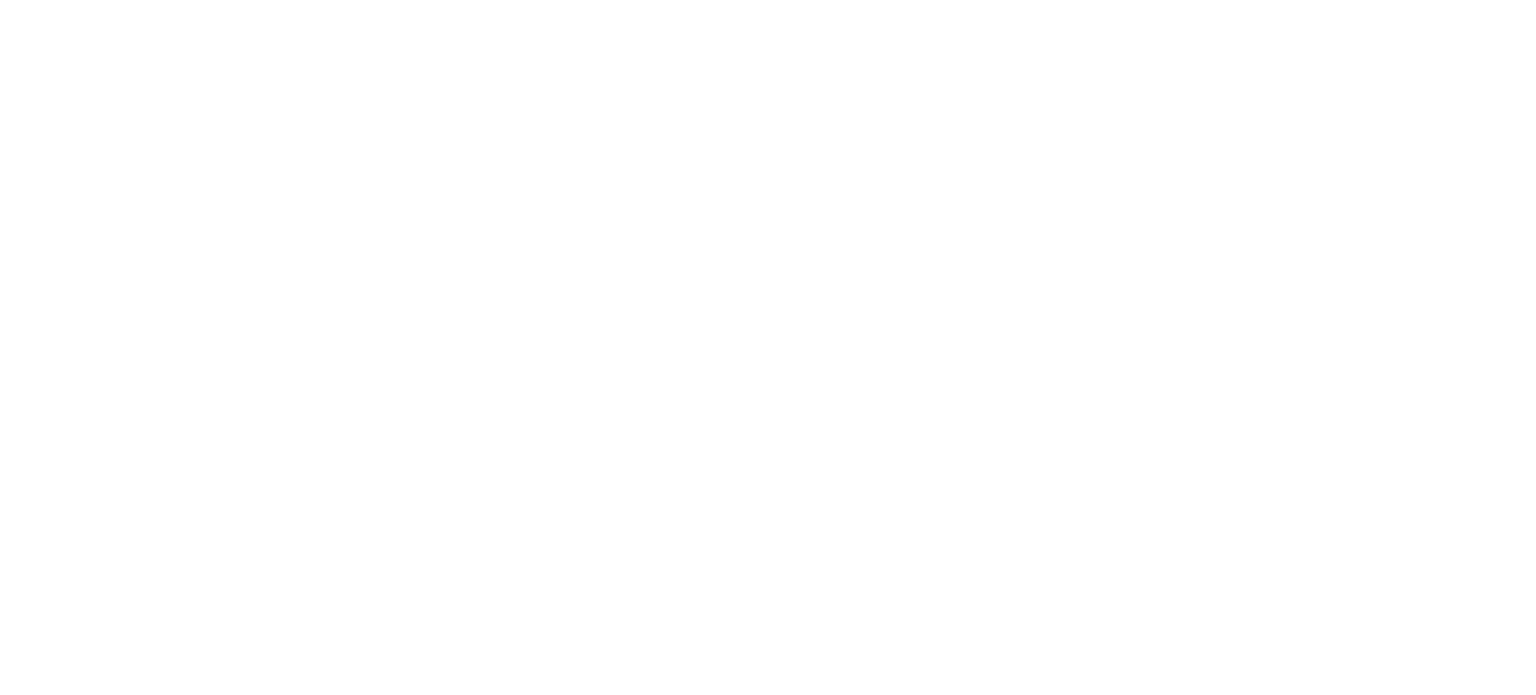 scroll, scrollTop: 0, scrollLeft: 0, axis: both 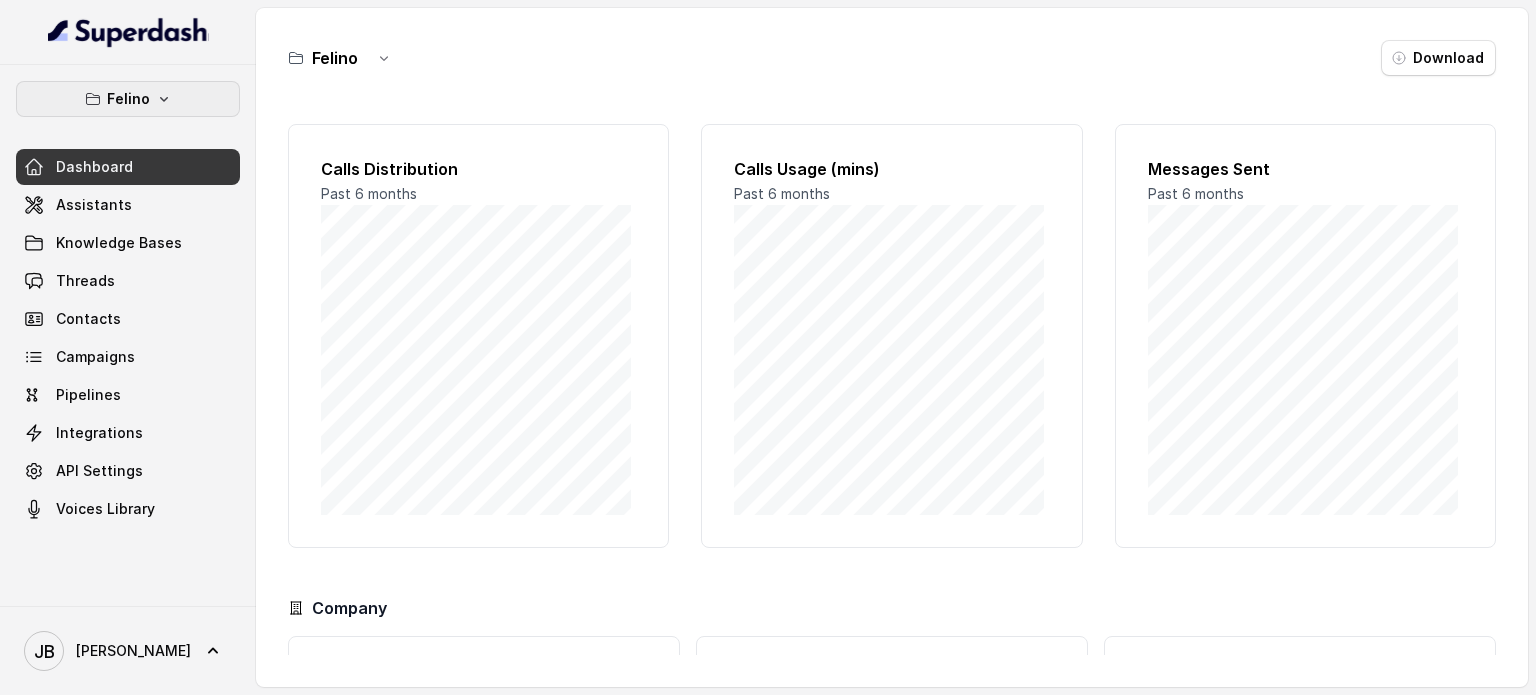 click 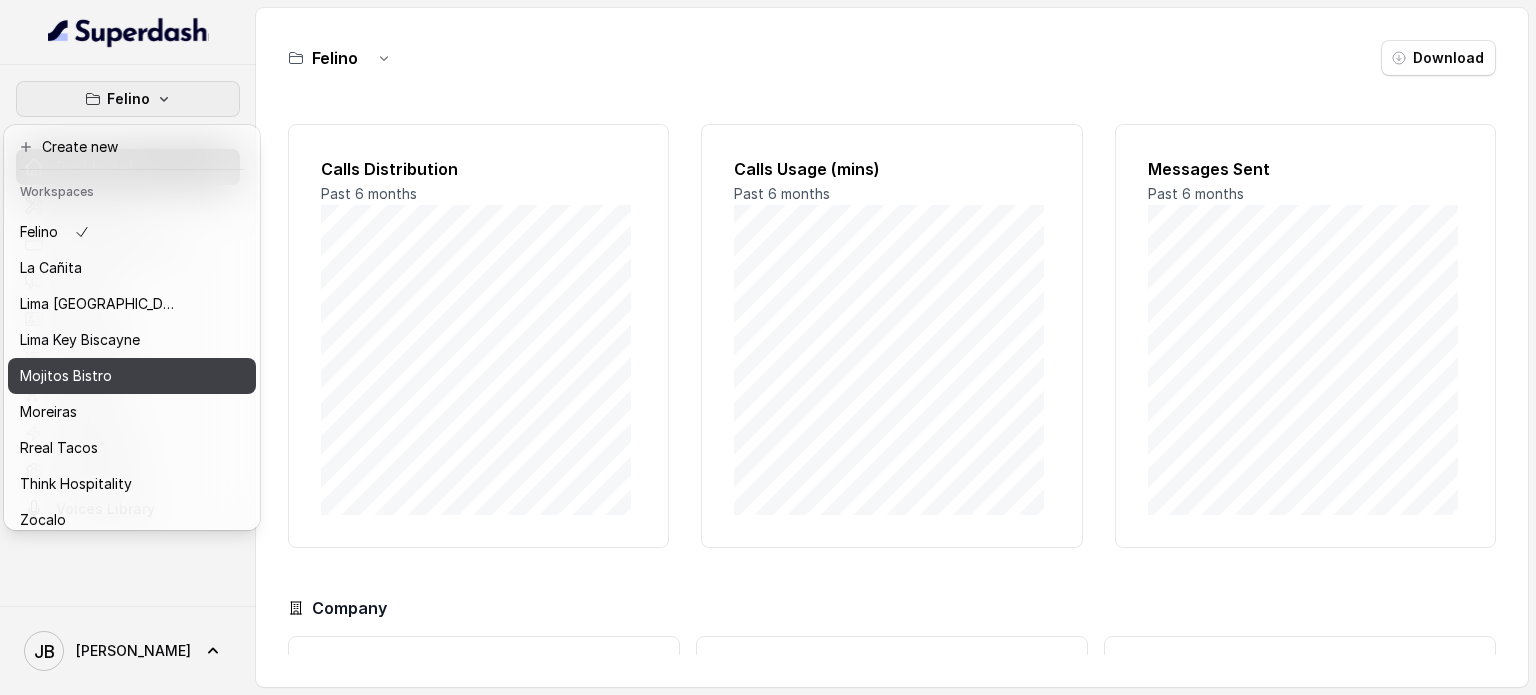 scroll, scrollTop: 91, scrollLeft: 0, axis: vertical 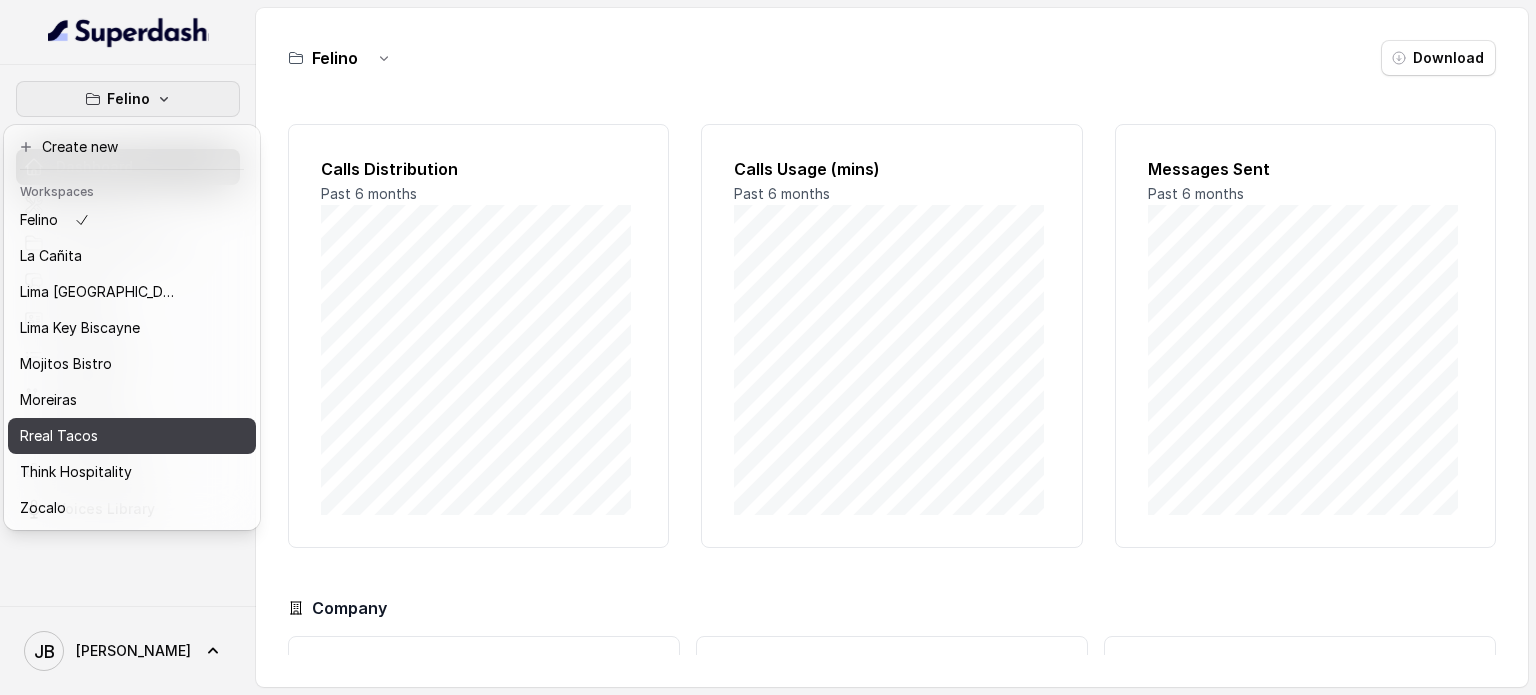 click on "Rreal Tacos" at bounding box center (100, 436) 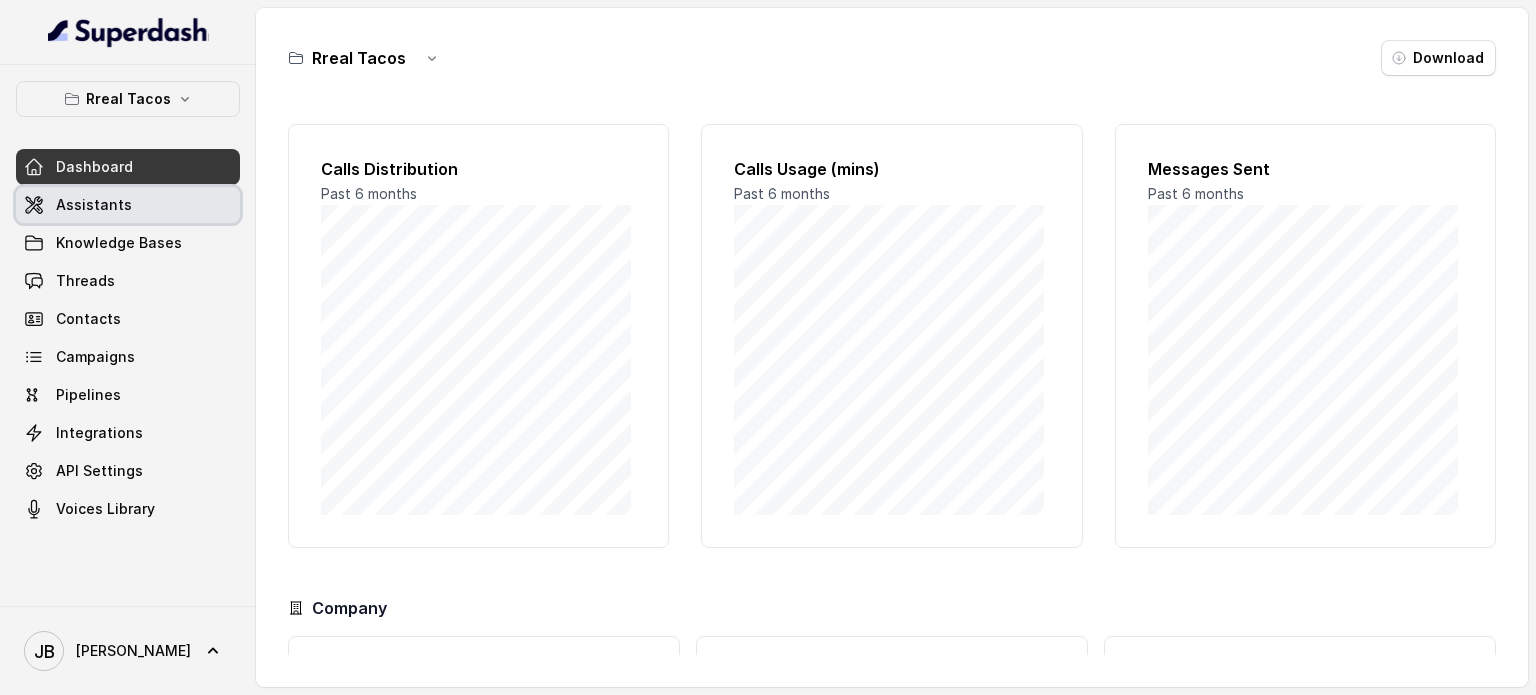click on "Assistants" at bounding box center (94, 205) 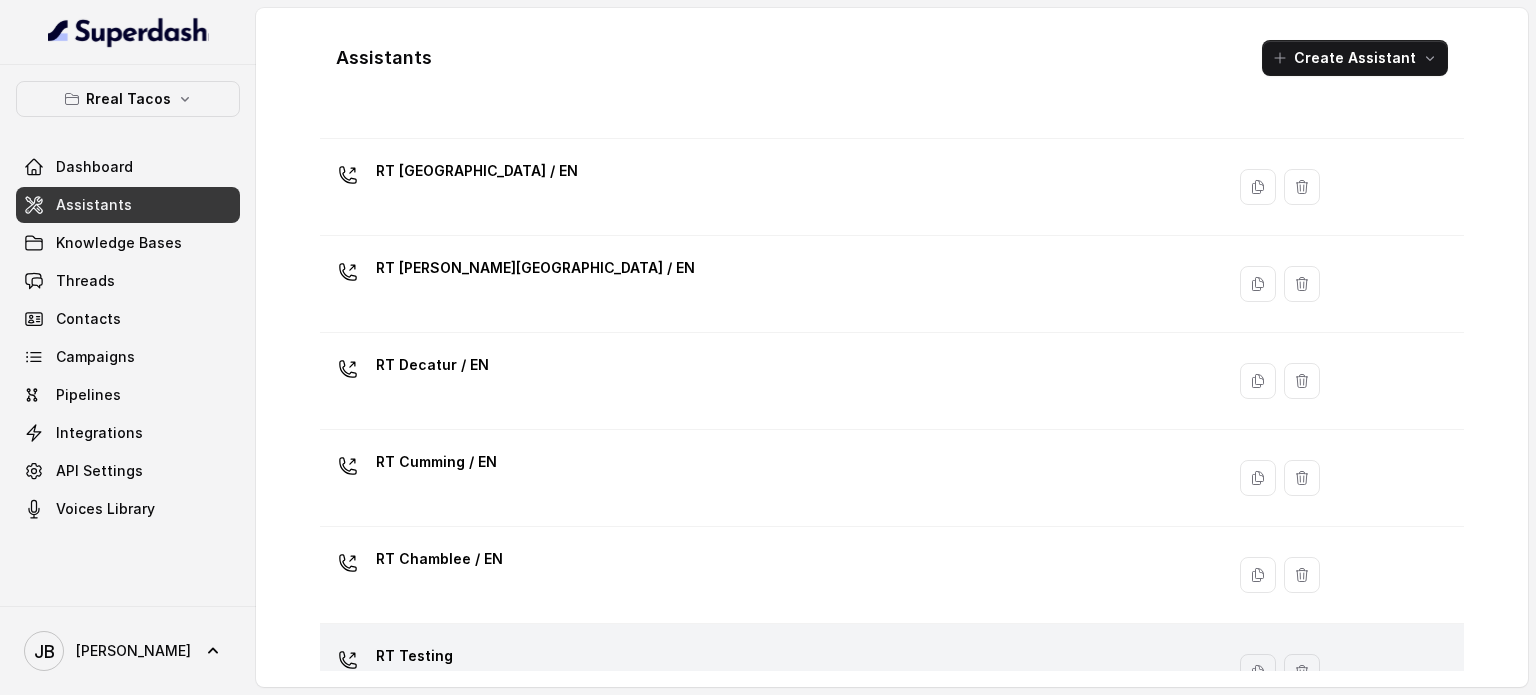 scroll, scrollTop: 654, scrollLeft: 0, axis: vertical 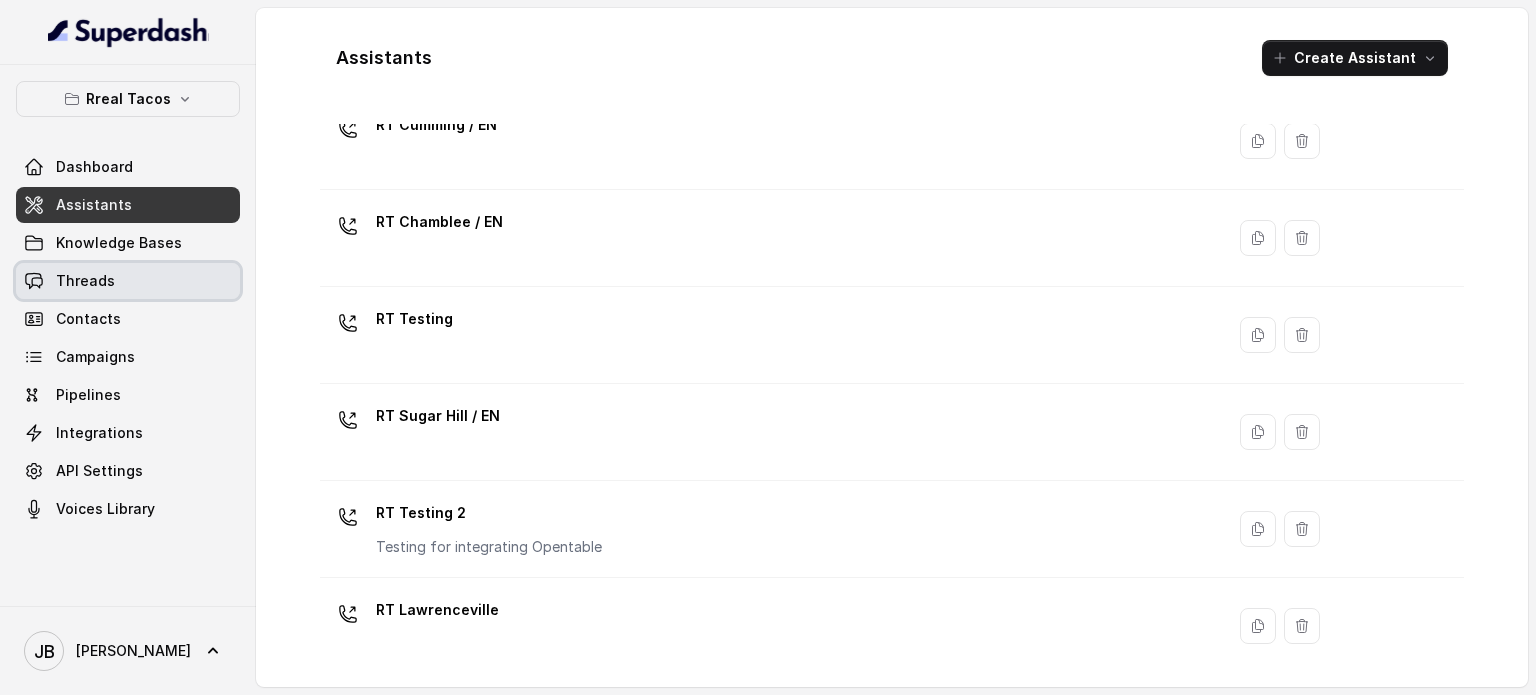click on "Threads" at bounding box center (85, 281) 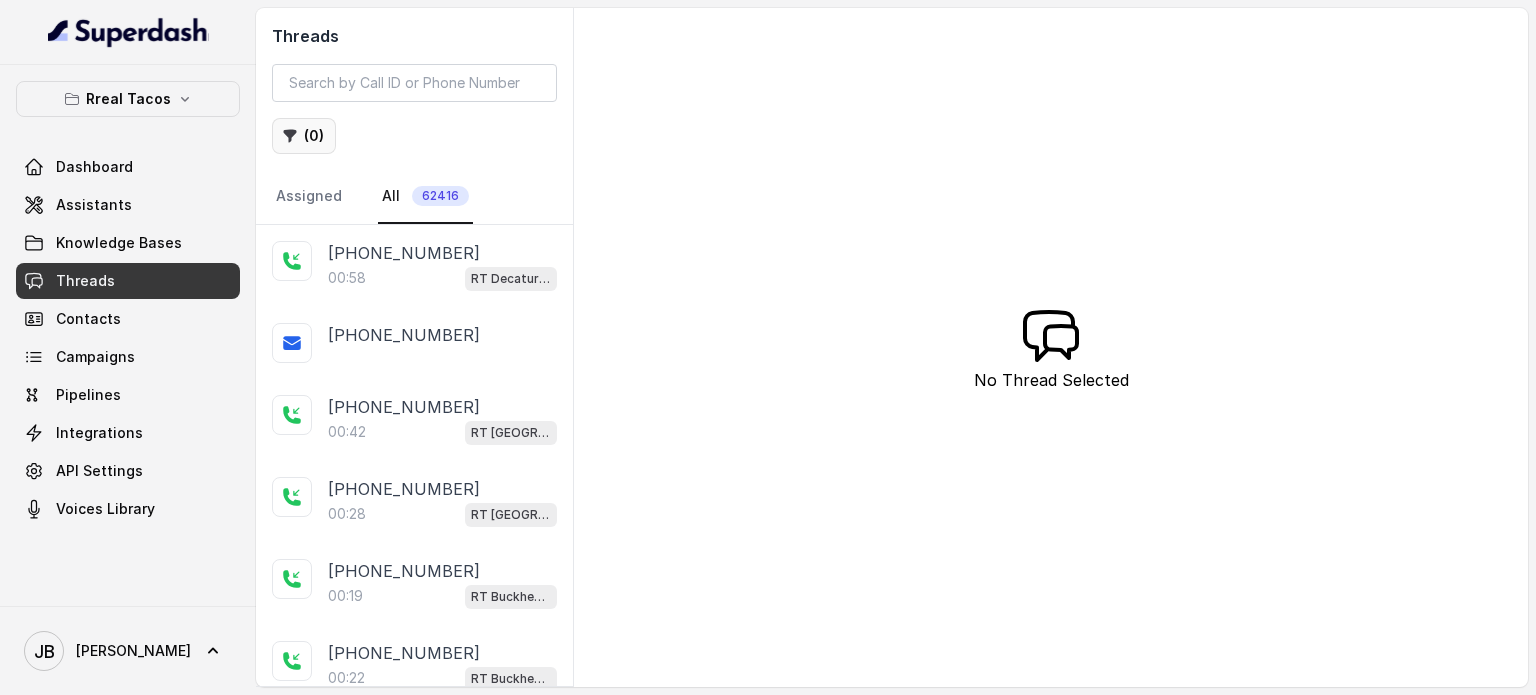 click on "( 0 )" at bounding box center [304, 136] 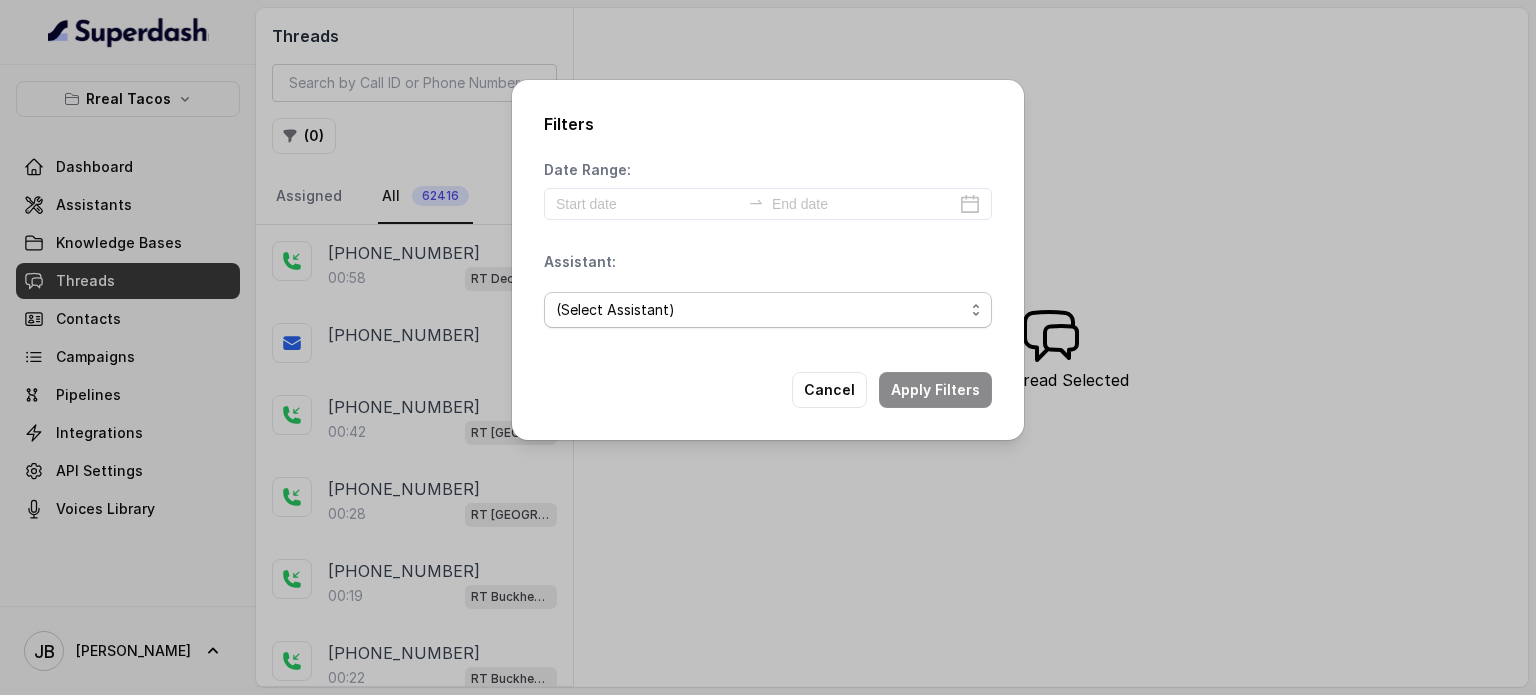 drag, startPoint x: 660, startPoint y: 292, endPoint x: 664, endPoint y: 304, distance: 12.649111 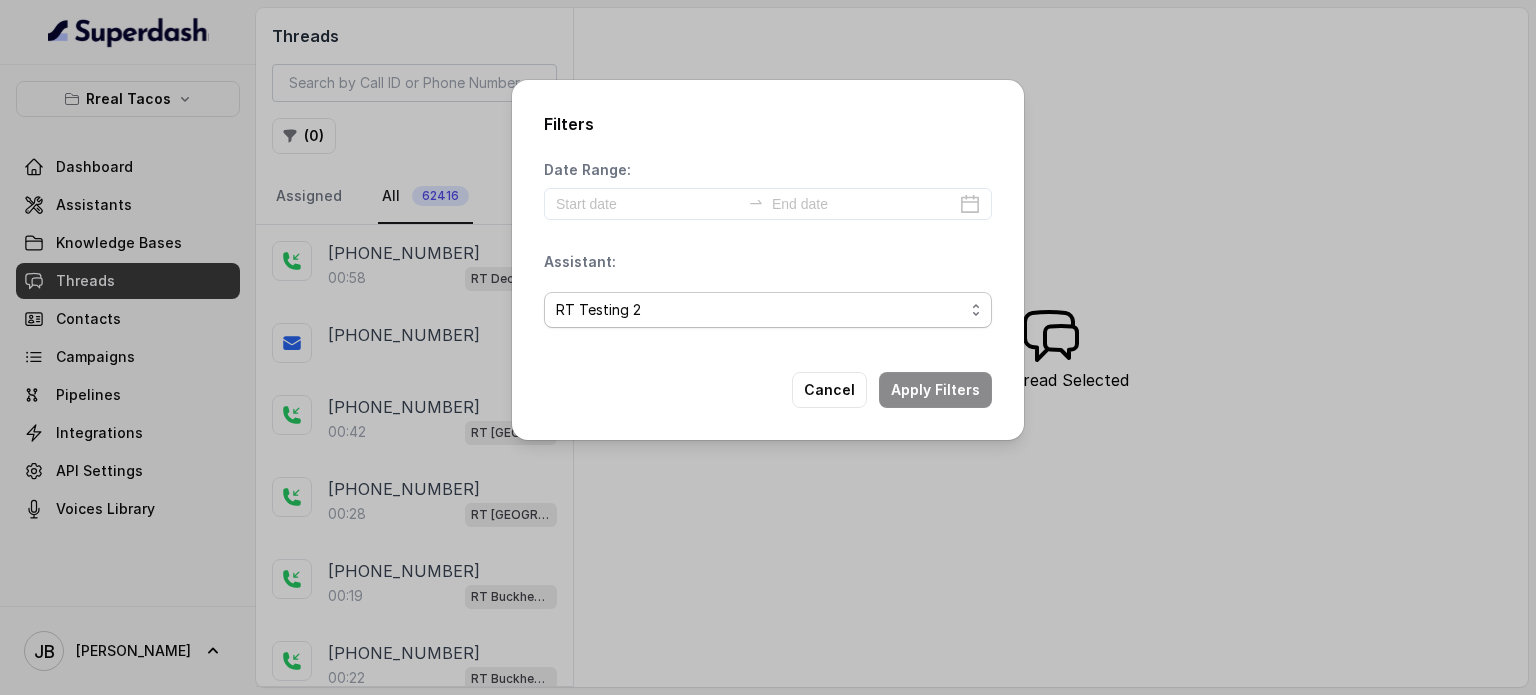 click on "(Select Assistant) RT Midtown / EN RT Midtown / ES RT Buckhead / EN RT West Midtown / EN RT Sandy Springs / EN RT Decatur / EN RT Cumming / EN RT Chamblee / EN RT Testing RT Sugar Hill / EN RT Testing 2 RT Lawrenceville" at bounding box center [768, 310] 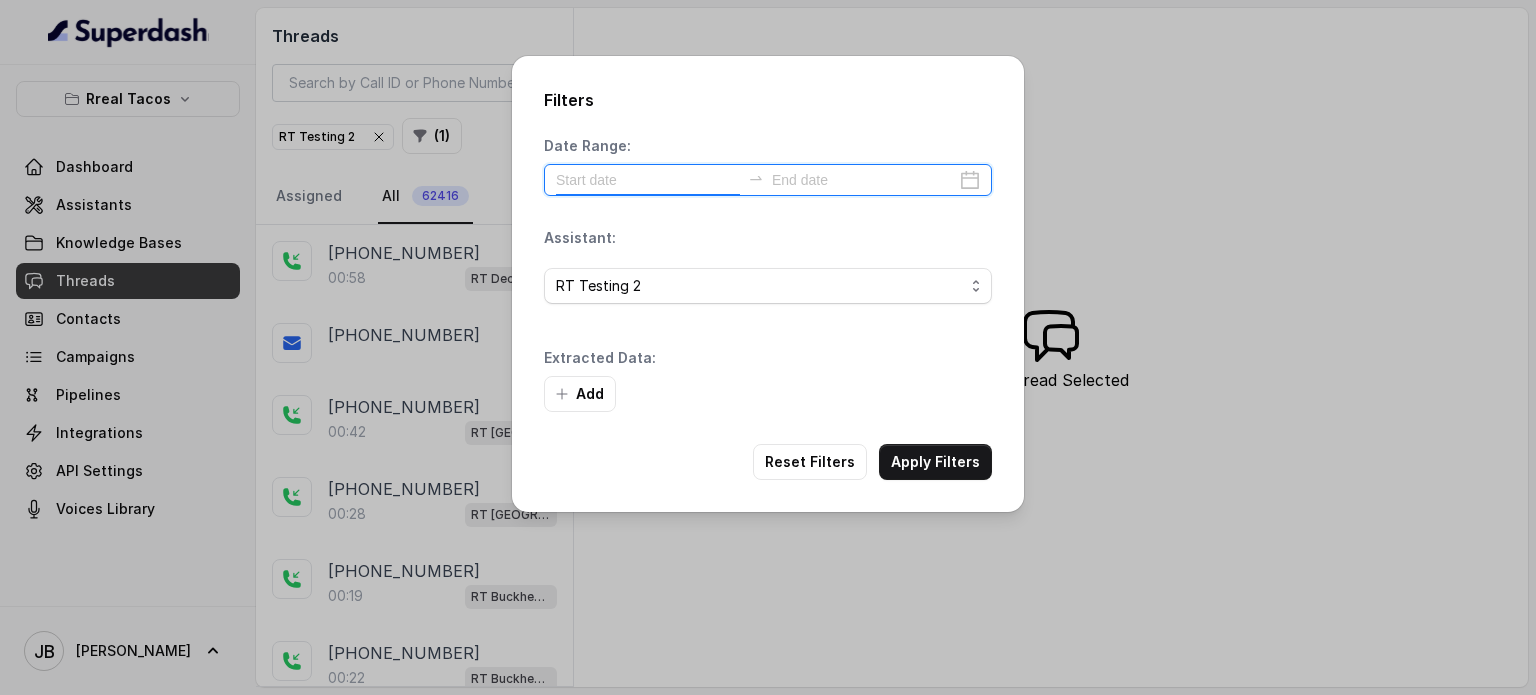 drag, startPoint x: 642, startPoint y: 178, endPoint x: 682, endPoint y: 217, distance: 55.86591 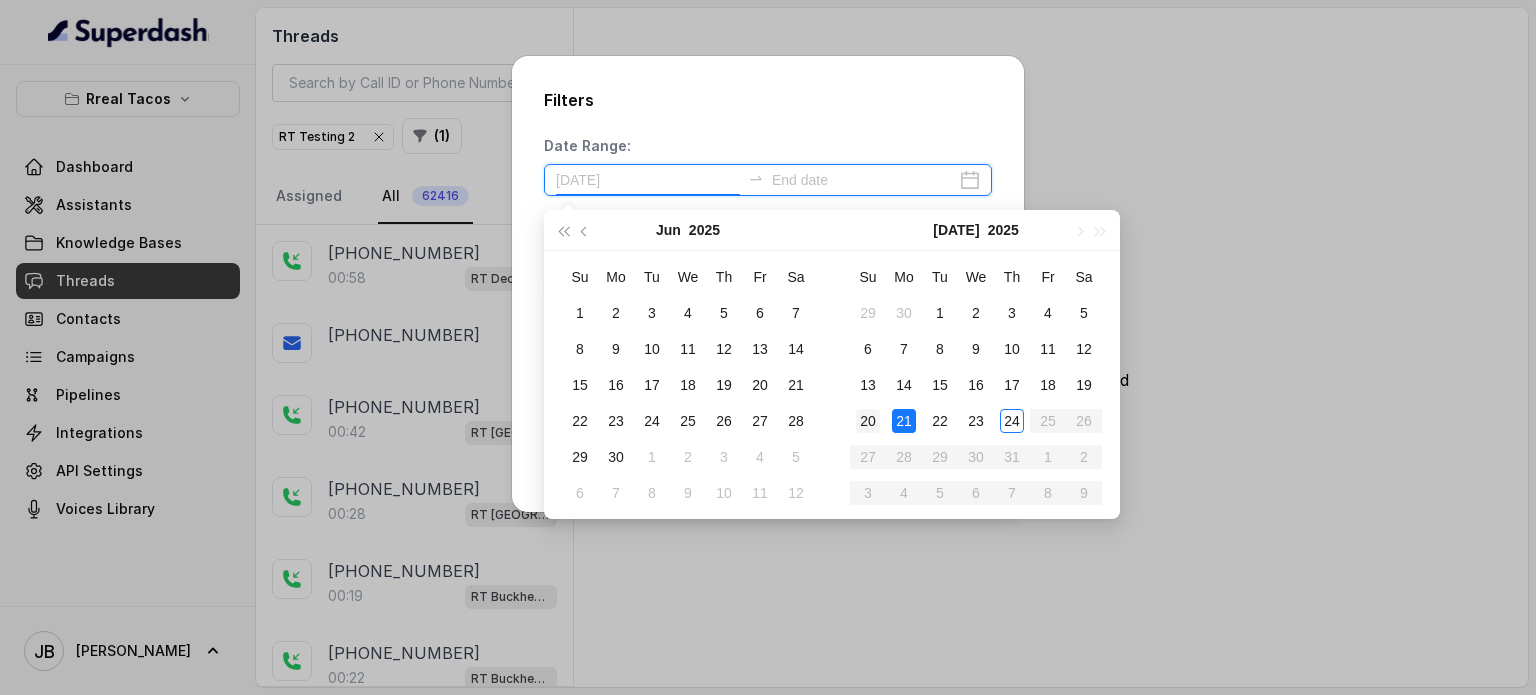 type on "2025-07-20" 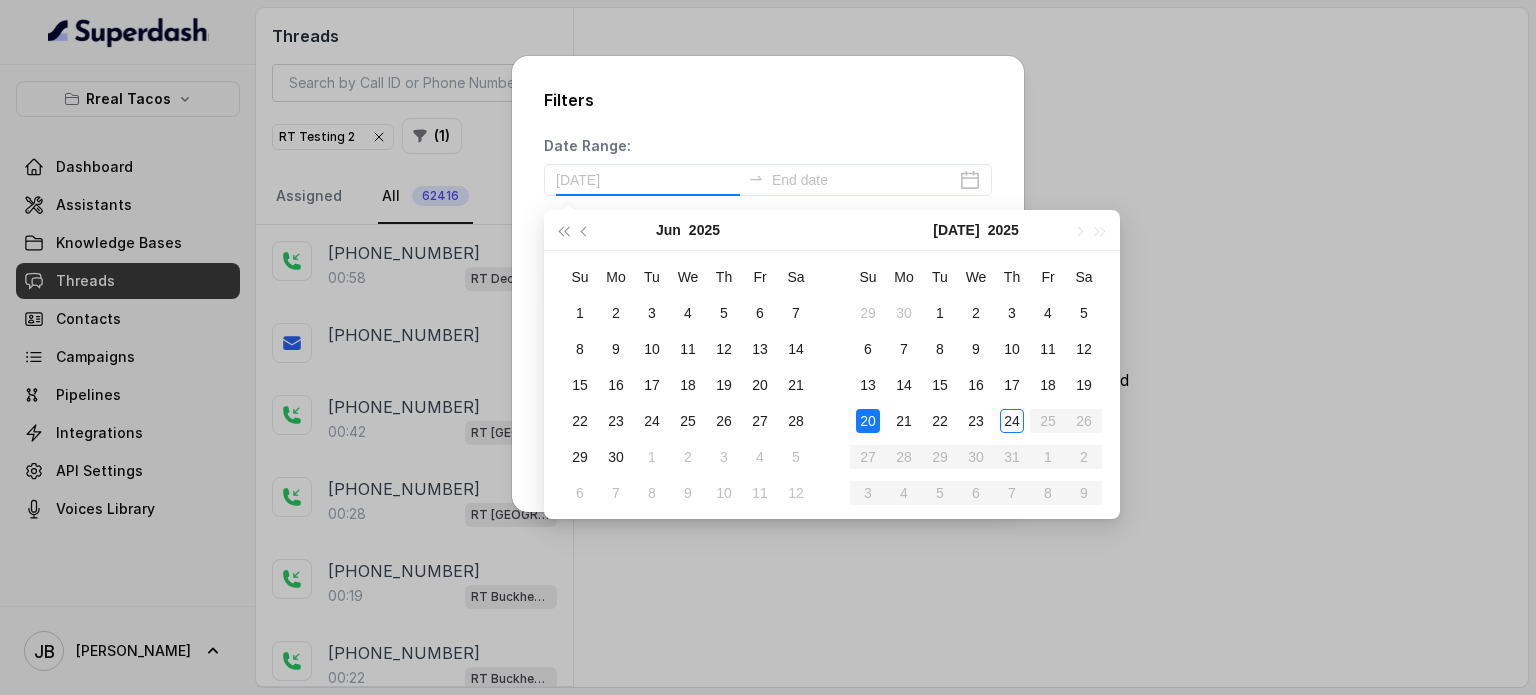 click on "20" at bounding box center [868, 421] 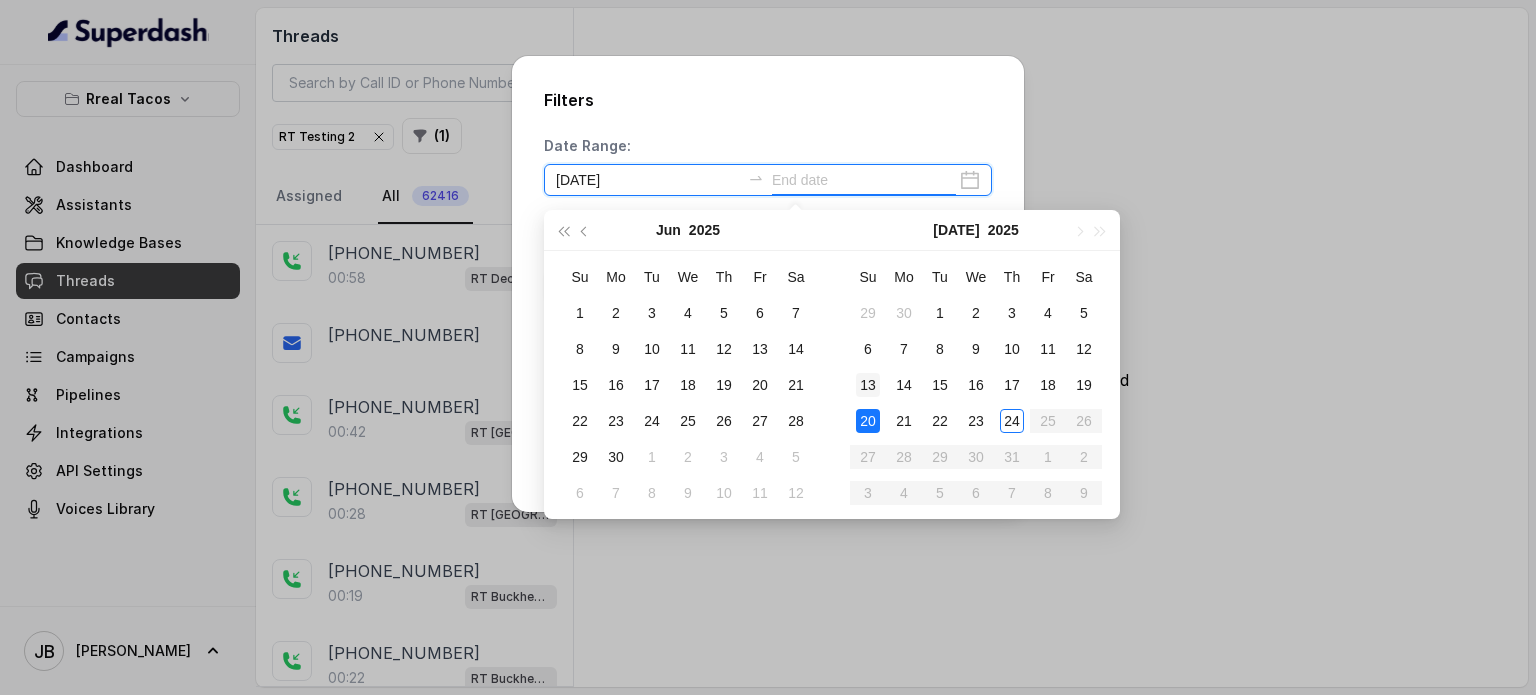 type on "2025-07-13" 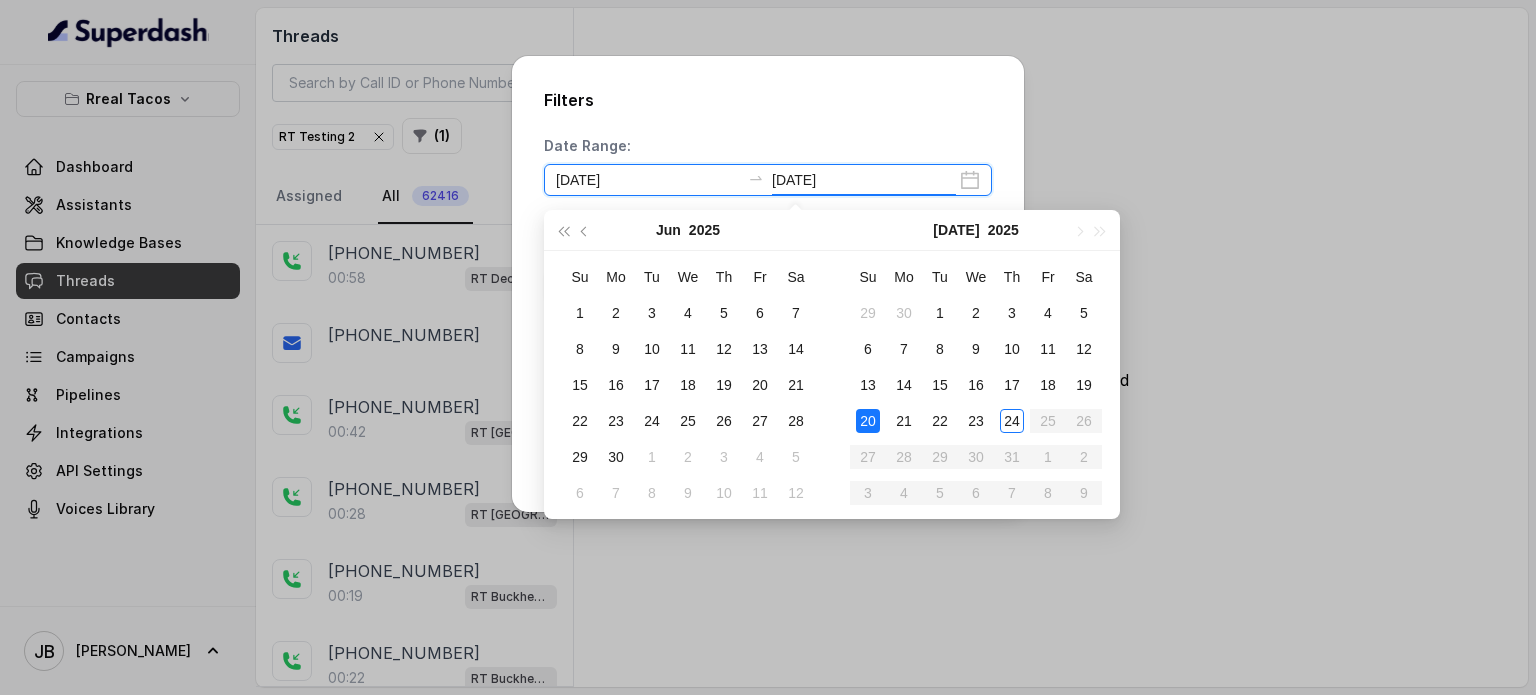 type on "2025-07-23" 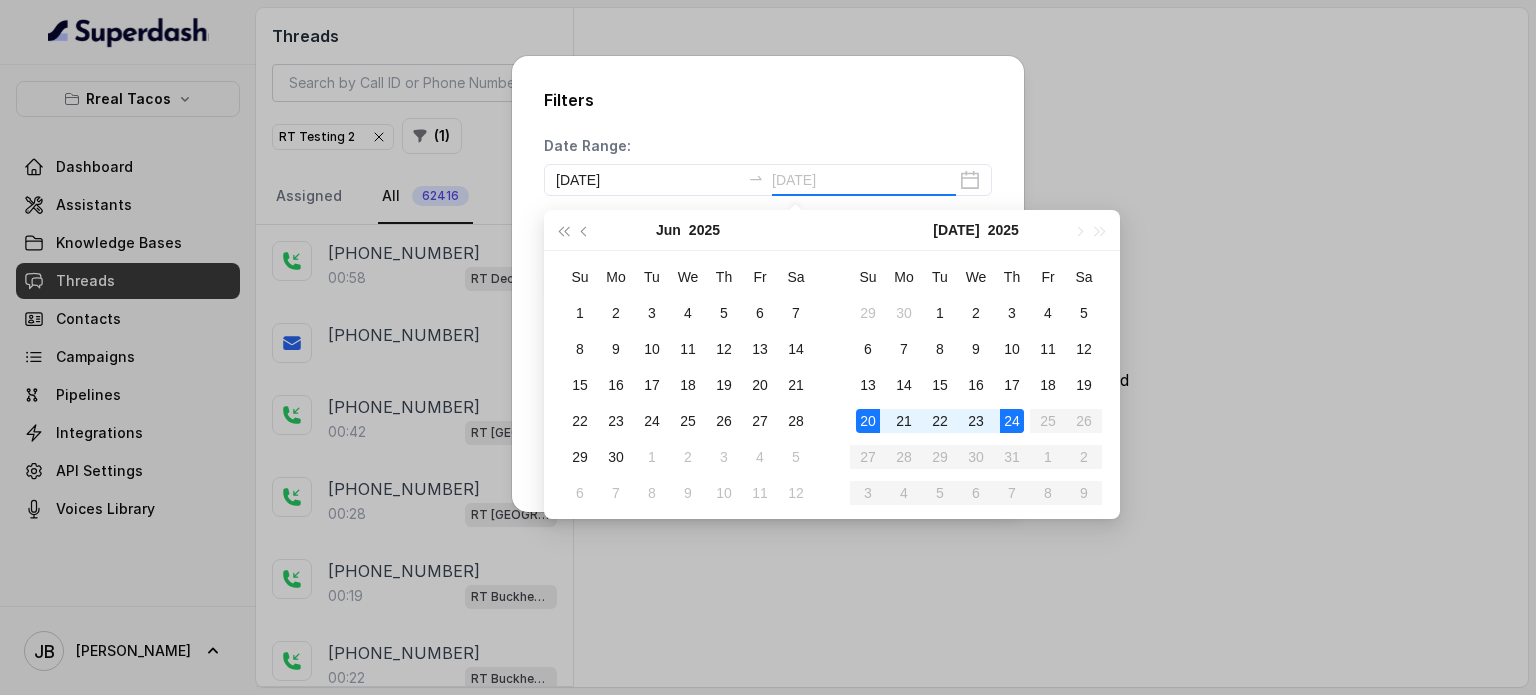 click on "24" at bounding box center [1012, 421] 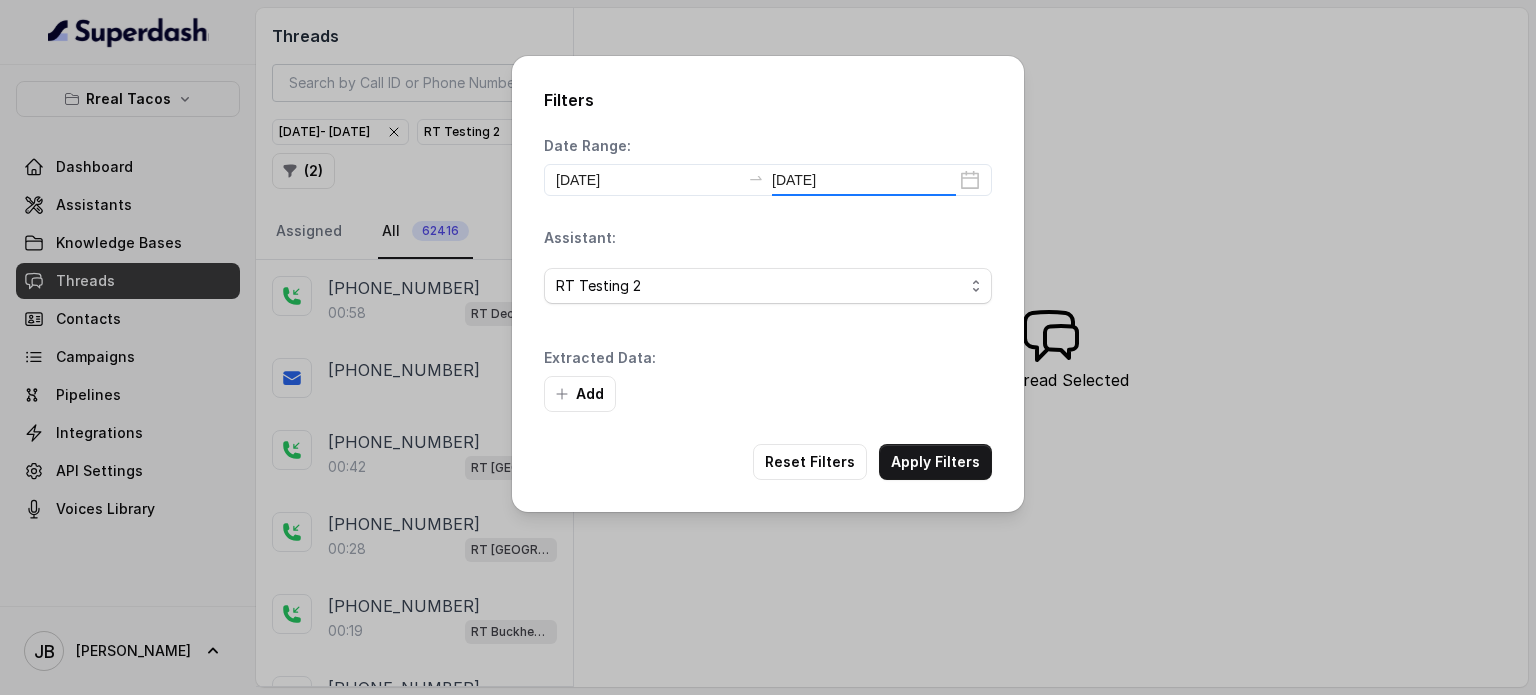 type on "2025-07-24" 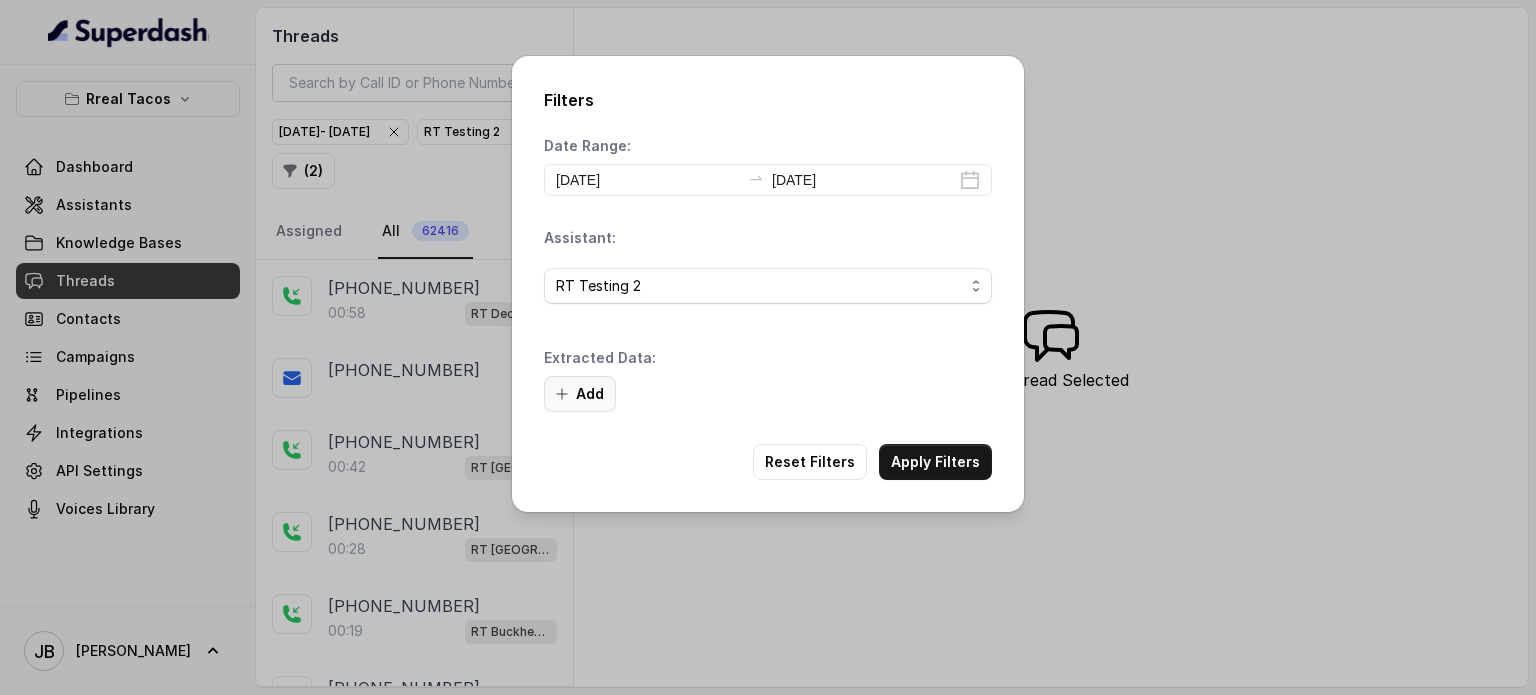 click on "Add" at bounding box center [580, 394] 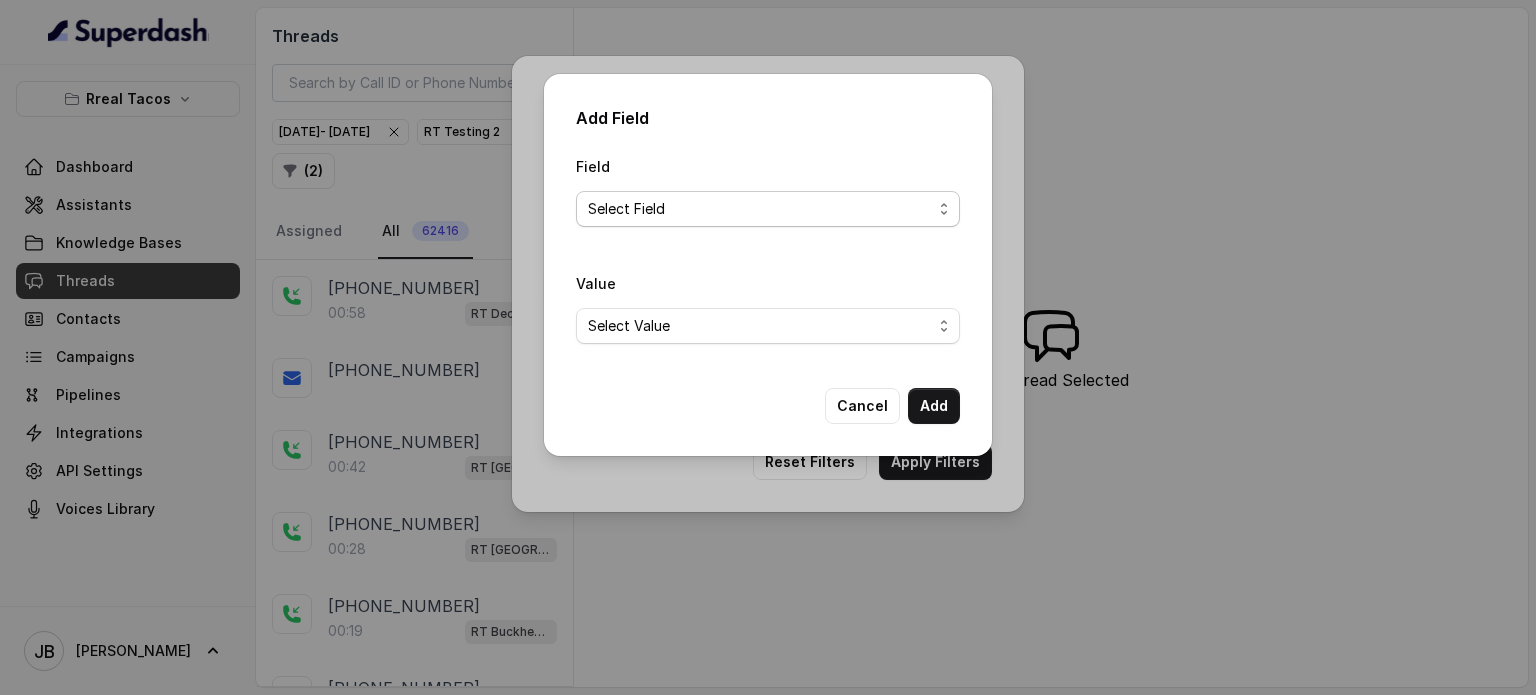click on "Select Field Text Sent? Reason for sending text Human Transfer Reason for transfering Reason for calling DetectedError Event Mention Reason for Event AITolerance Restaurant Name Speak In Spanish Party Size Menu Mention (Yes/No) Google AI Assistant Calls Highlights reservationSize" at bounding box center [768, 209] 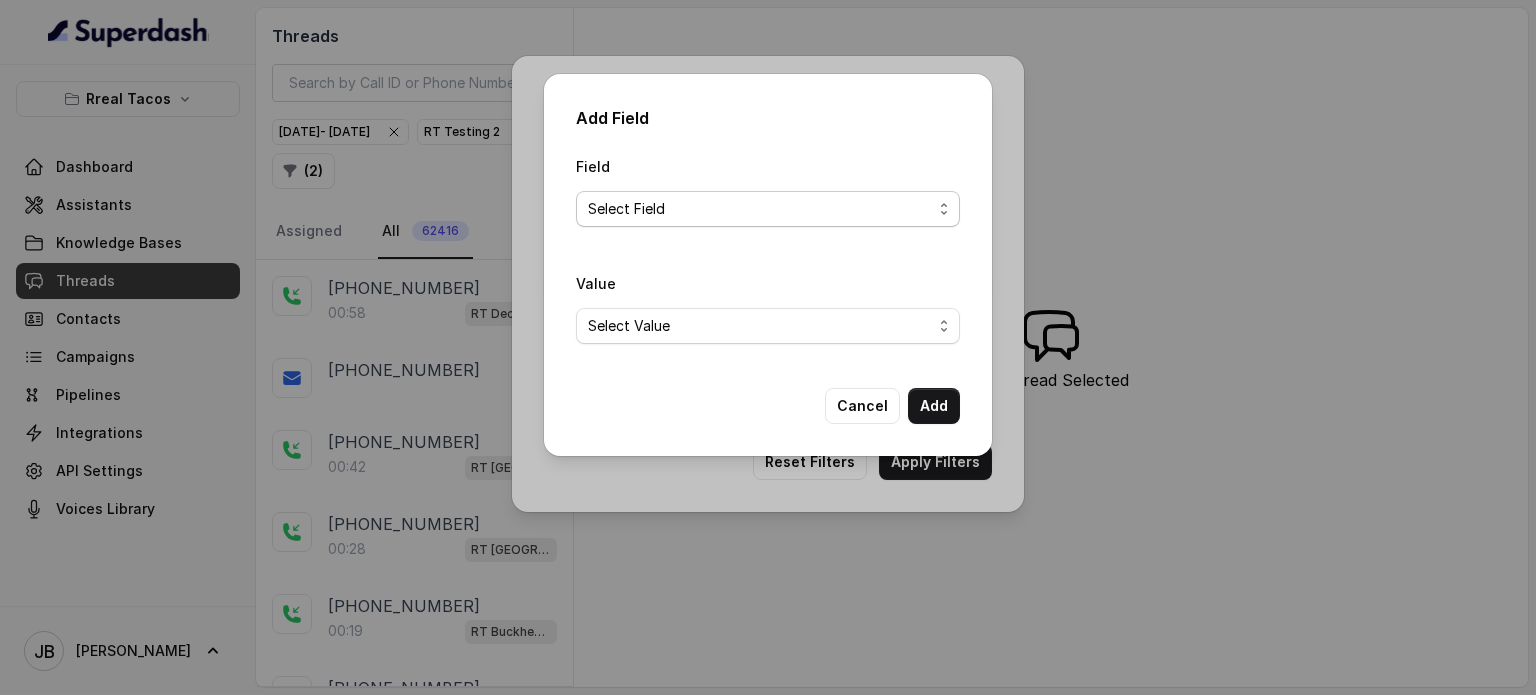 select on "Reason for calling" 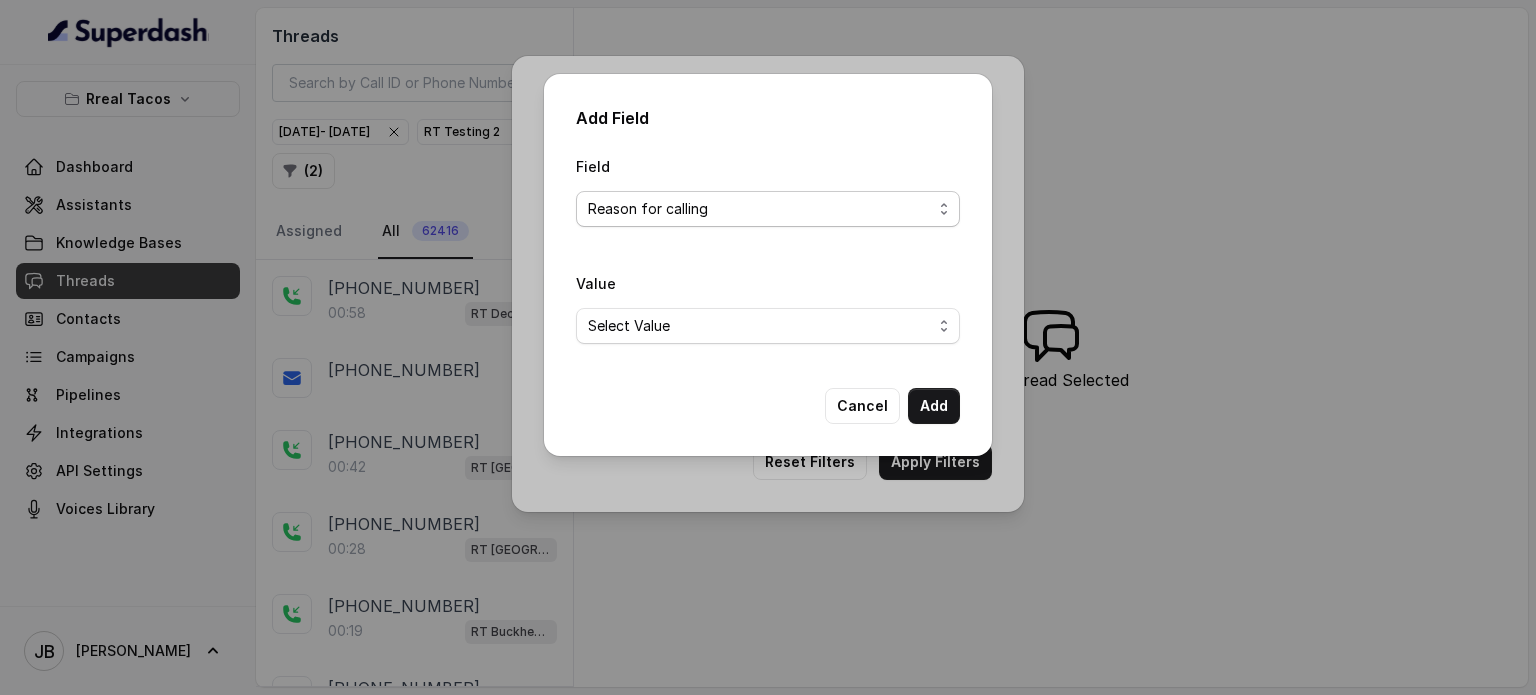 click on "Select Field Text Sent? Reason for sending text Human Transfer Reason for transfering Reason for calling DetectedError Event Mention Reason for Event AITolerance Restaurant Name Speak In Spanish Party Size Menu Mention (Yes/No) Google AI Assistant Calls Highlights reservationSize" at bounding box center (768, 209) 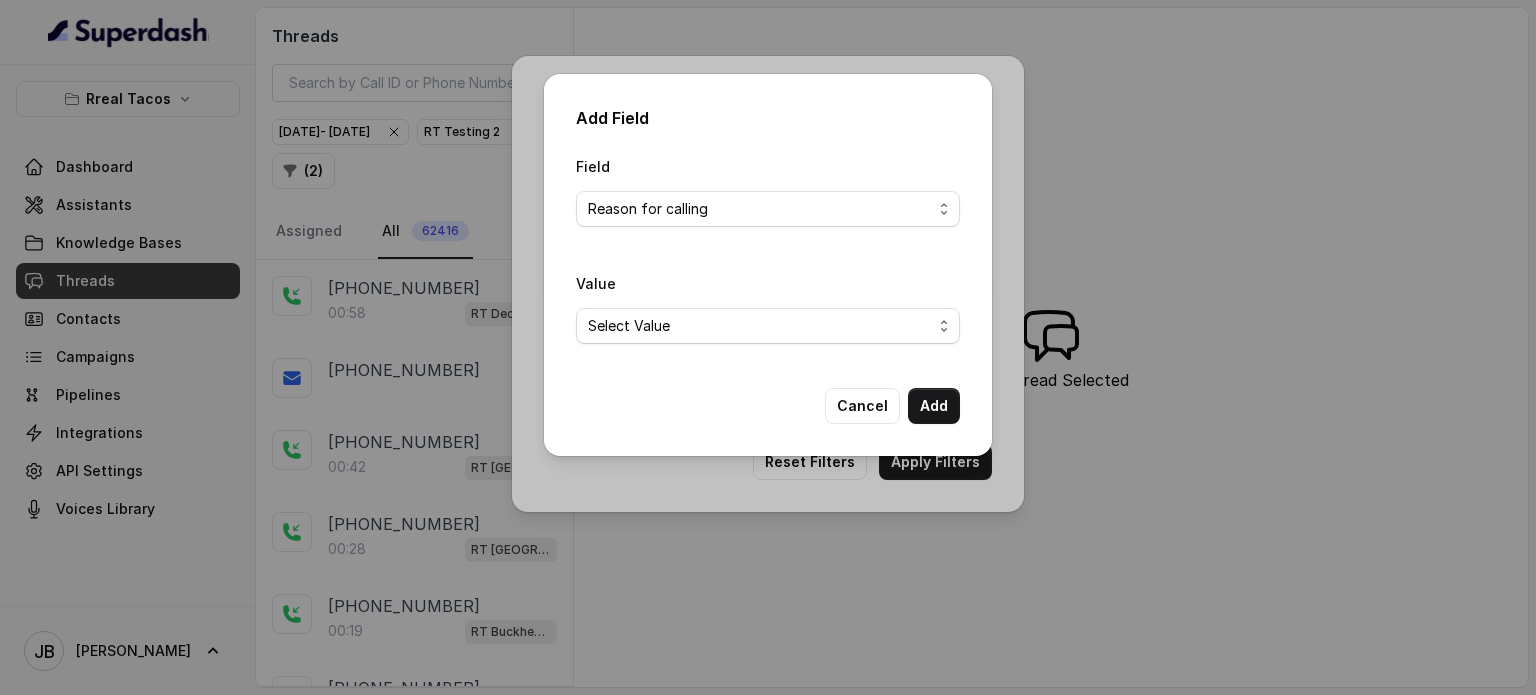click on "Value Select Value Unclassified Making a Reservation or Inquiring About Reservations Placing an Order for Takeout or Delivery Menu Inquiries and Special Dietary Needs Request to speak to a human, to a person, to customer service, to the host or the hostess Questions About Restaurant Hours and Wait Times General Information and Amenities Assistance with Online Platforms and Technical Issues Employment Opportunities or Business Inquiries Special Event or Holiday Inquiry Lost Items Inquiries" at bounding box center (768, 313) 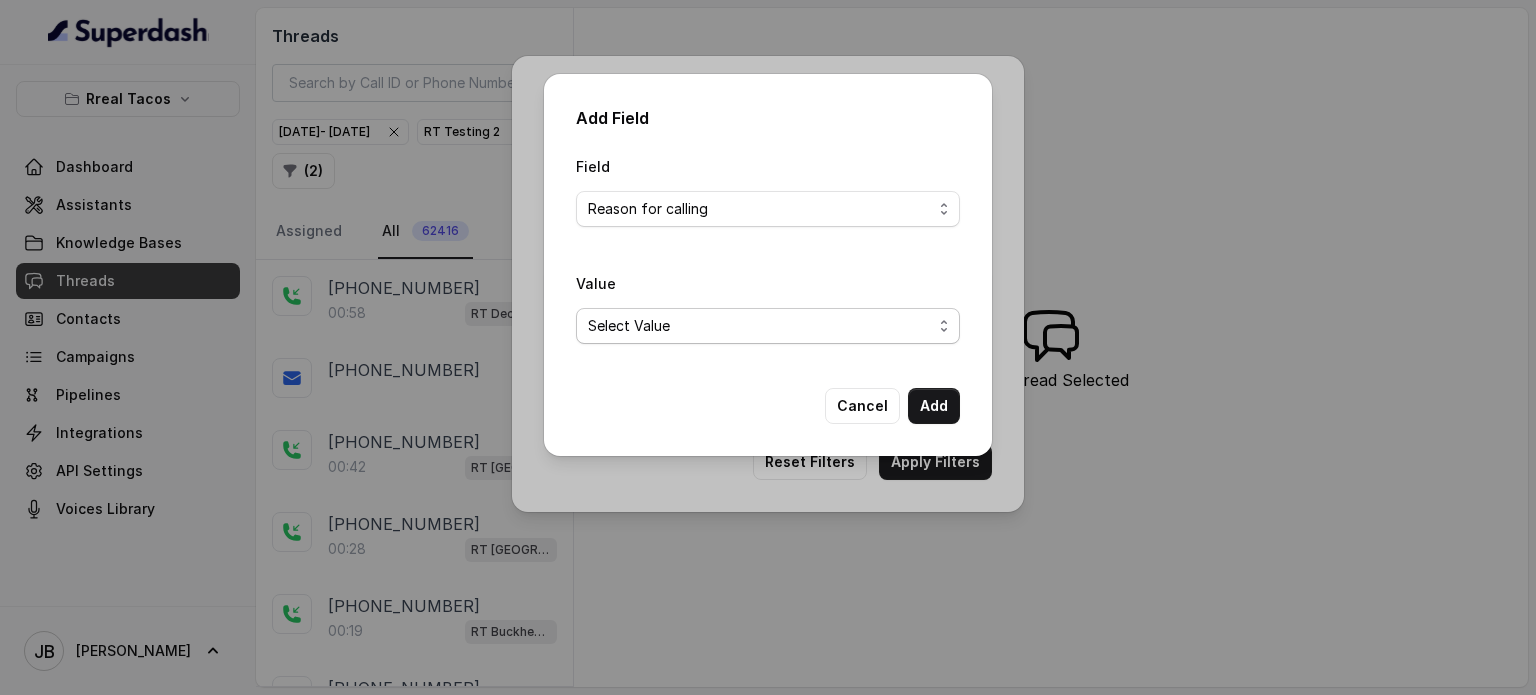 click on "Select Value Unclassified Making a Reservation or Inquiring About Reservations Placing an Order for Takeout or Delivery Menu Inquiries and Special Dietary Needs Request to speak to a human, to a person, to customer service, to the host or the hostess Questions About Restaurant Hours and Wait Times General Information and Amenities Assistance with Online Platforms and Technical Issues Employment Opportunities or Business Inquiries Special Event or Holiday Inquiry Lost Items Inquiries" at bounding box center [768, 326] 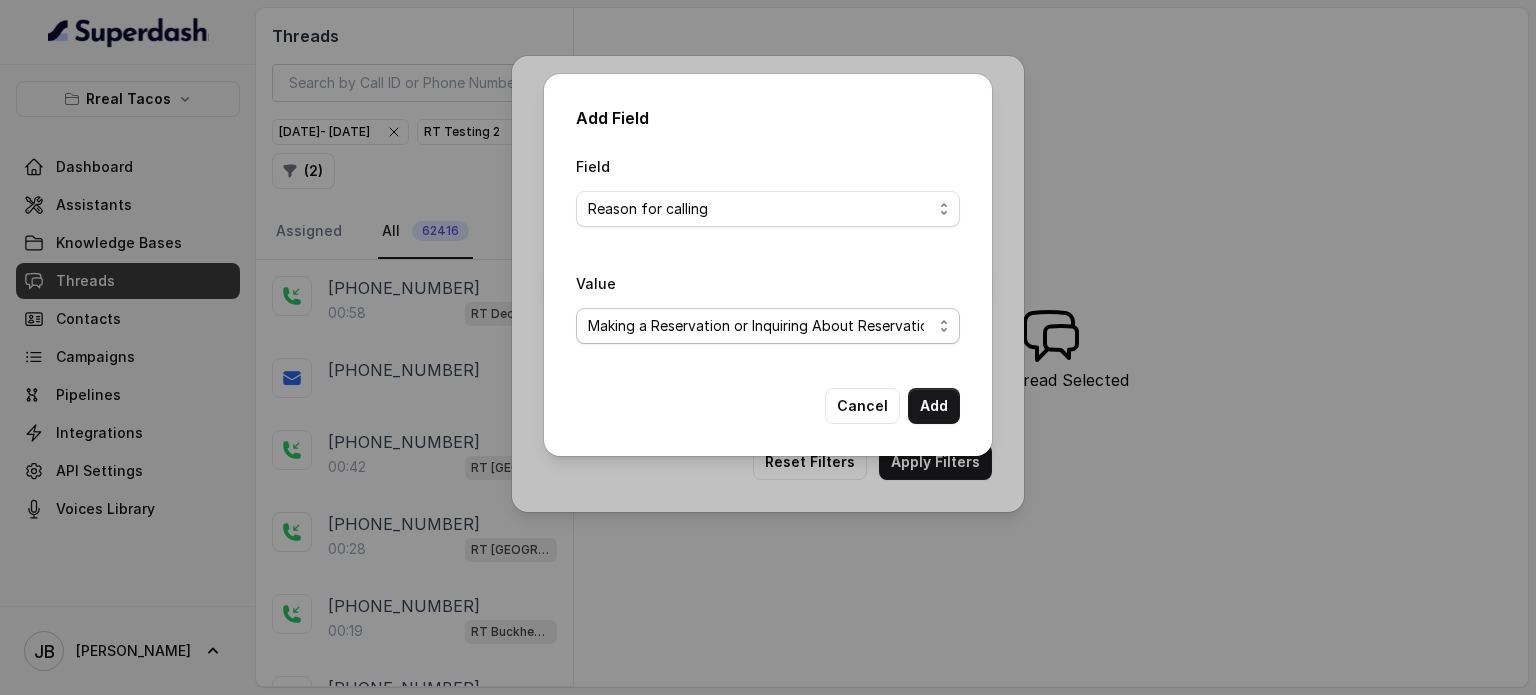 click on "Select Value Unclassified Making a Reservation or Inquiring About Reservations Placing an Order for Takeout or Delivery Menu Inquiries and Special Dietary Needs Request to speak to a human, to a person, to customer service, to the host or the hostess Questions About Restaurant Hours and Wait Times General Information and Amenities Assistance with Online Platforms and Technical Issues Employment Opportunities or Business Inquiries Special Event or Holiday Inquiry Lost Items Inquiries" at bounding box center [768, 326] 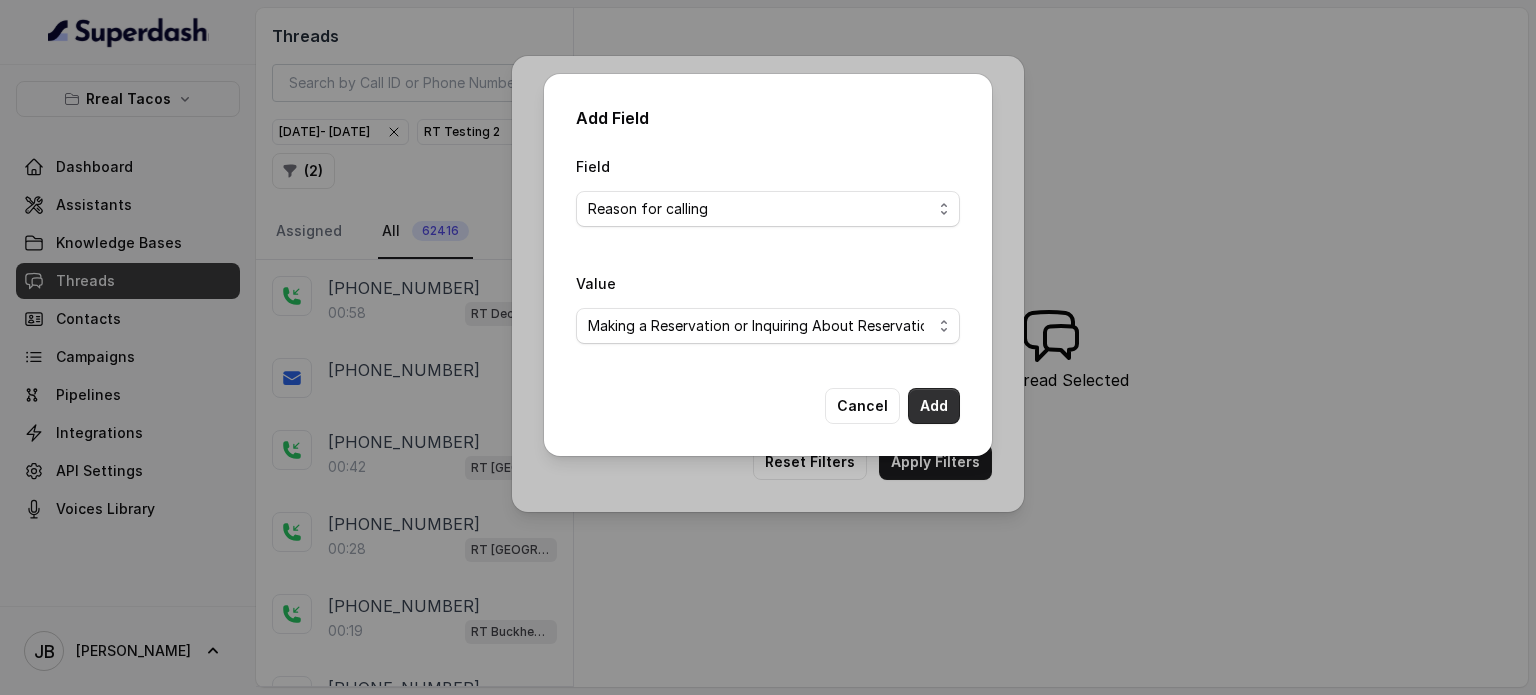 click on "Add" at bounding box center (934, 406) 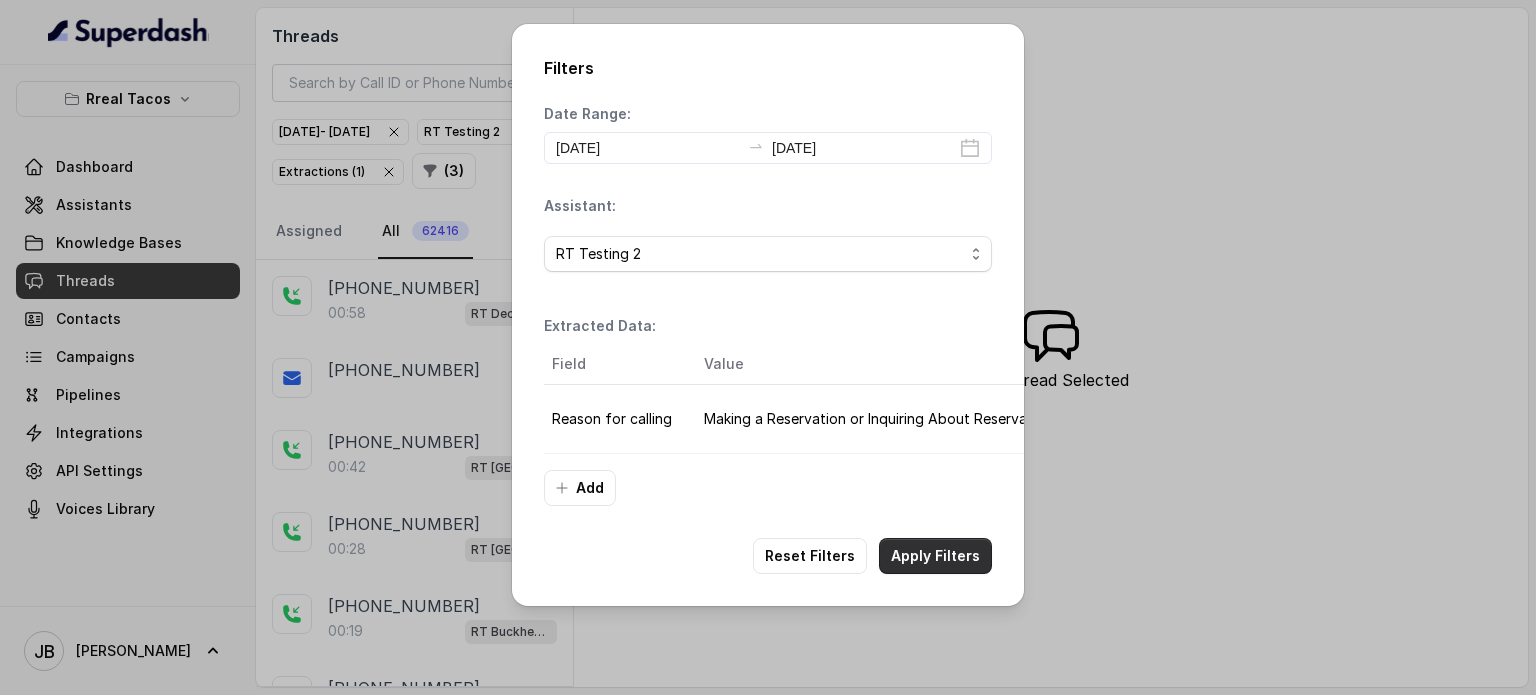 click on "Apply Filters" at bounding box center [935, 556] 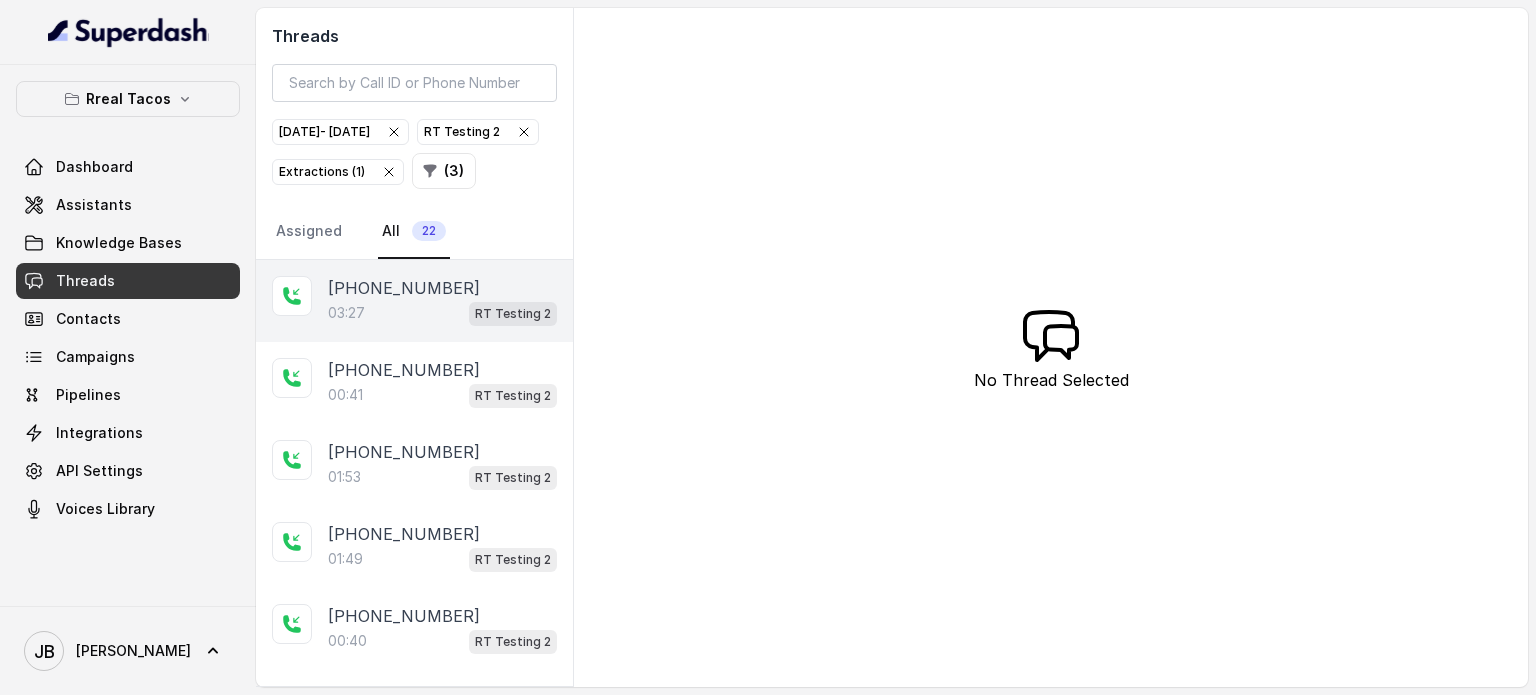 click on "[PHONE_NUMBER]" at bounding box center (404, 288) 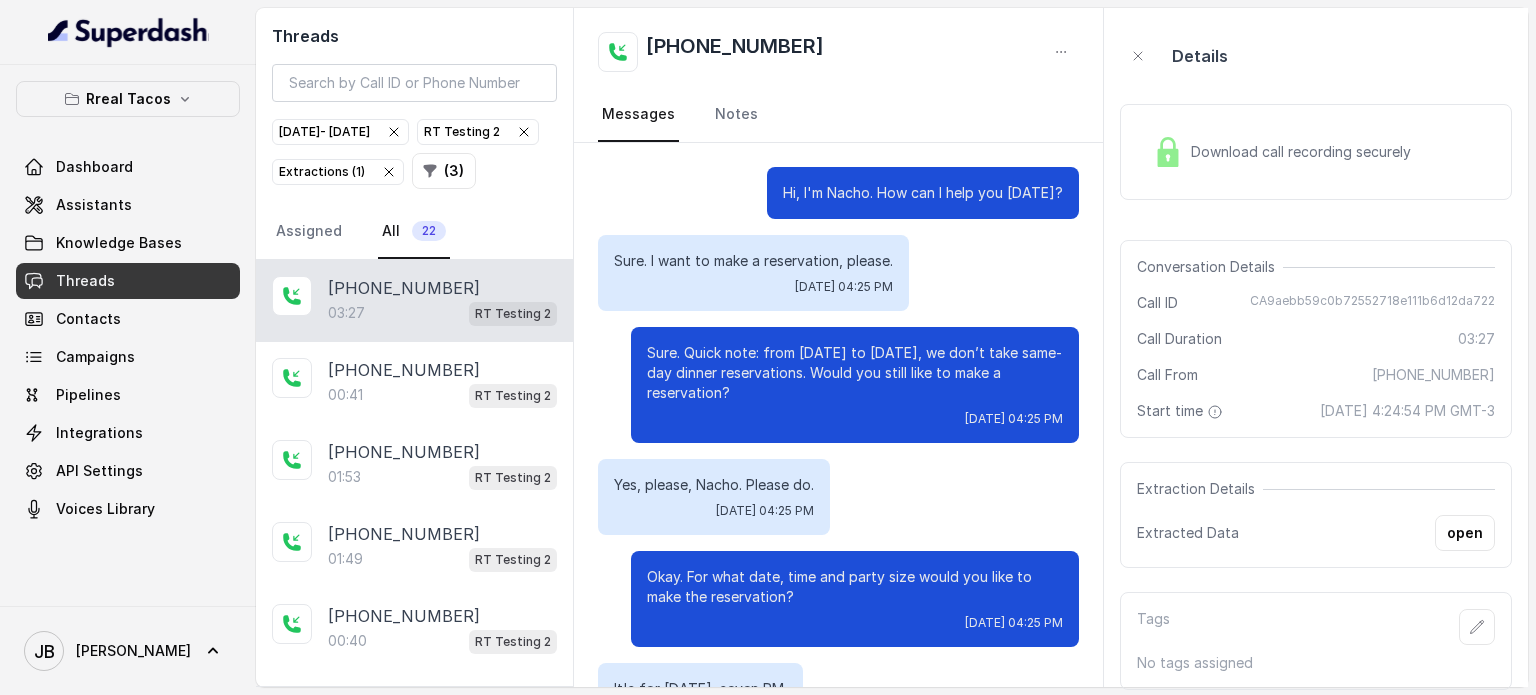 scroll, scrollTop: 3379, scrollLeft: 0, axis: vertical 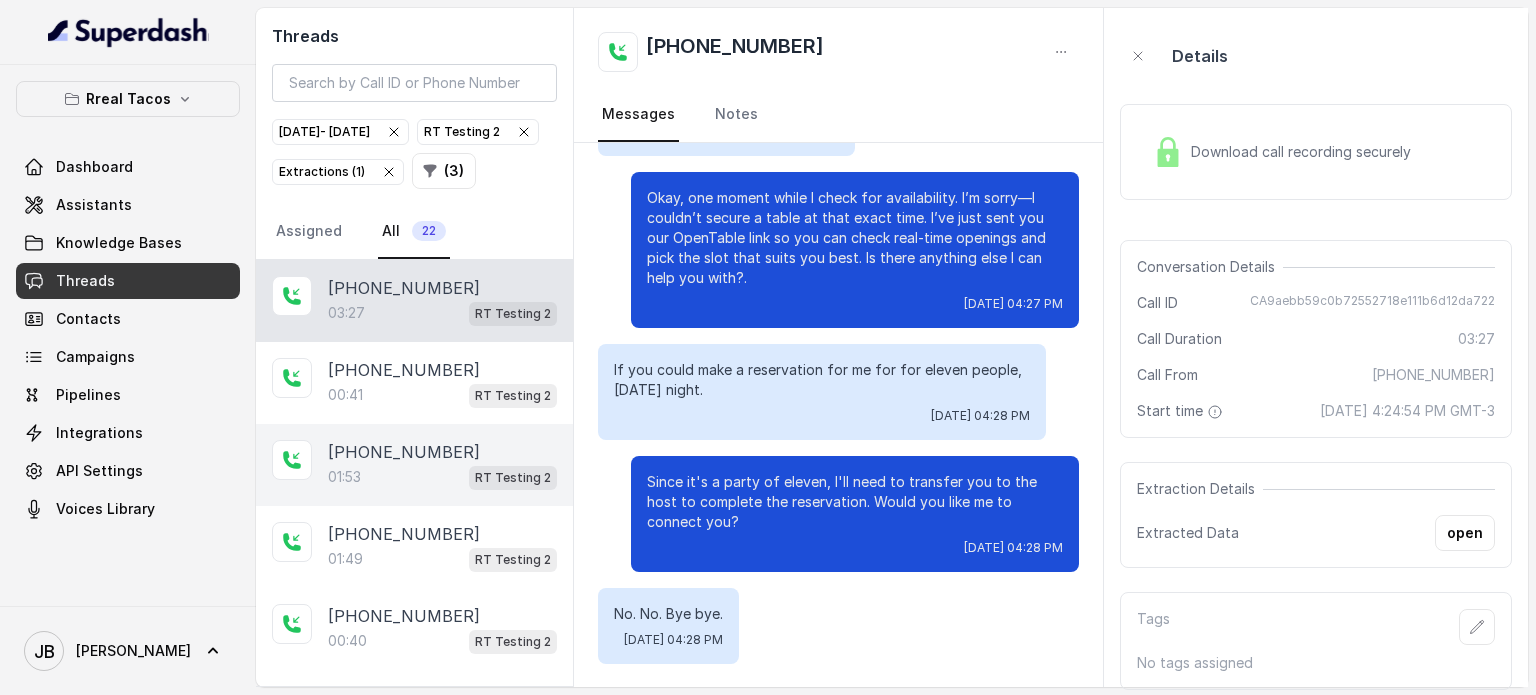 click on "[PHONE_NUMBER]" at bounding box center (404, 452) 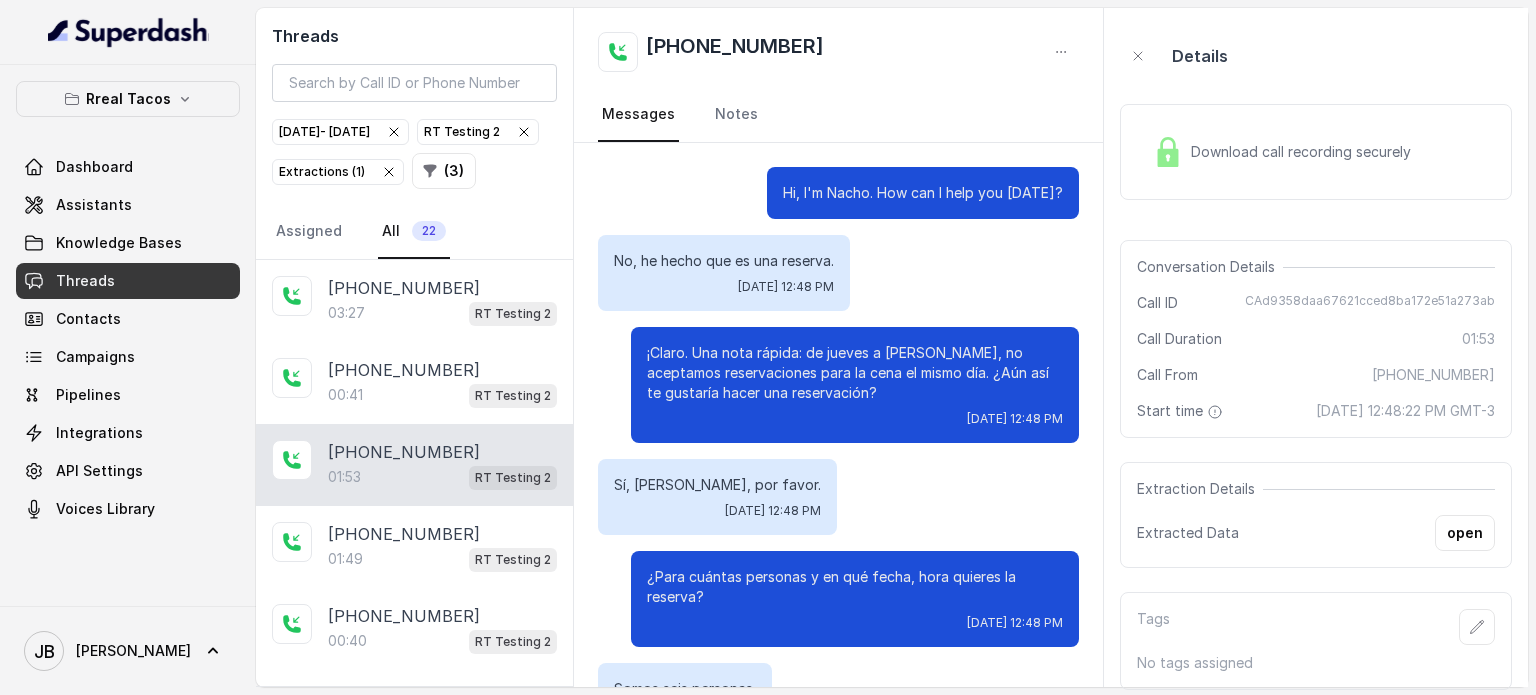 scroll, scrollTop: 1647, scrollLeft: 0, axis: vertical 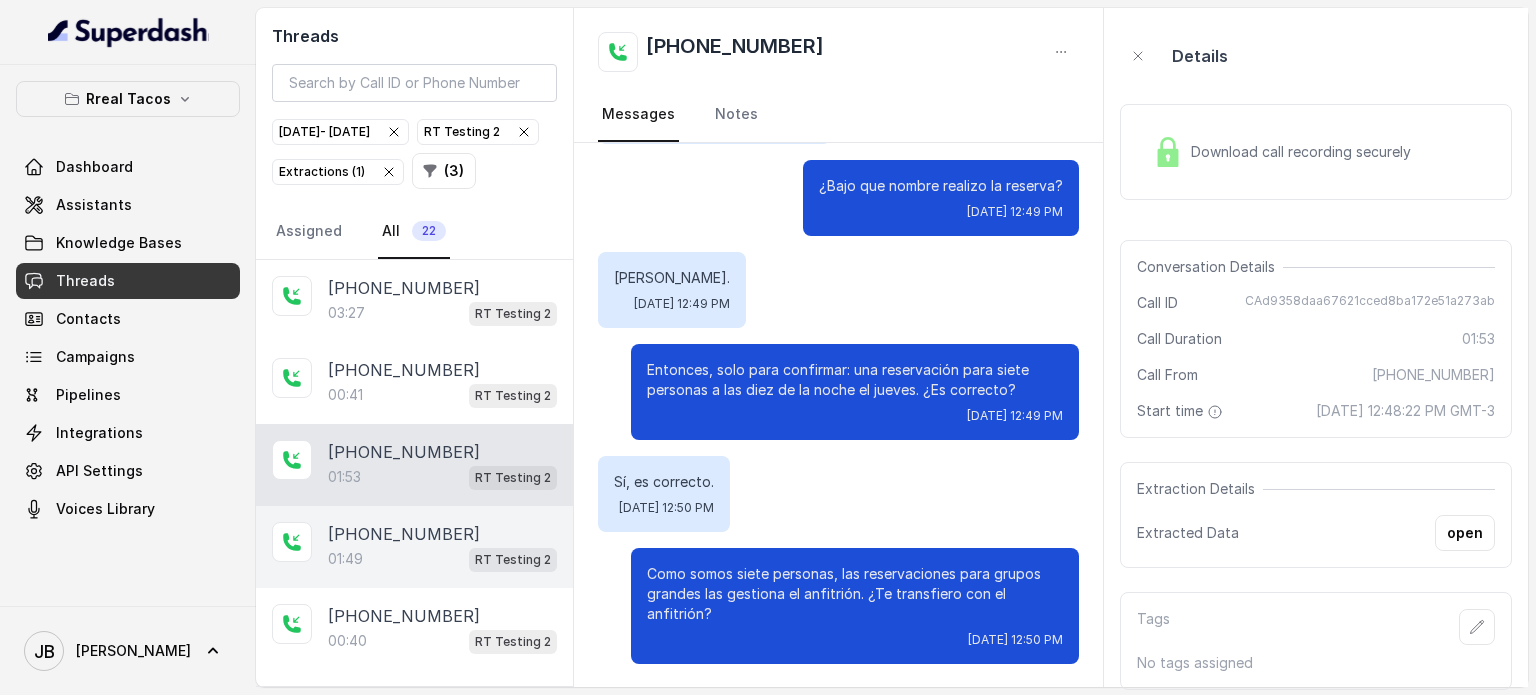 click on "01:49 RT Testing 2" at bounding box center (442, 559) 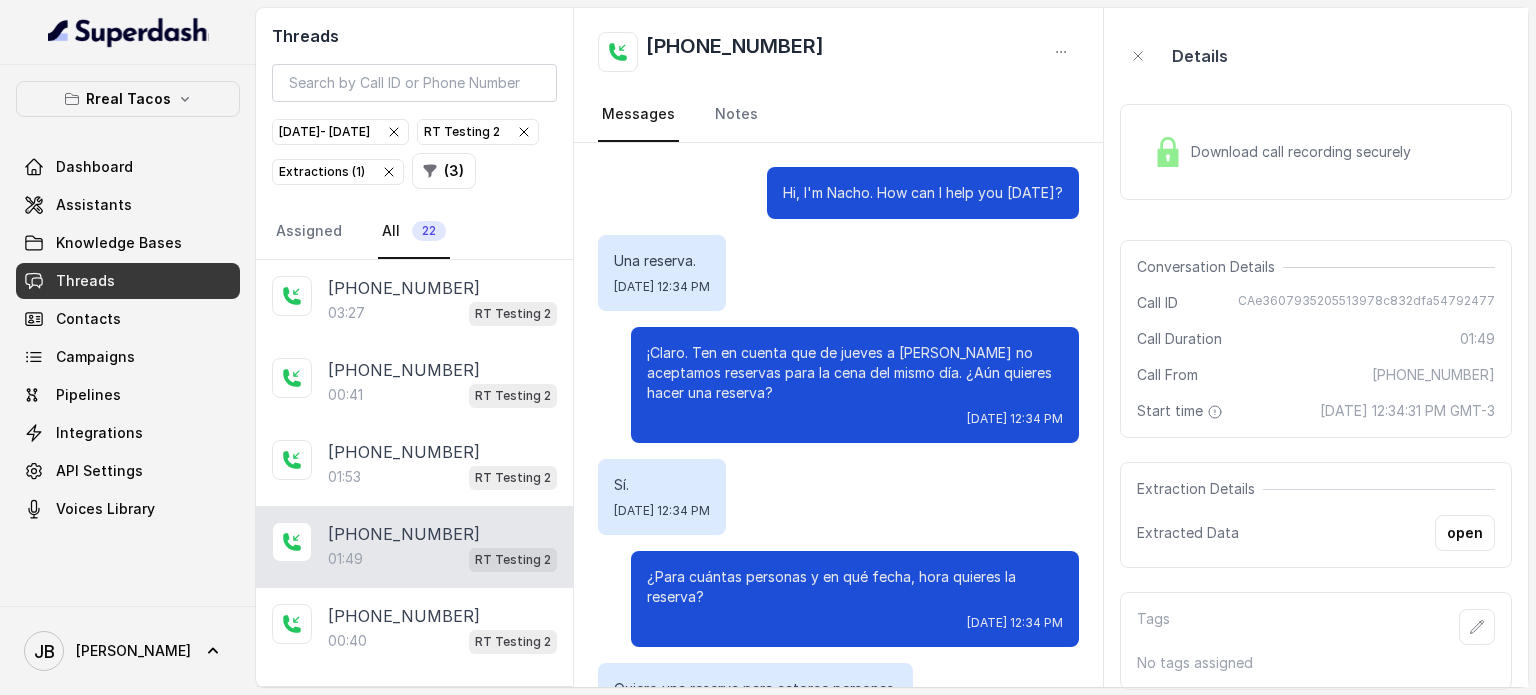 scroll, scrollTop: 1471, scrollLeft: 0, axis: vertical 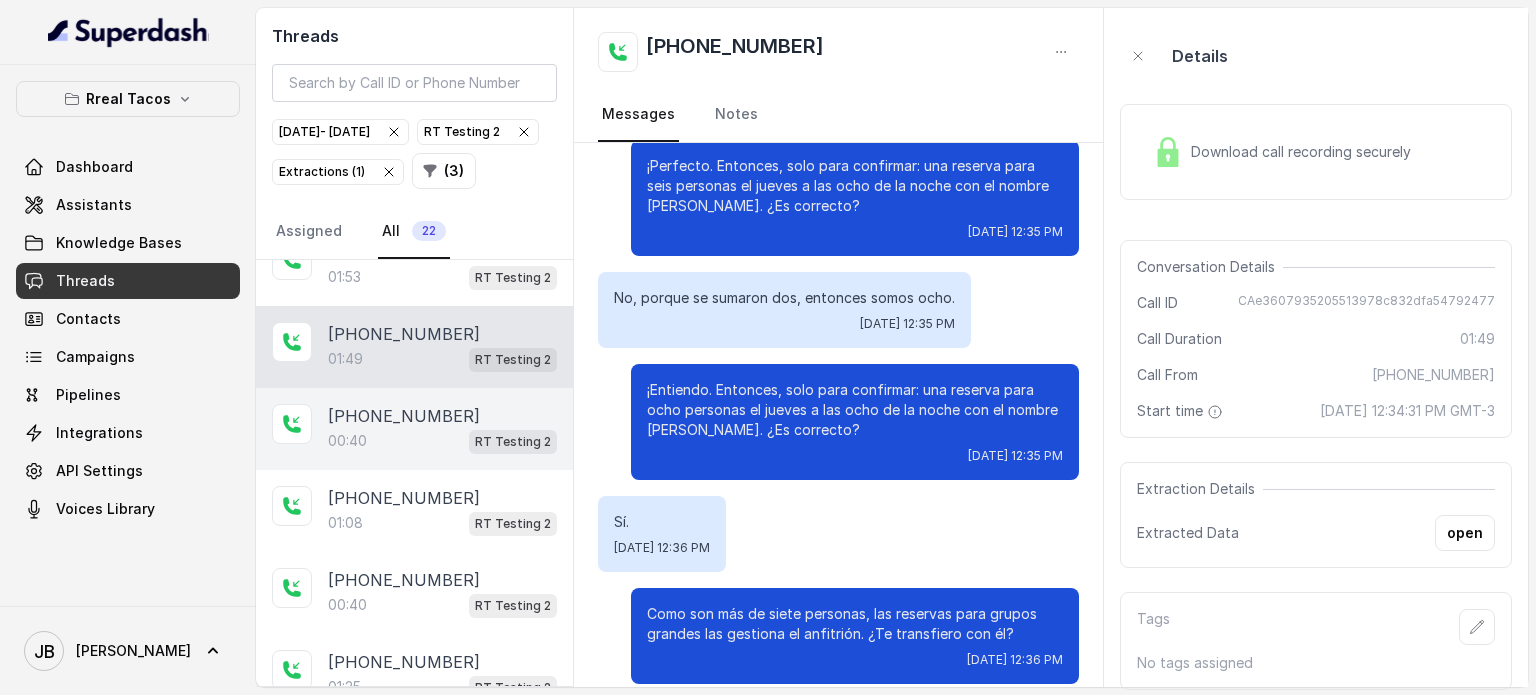 click on "+14043693153   00:40 RT Testing 2" at bounding box center [414, 429] 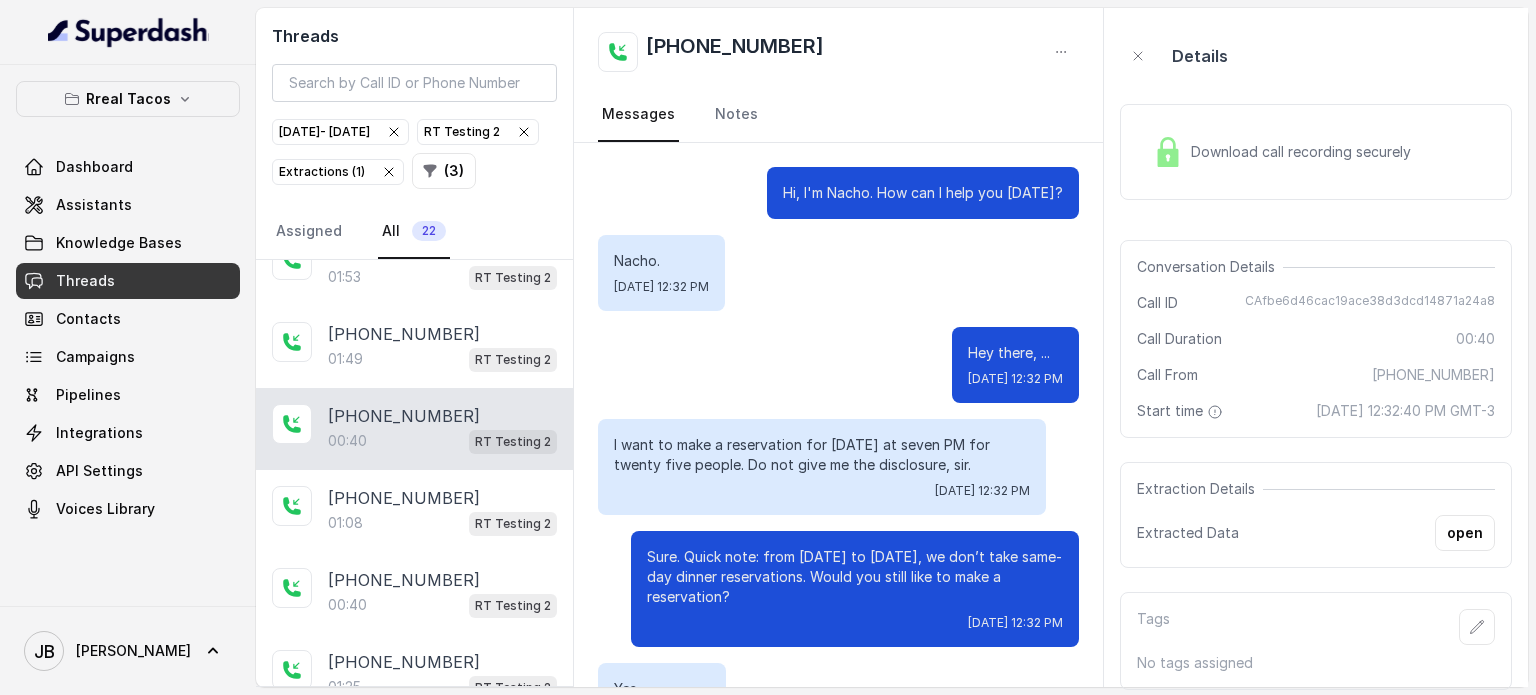 scroll, scrollTop: 351, scrollLeft: 0, axis: vertical 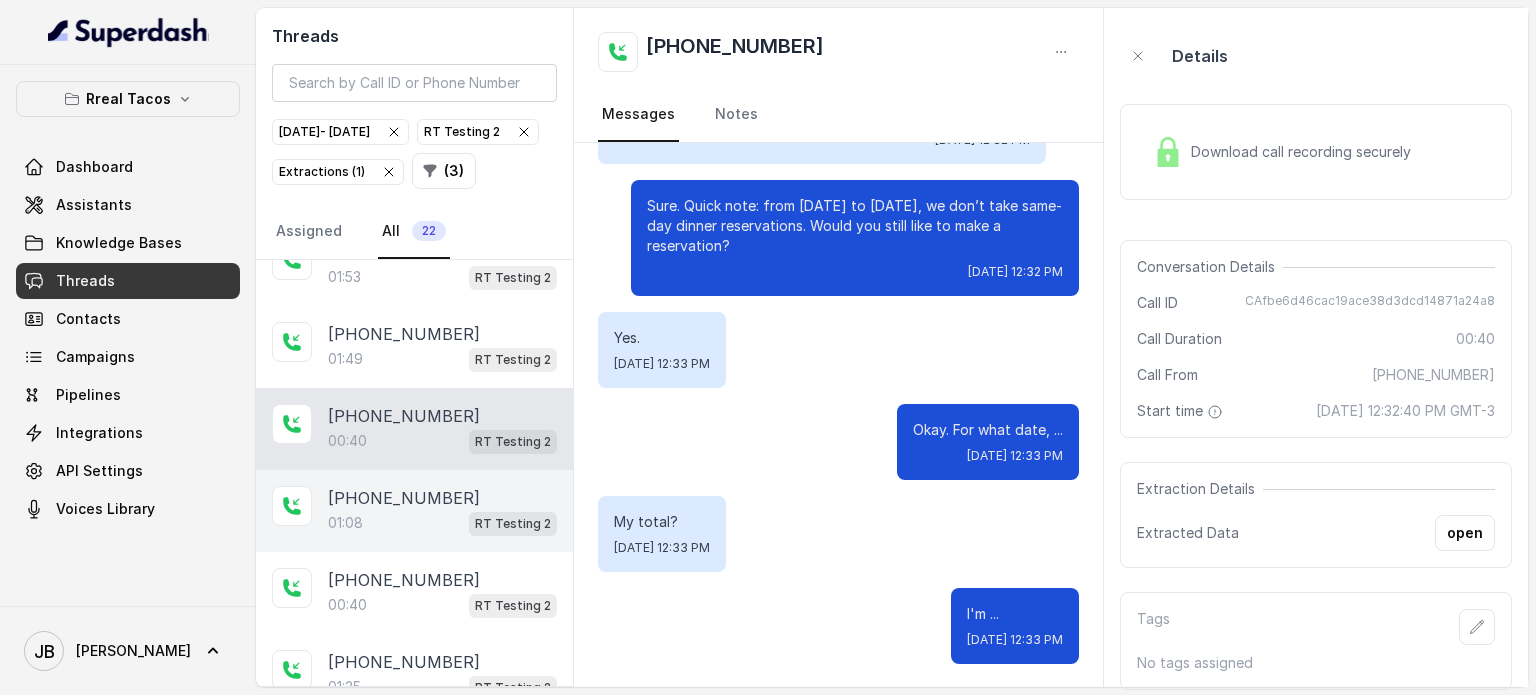click on "+14043338341   01:08 RT Testing 2" at bounding box center [414, 511] 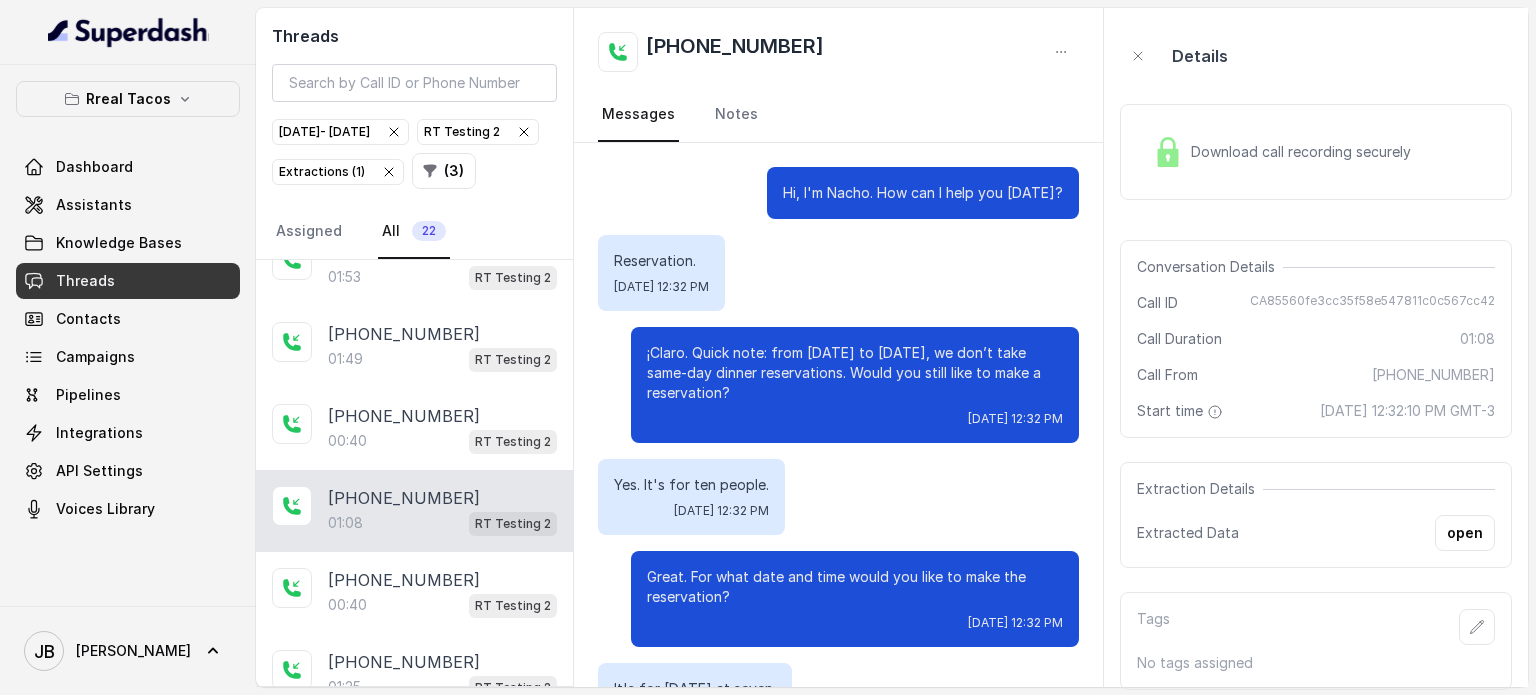 scroll, scrollTop: 667, scrollLeft: 0, axis: vertical 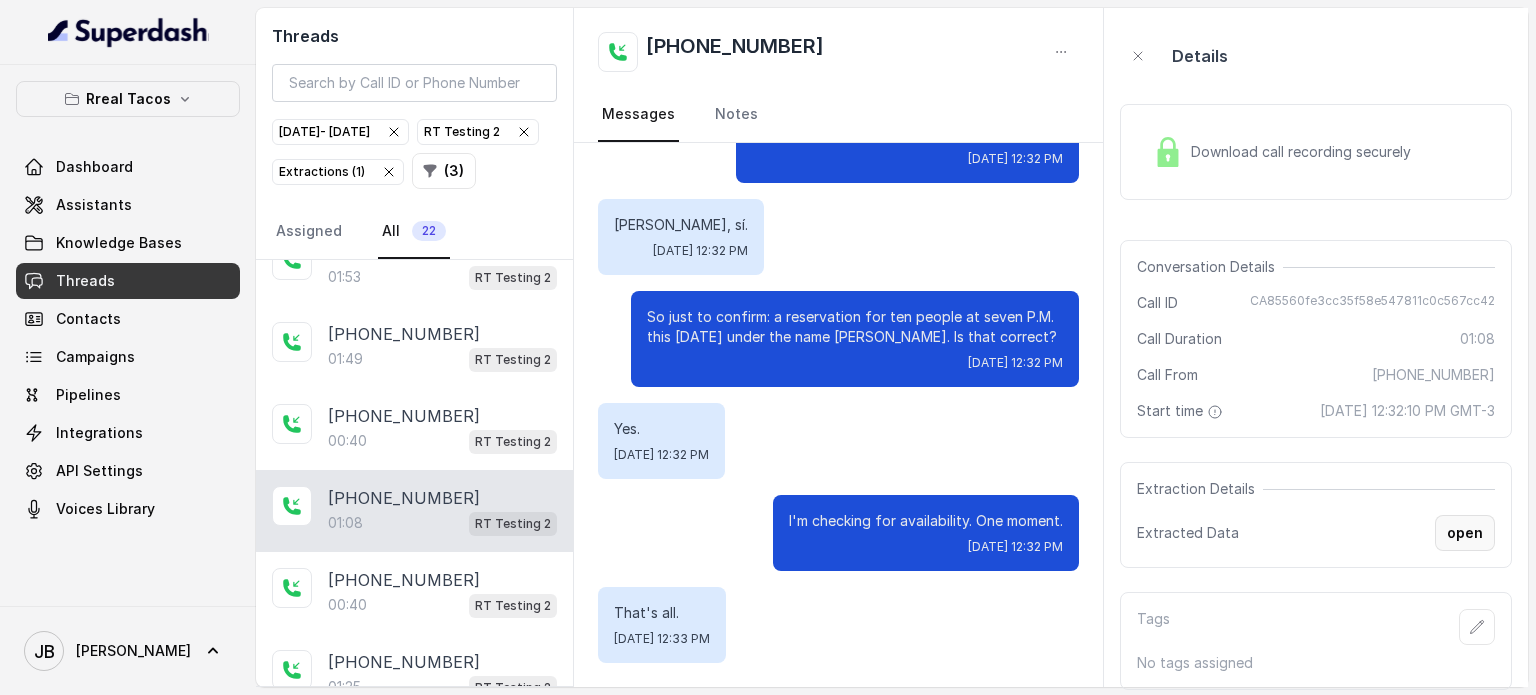 click on "open" at bounding box center [1465, 533] 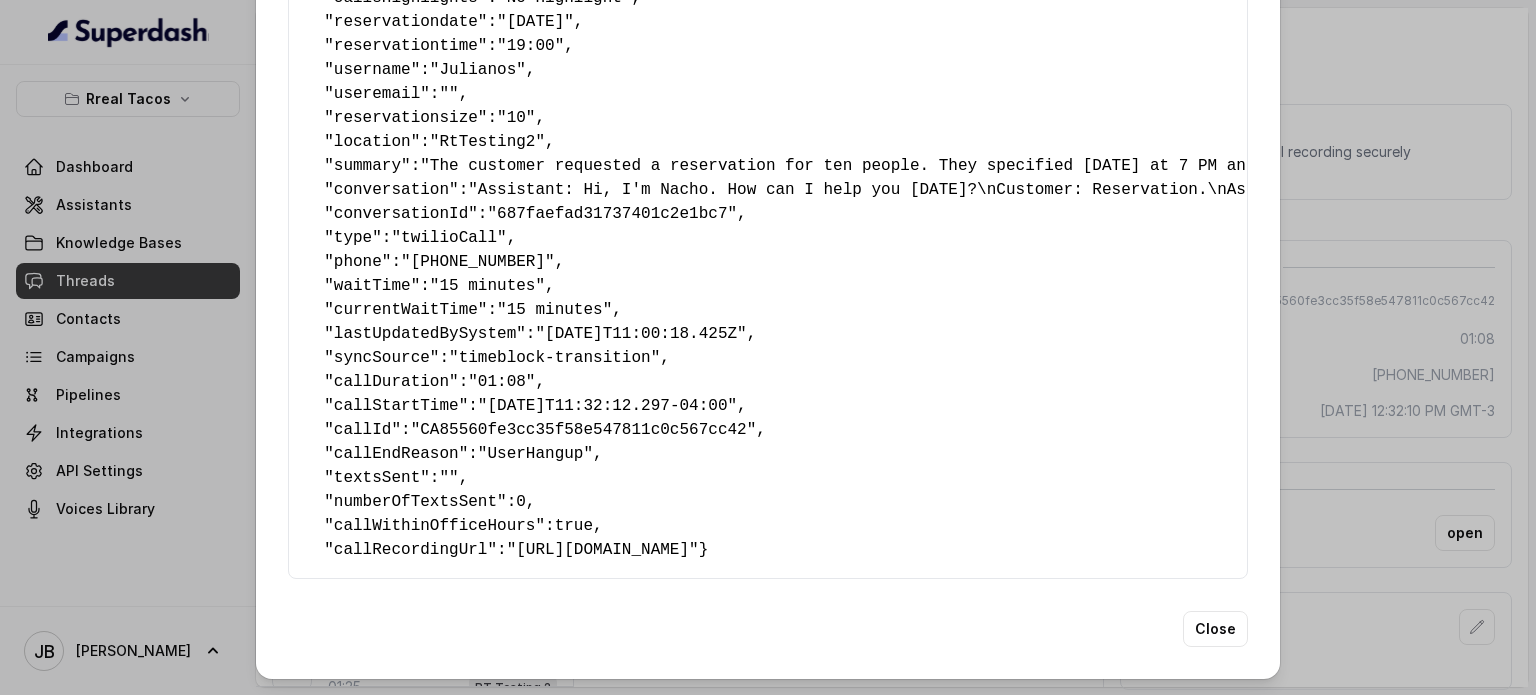 scroll, scrollTop: 533, scrollLeft: 0, axis: vertical 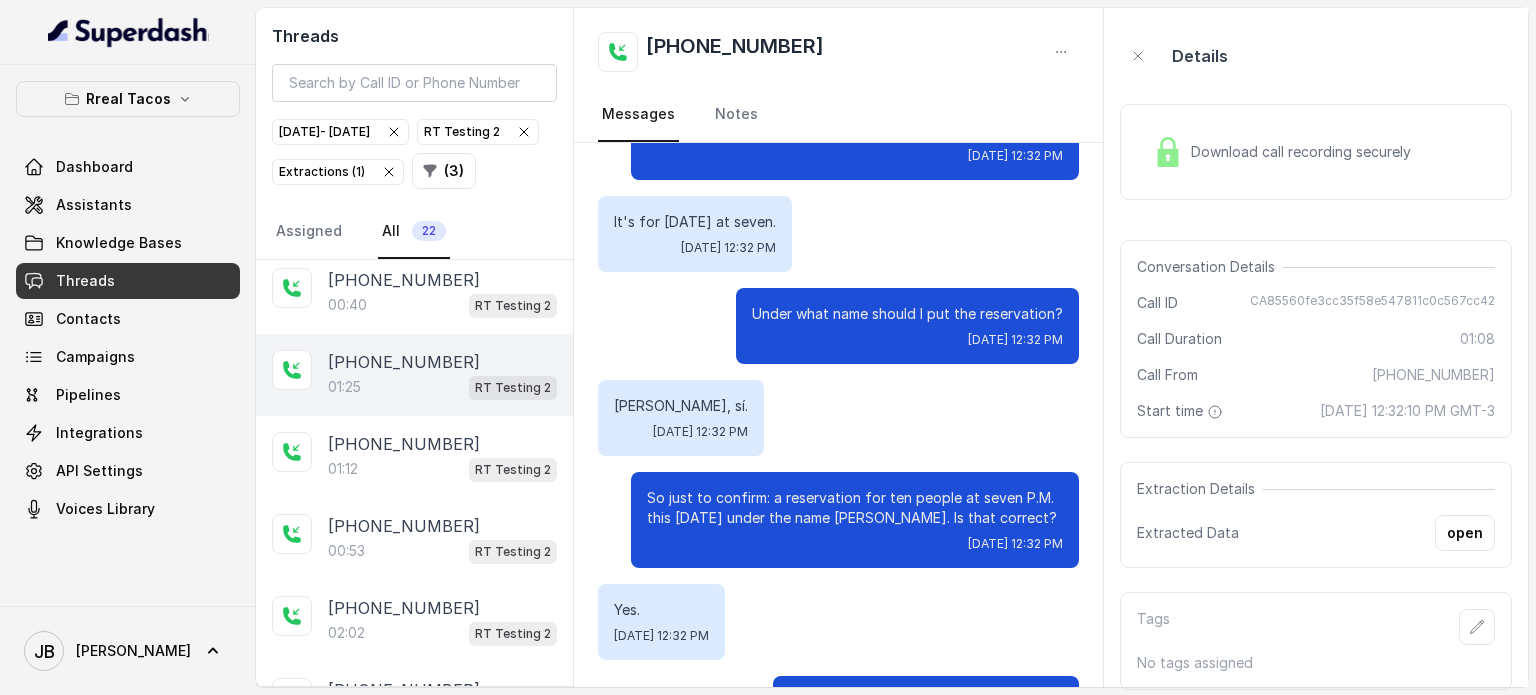 click on "[PHONE_NUMBER]" at bounding box center (404, 362) 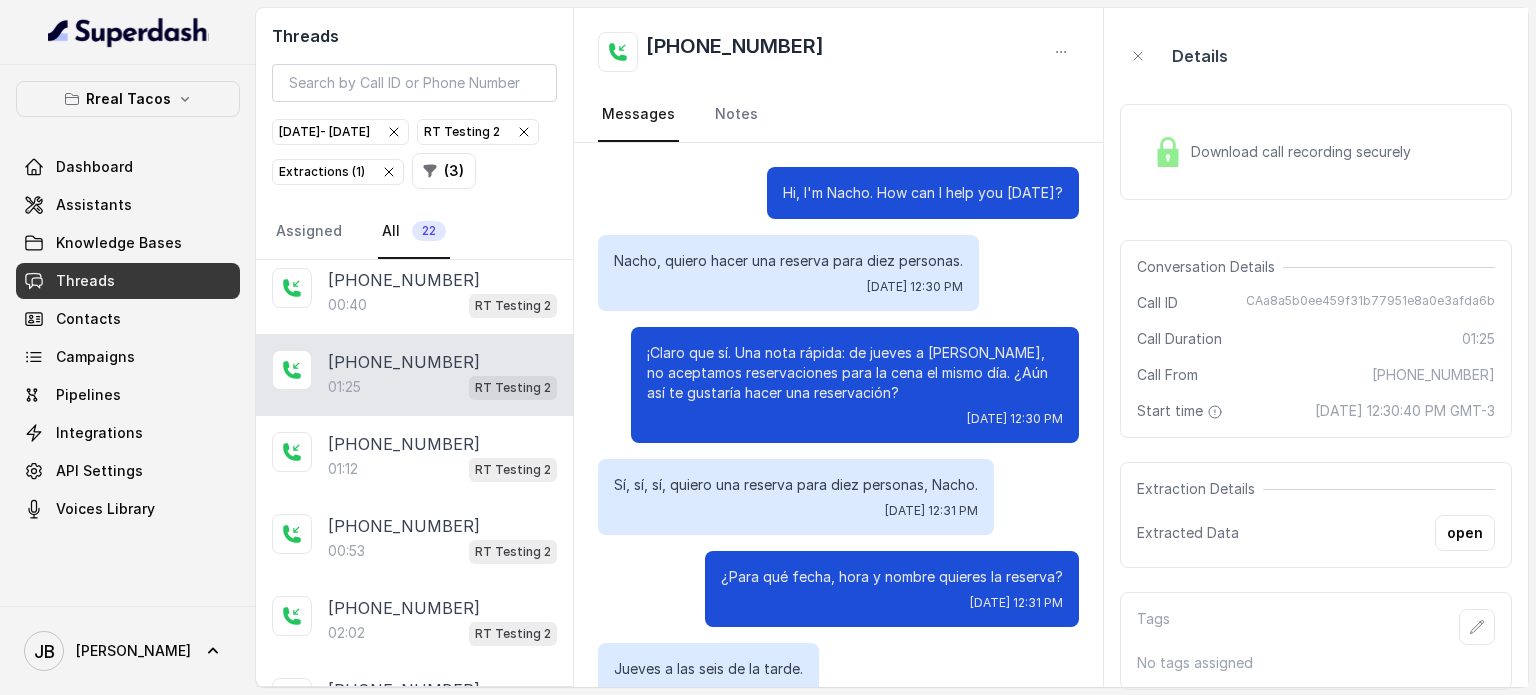 scroll, scrollTop: 799, scrollLeft: 0, axis: vertical 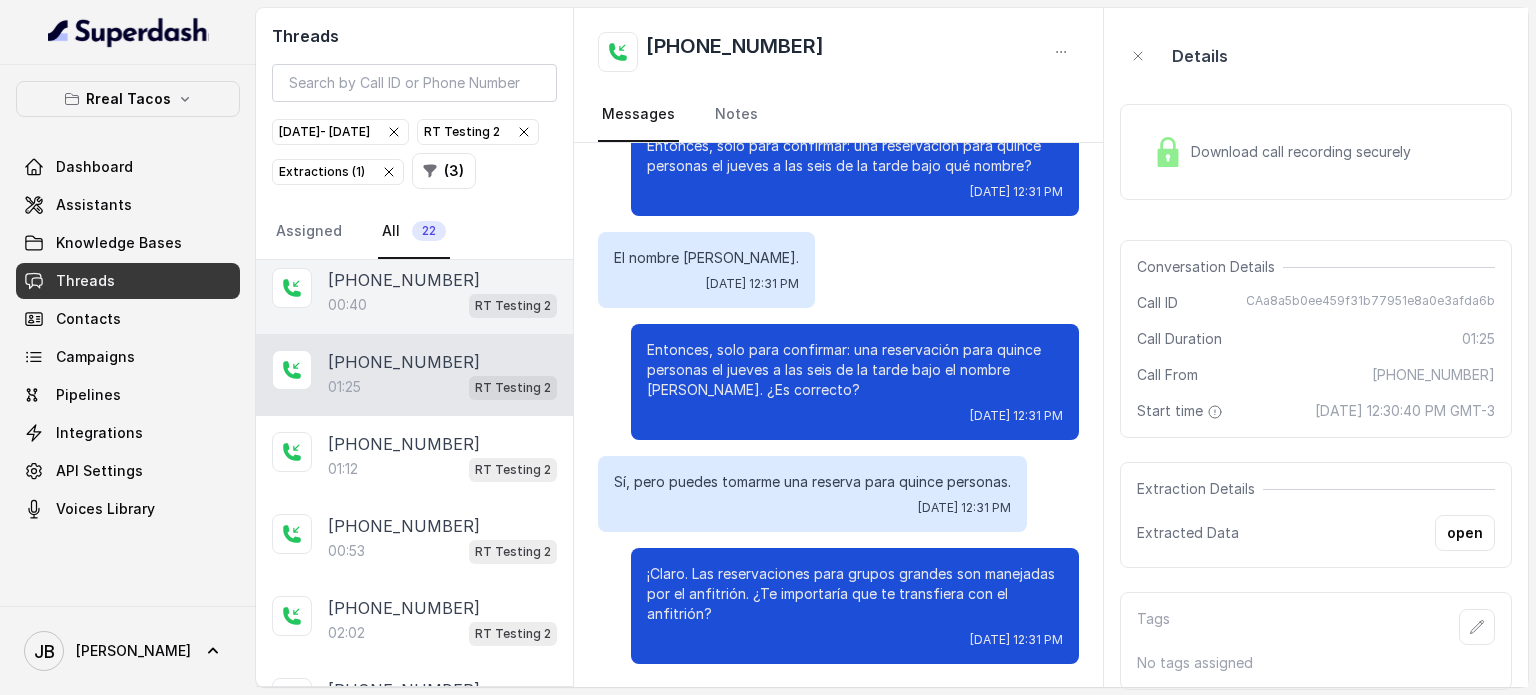 click on "+14043693153" at bounding box center (404, 280) 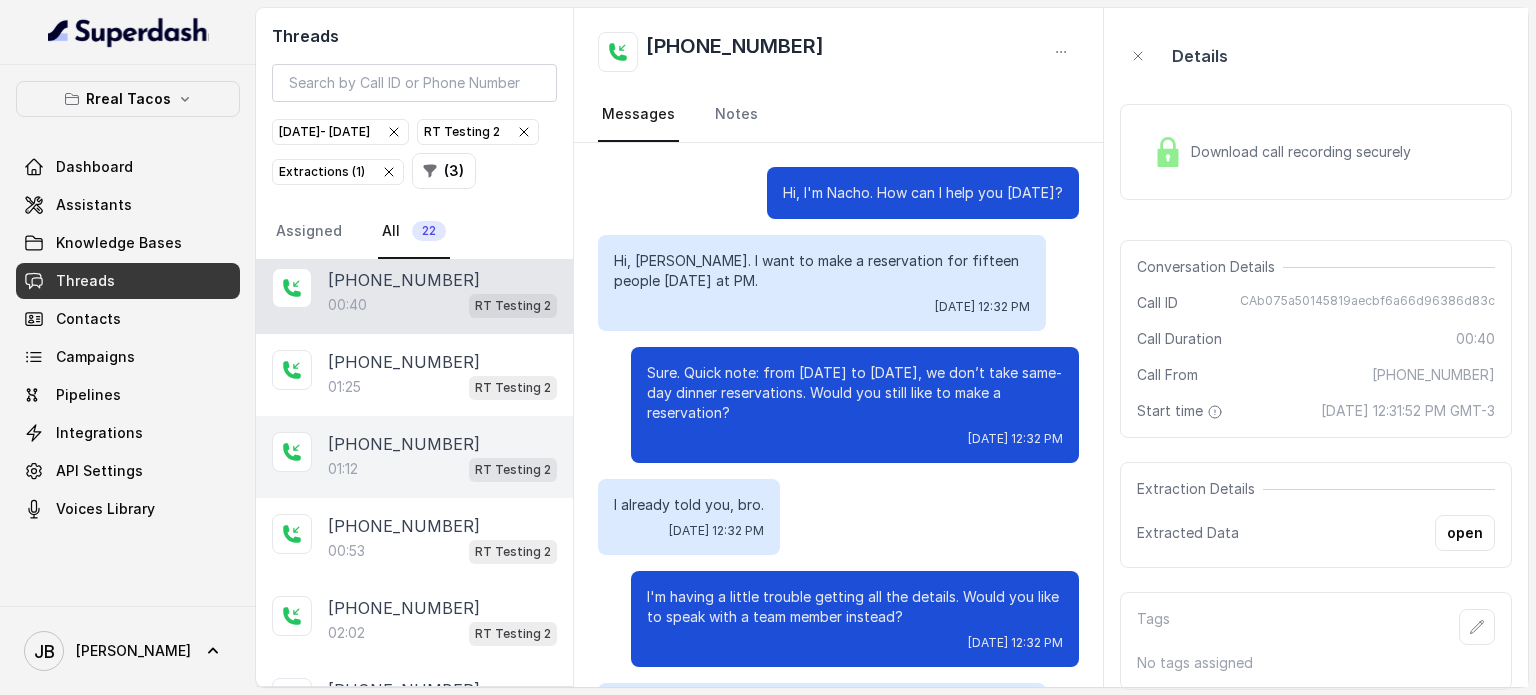 scroll, scrollTop: 227, scrollLeft: 0, axis: vertical 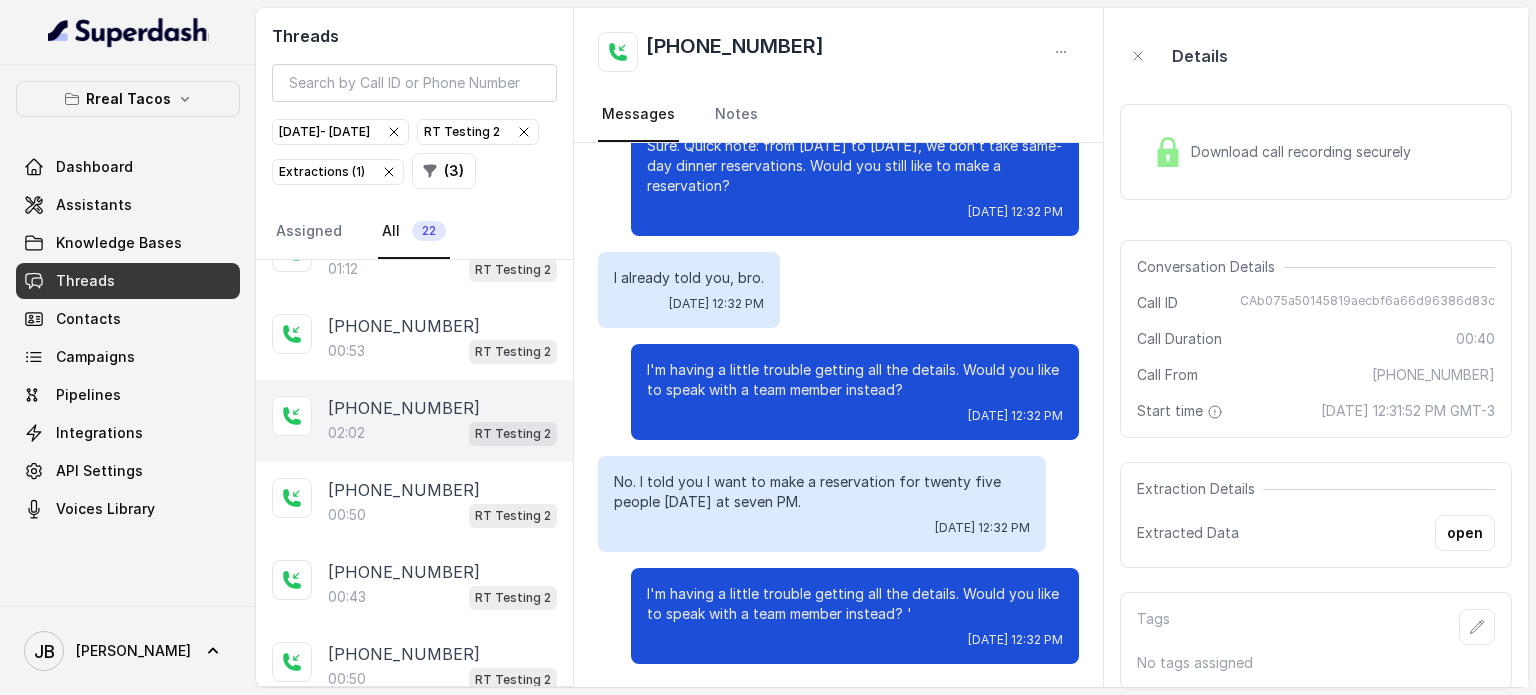click on "02:02 RT Testing 2" at bounding box center [442, 433] 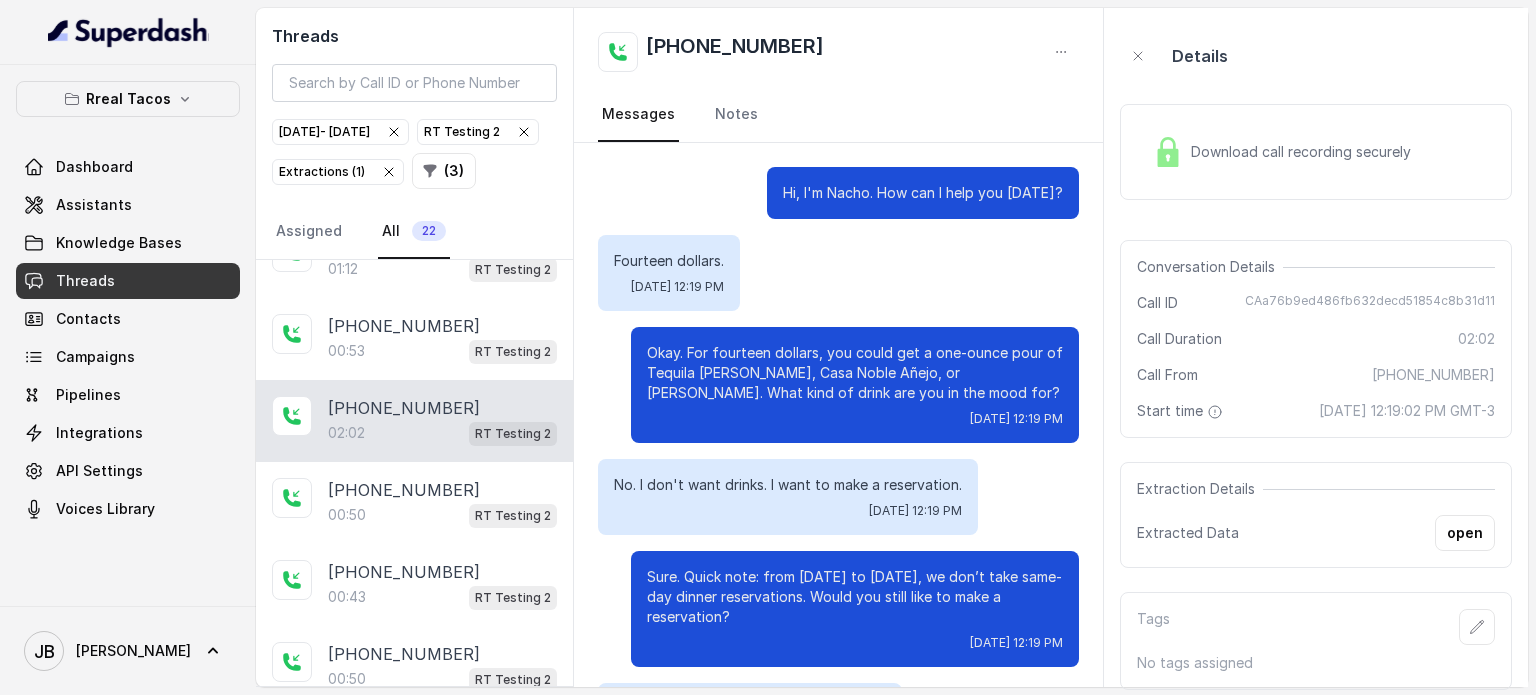 scroll, scrollTop: 1707, scrollLeft: 0, axis: vertical 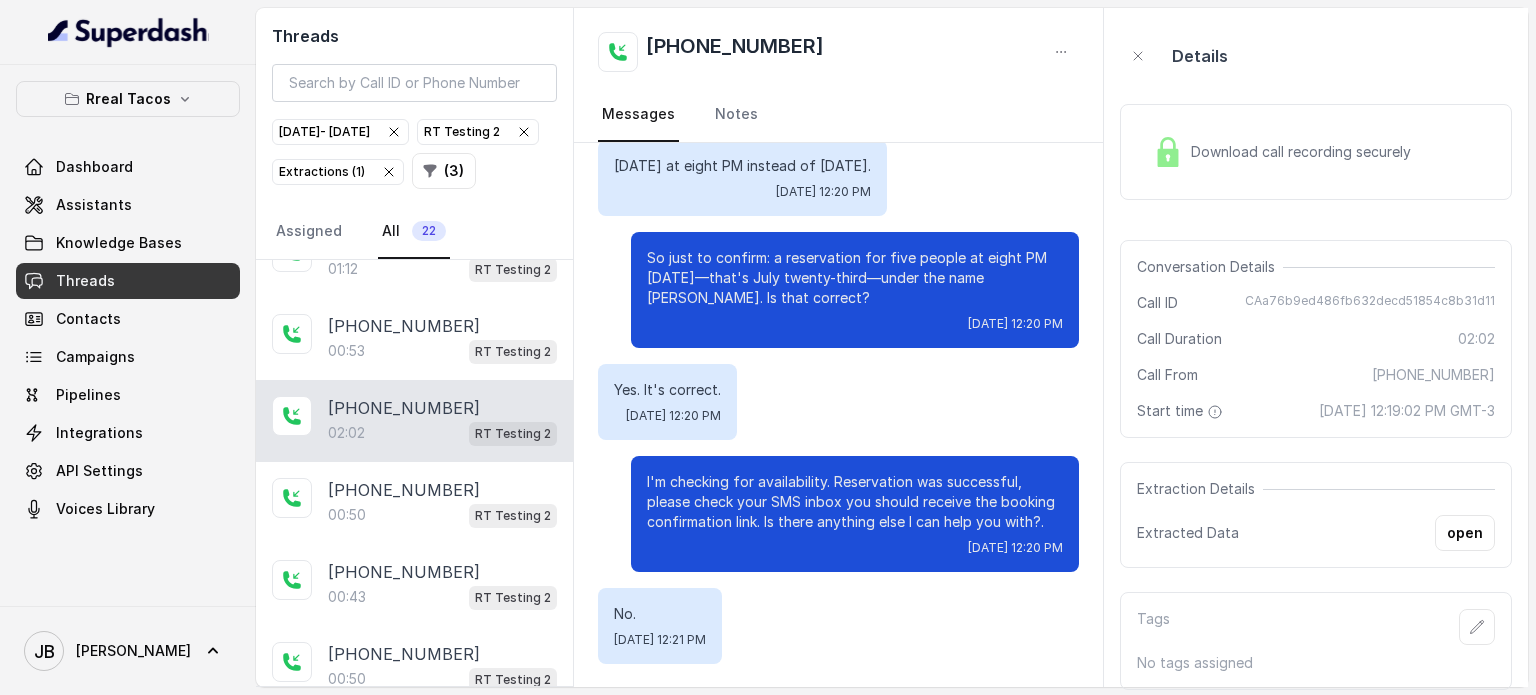 drag, startPoint x: 1480, startPoint y: 555, endPoint x: 1468, endPoint y: 537, distance: 21.633308 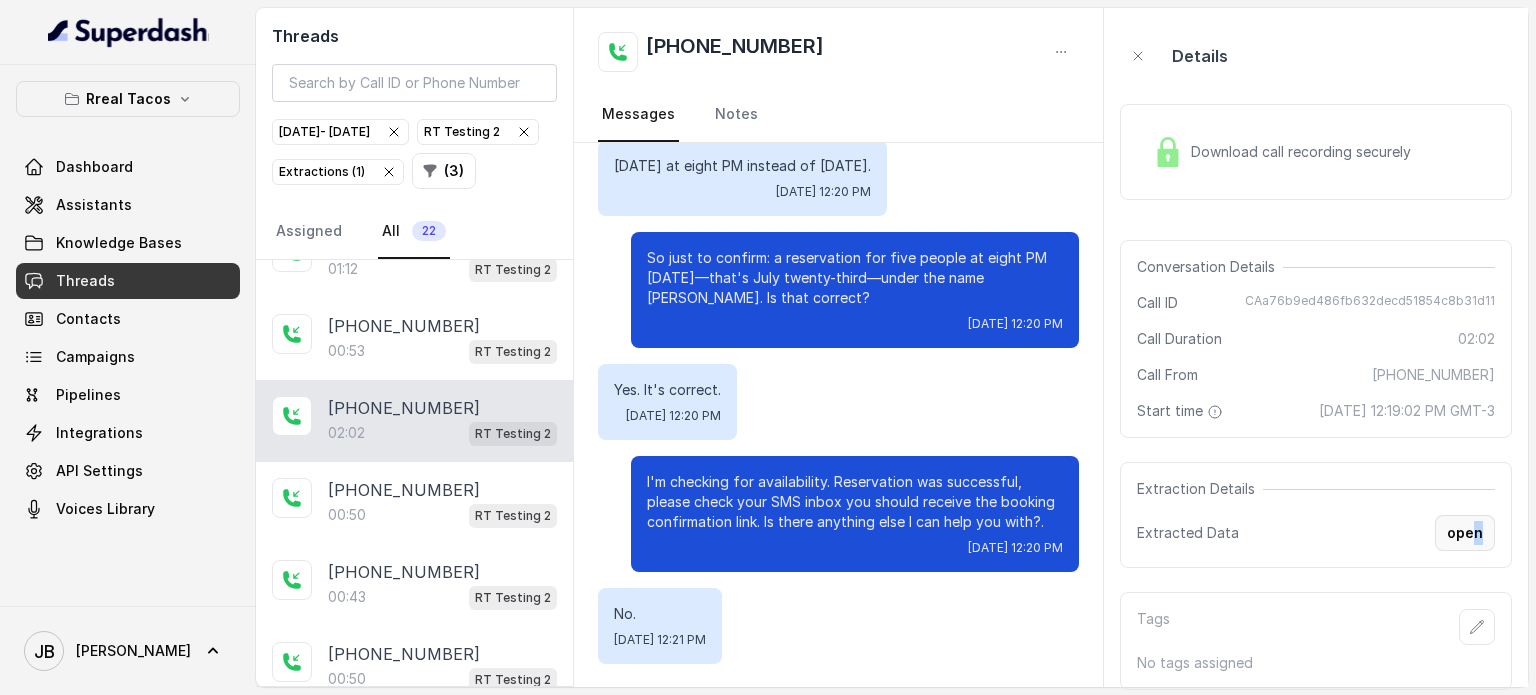 click on "open" at bounding box center [1465, 533] 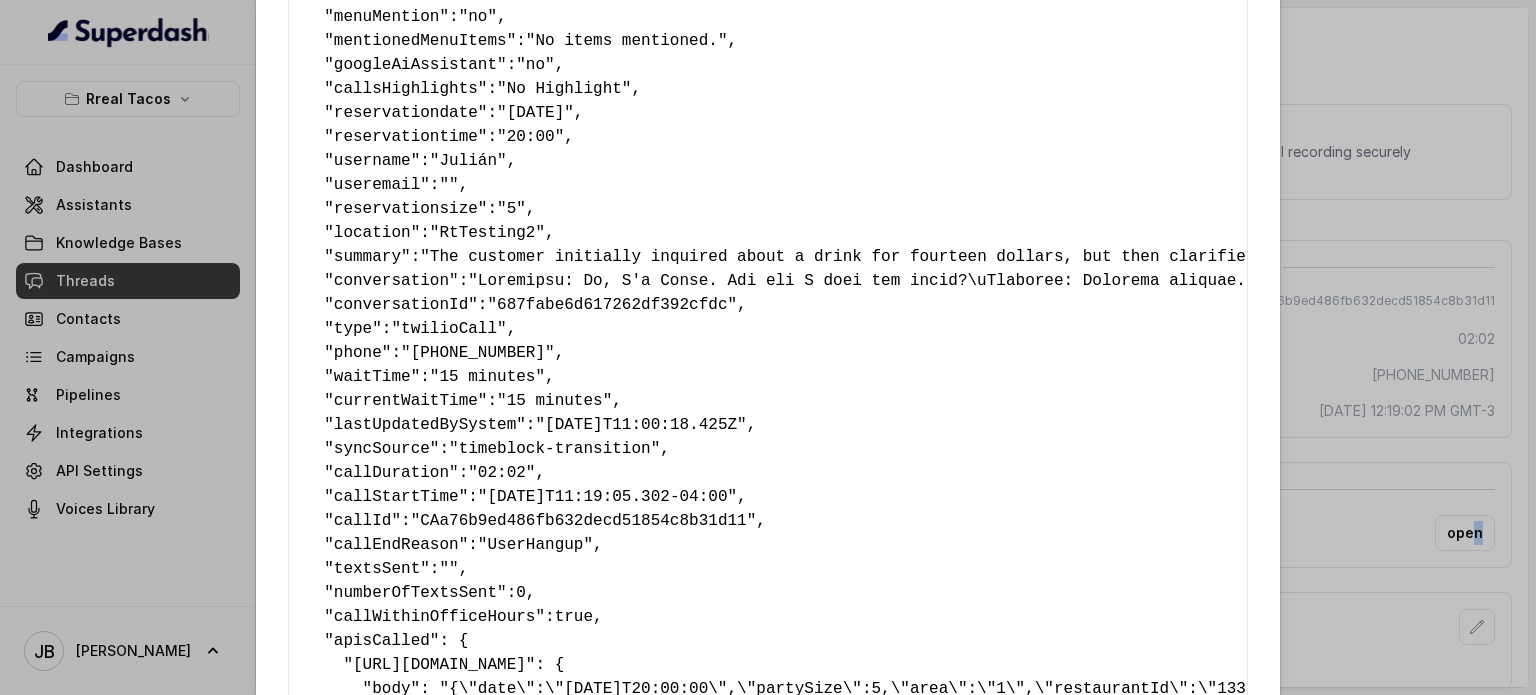 scroll, scrollTop: 701, scrollLeft: 0, axis: vertical 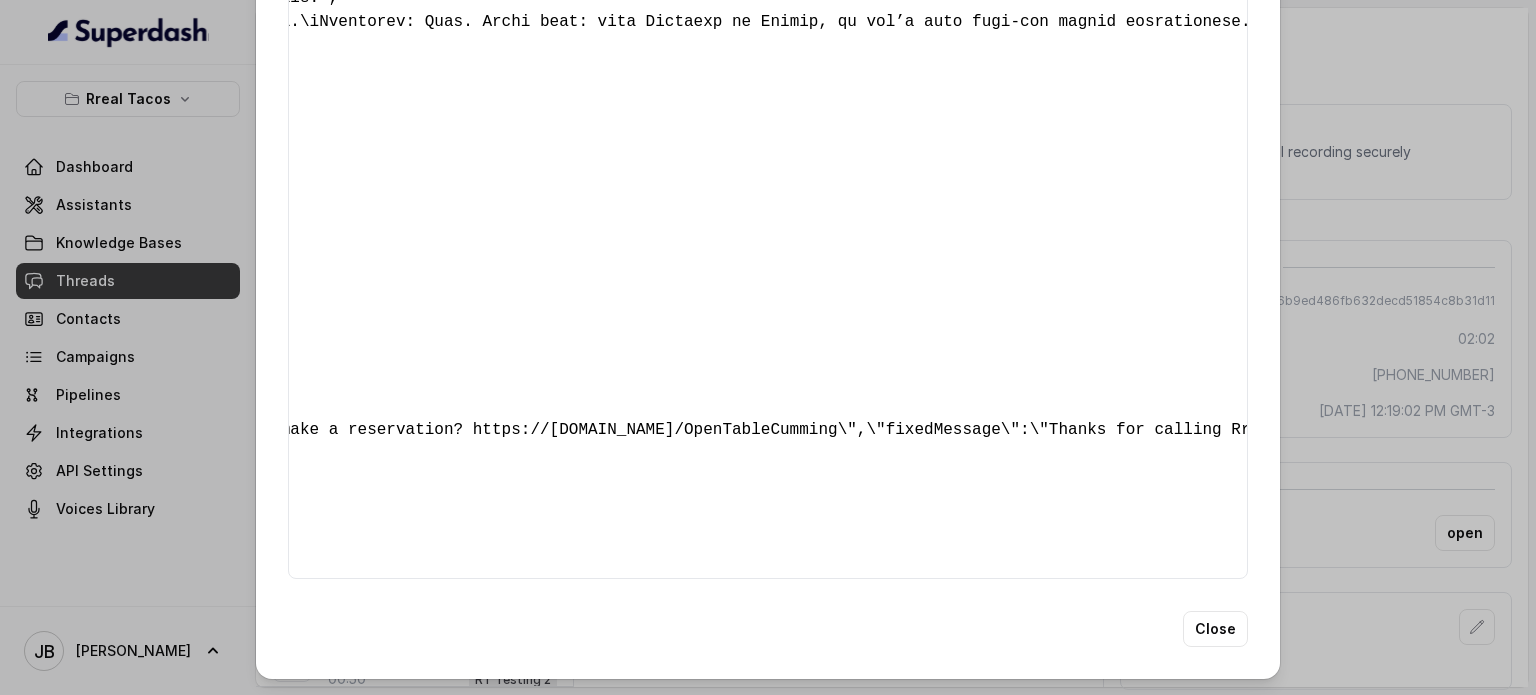 drag, startPoint x: 368, startPoint y: 439, endPoint x: 698, endPoint y: 441, distance: 330.00607 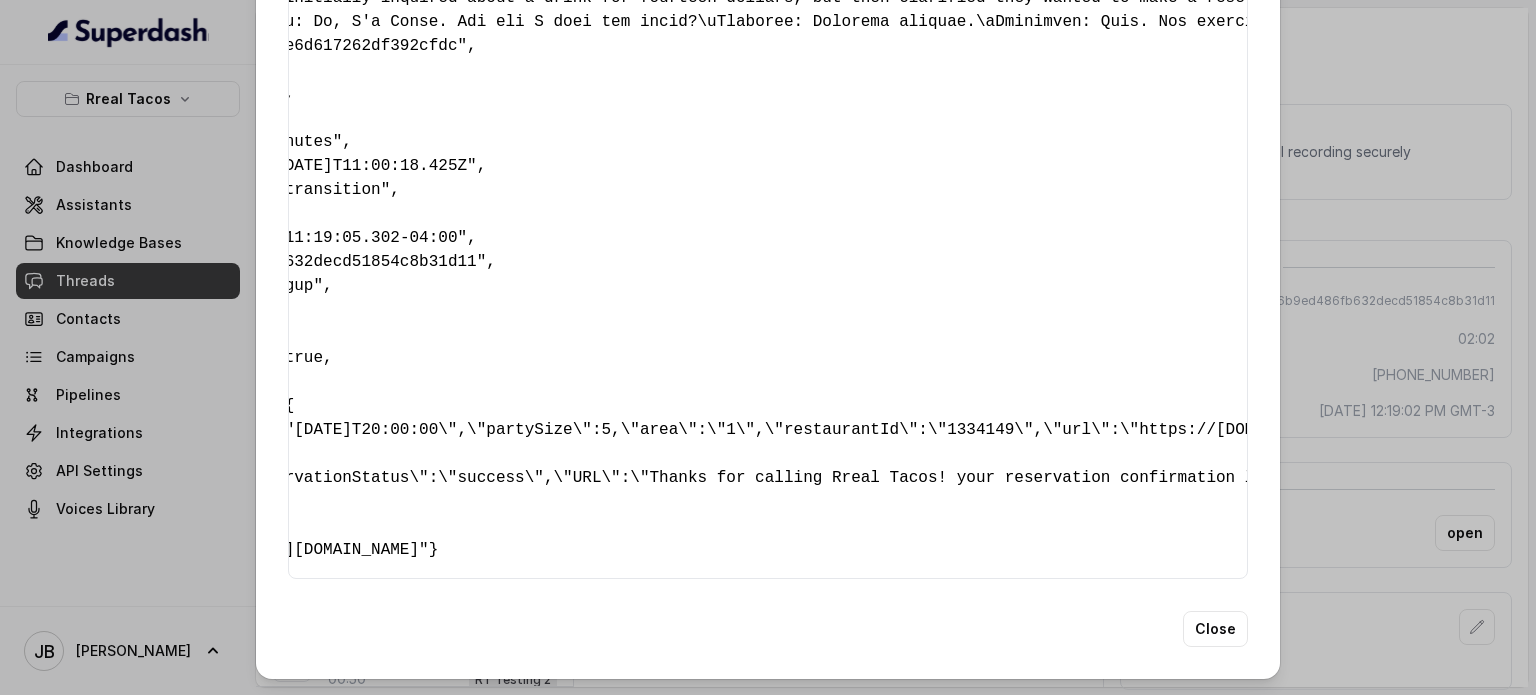 scroll, scrollTop: 0, scrollLeft: 11, axis: horizontal 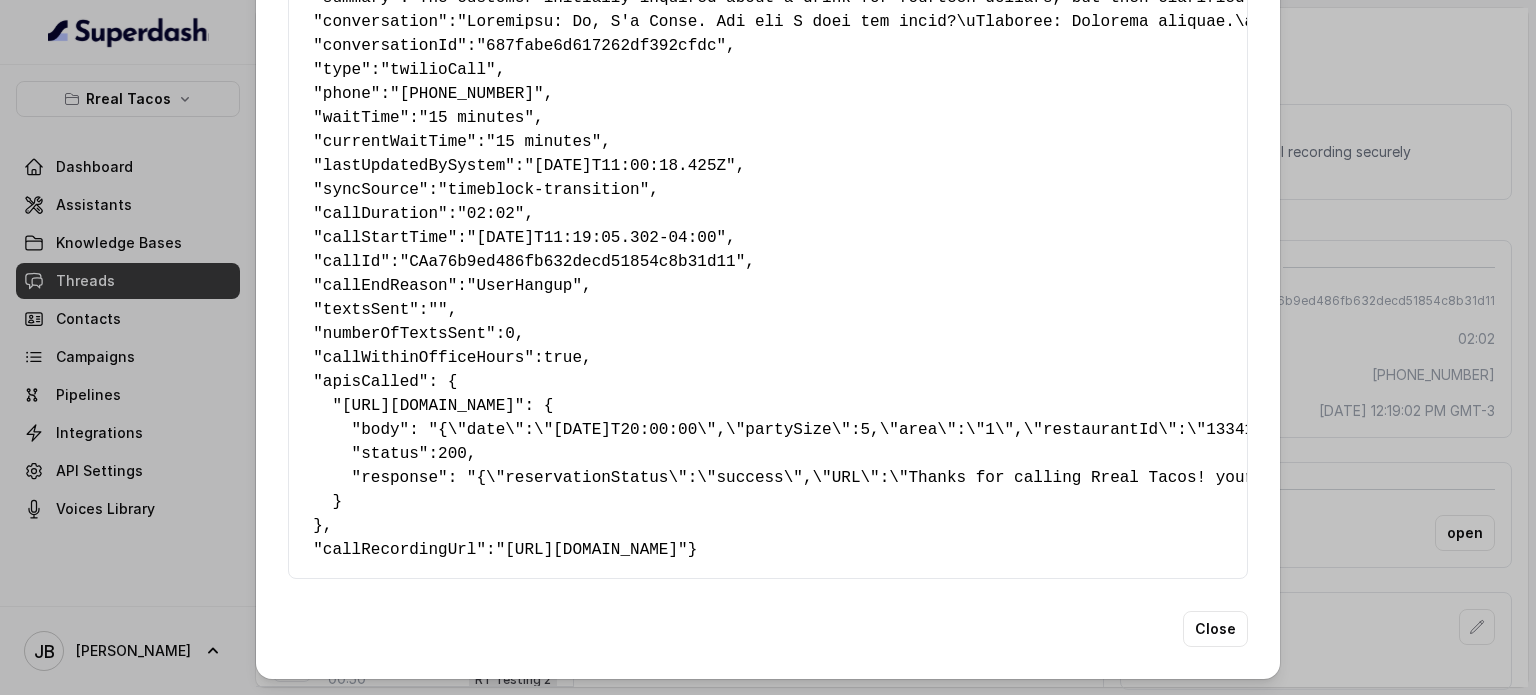 drag, startPoint x: 1332, startPoint y: 377, endPoint x: 1209, endPoint y: 387, distance: 123.40584 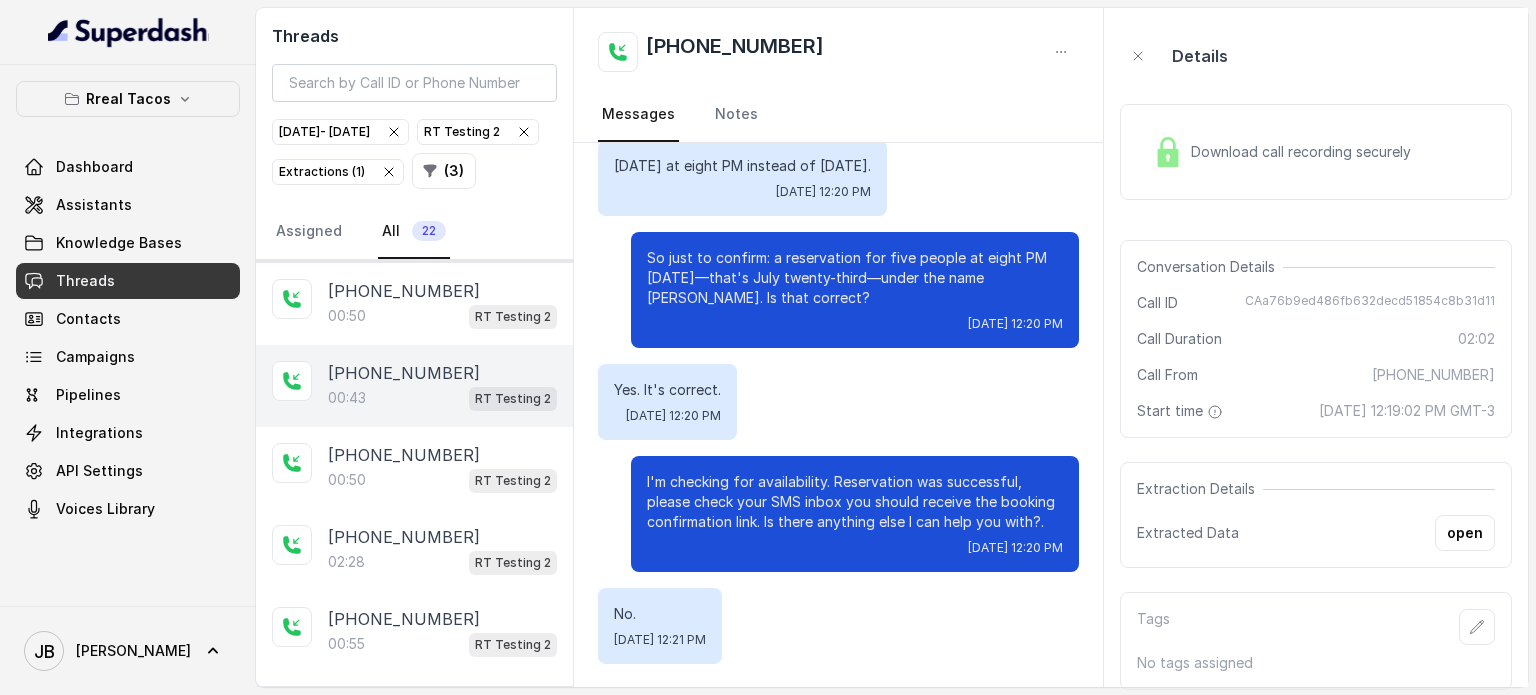 scroll, scrollTop: 900, scrollLeft: 0, axis: vertical 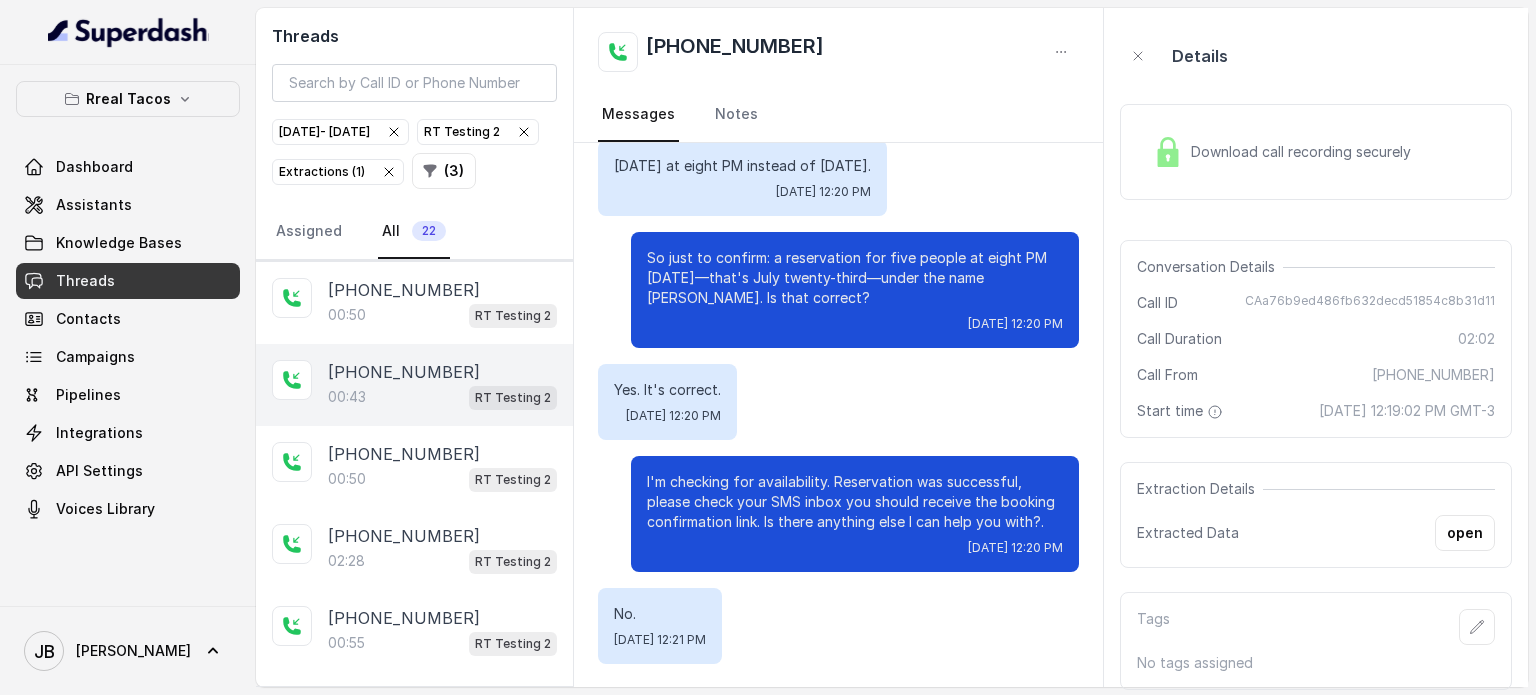 click on "[PHONE_NUMBER]:43 RT Testing 2" at bounding box center [414, 385] 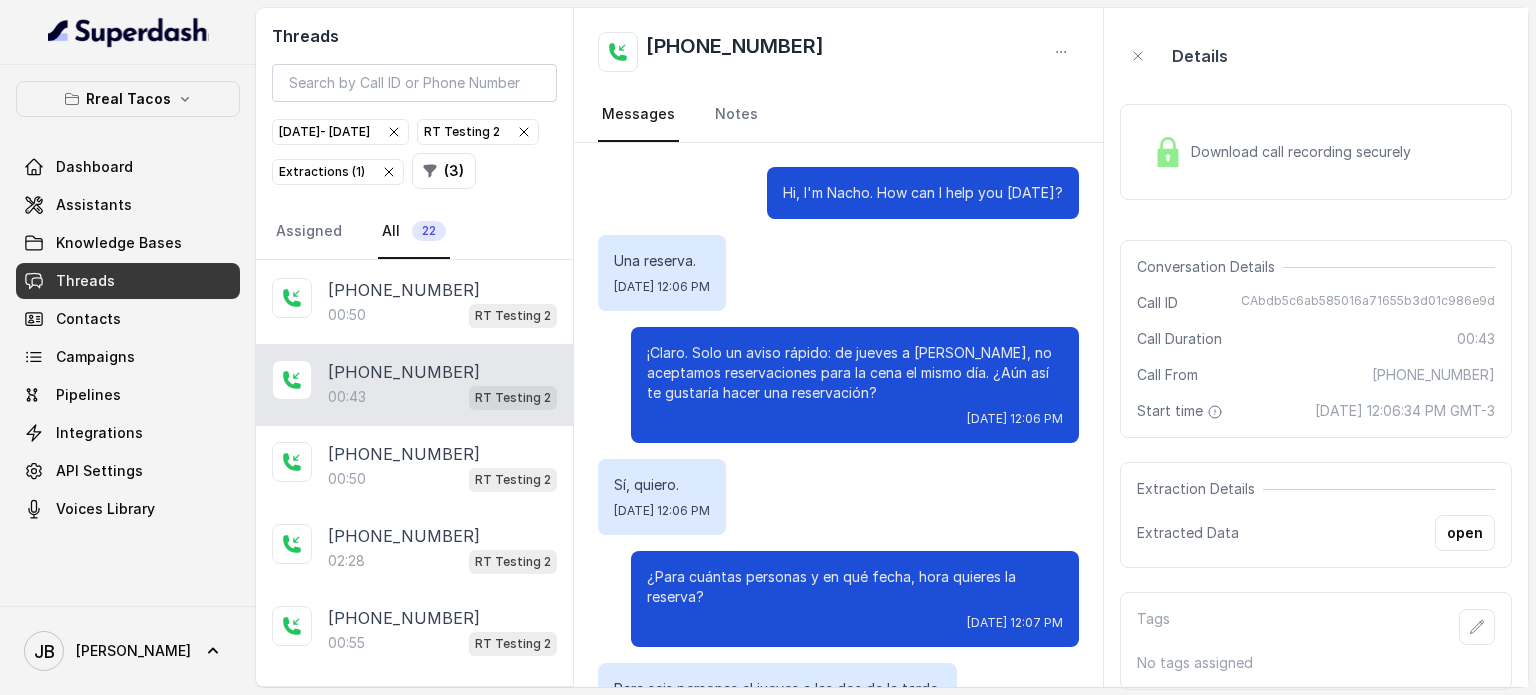 scroll, scrollTop: 167, scrollLeft: 0, axis: vertical 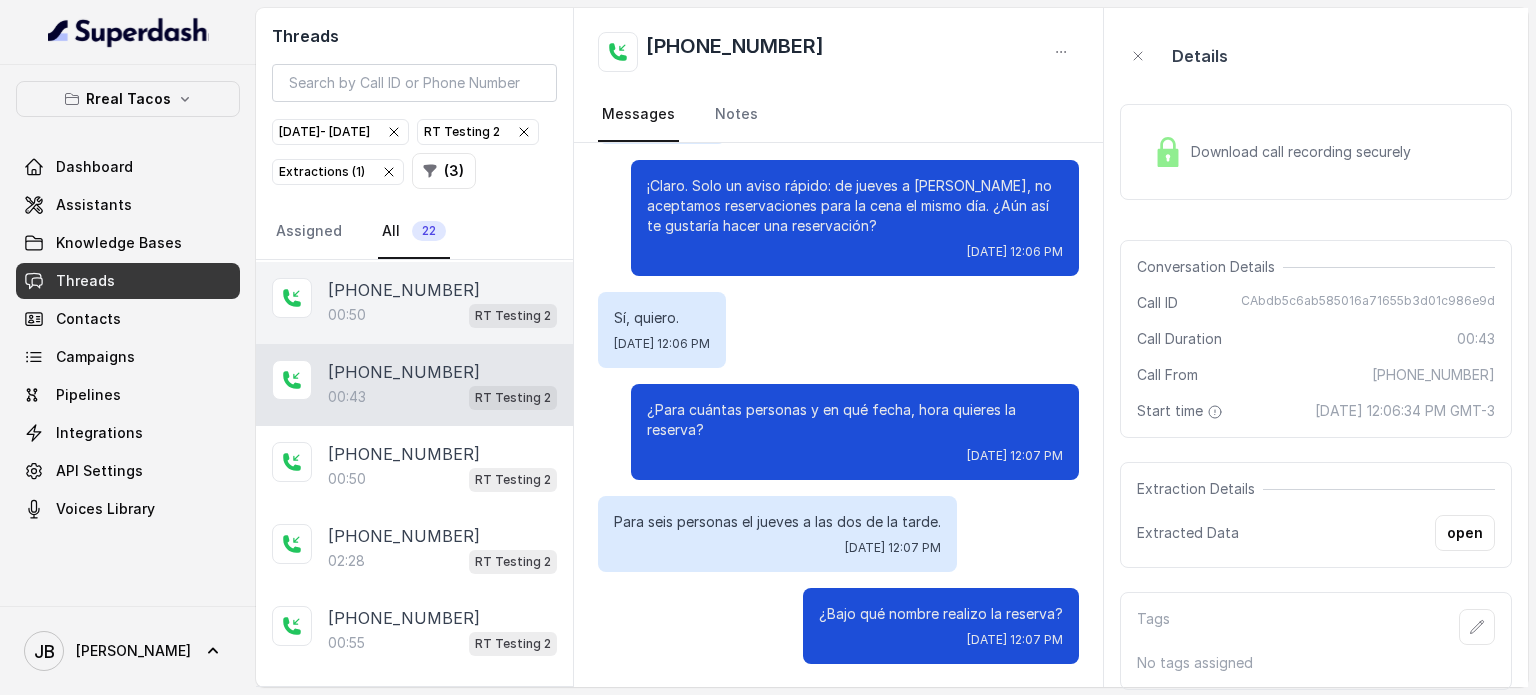 click on "[PHONE_NUMBER]:50 RT Testing 2" at bounding box center (414, 303) 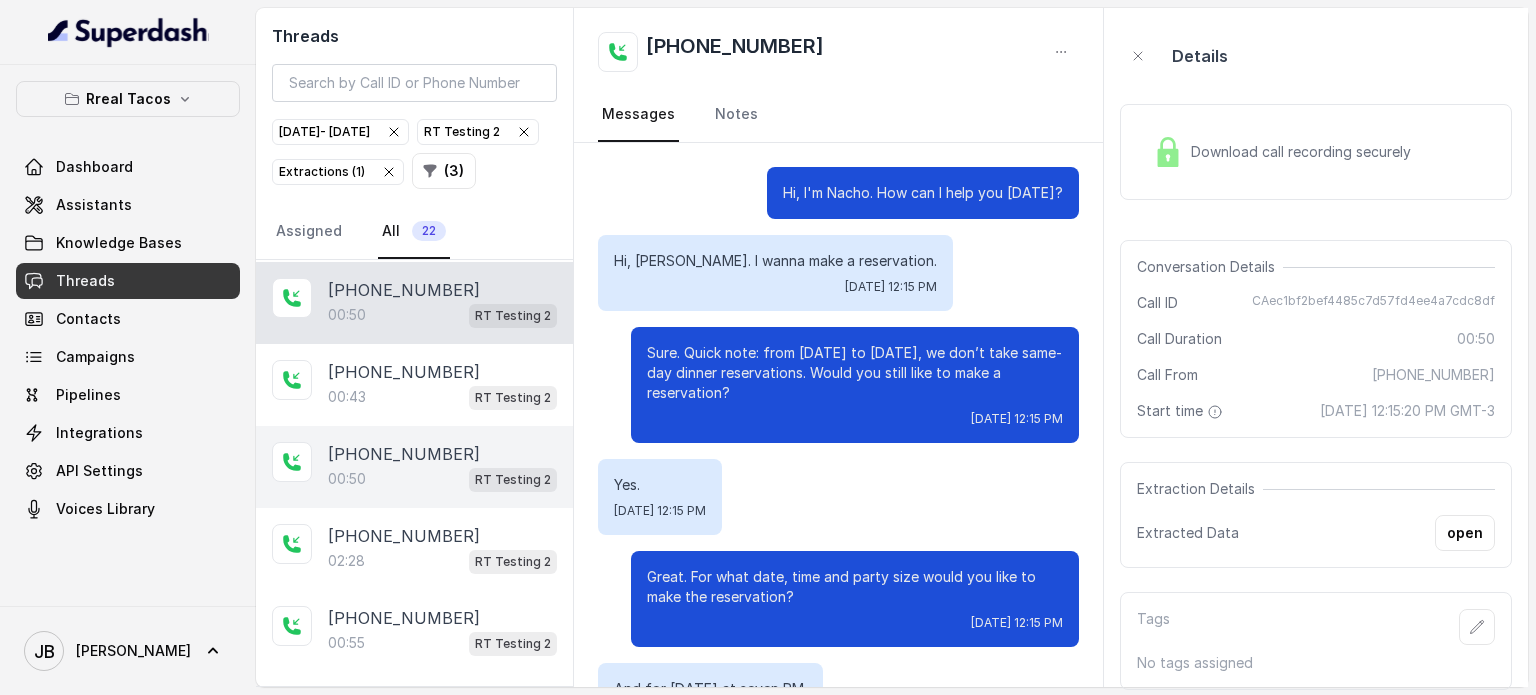 scroll, scrollTop: 555, scrollLeft: 0, axis: vertical 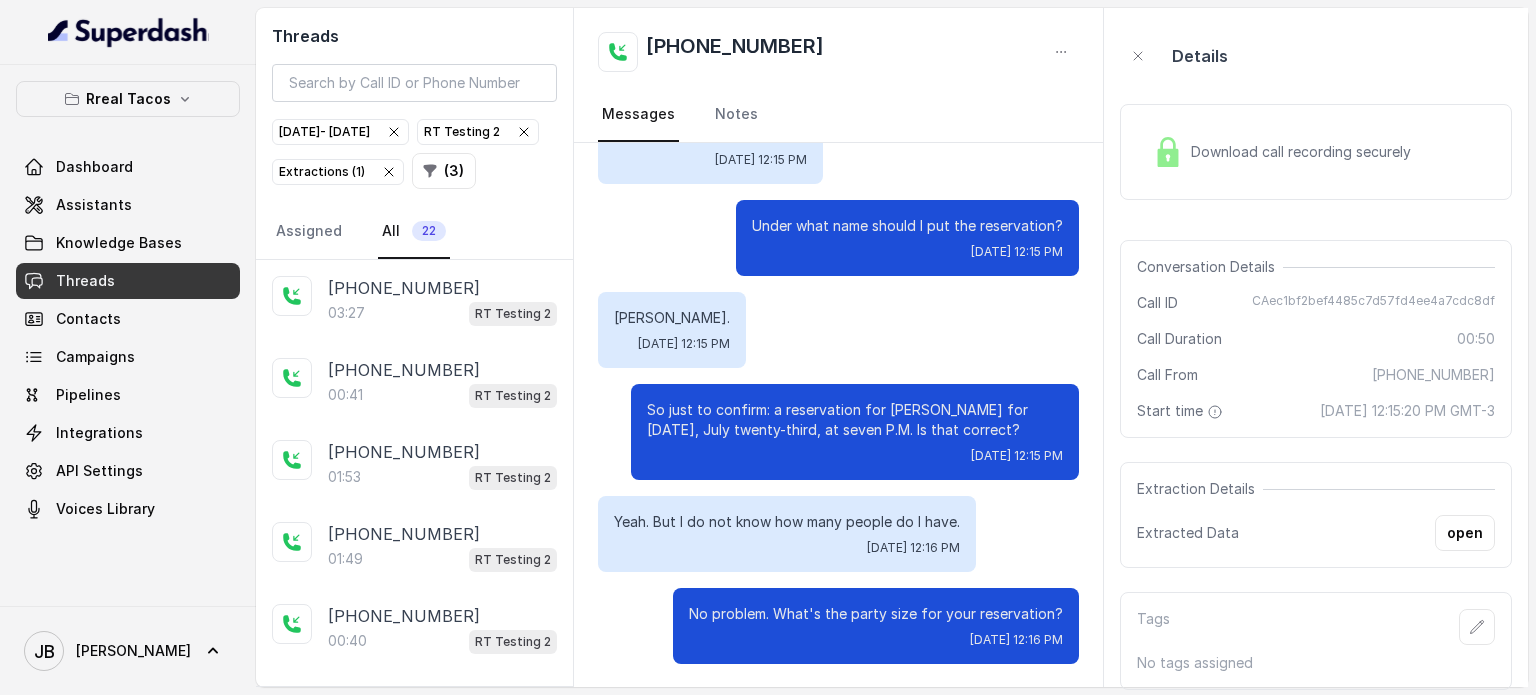 click 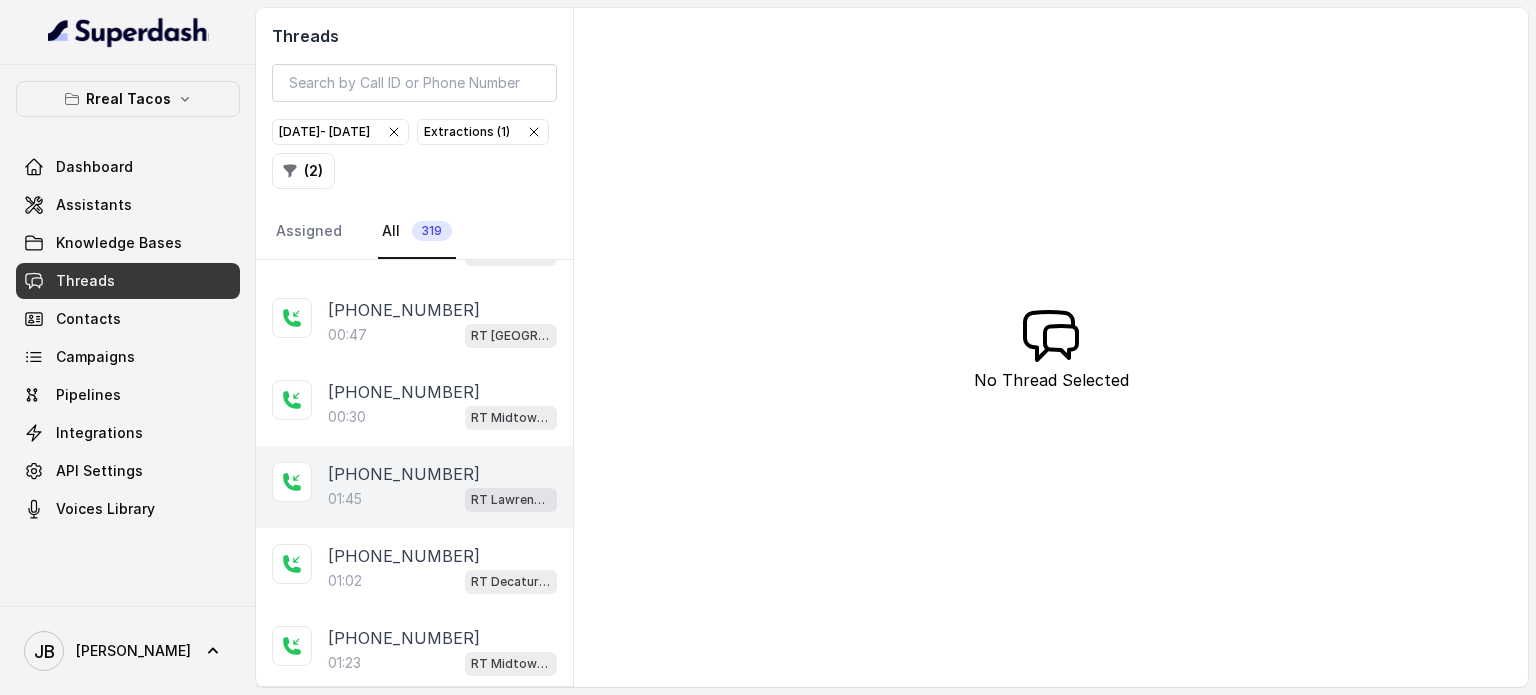 scroll, scrollTop: 2000, scrollLeft: 0, axis: vertical 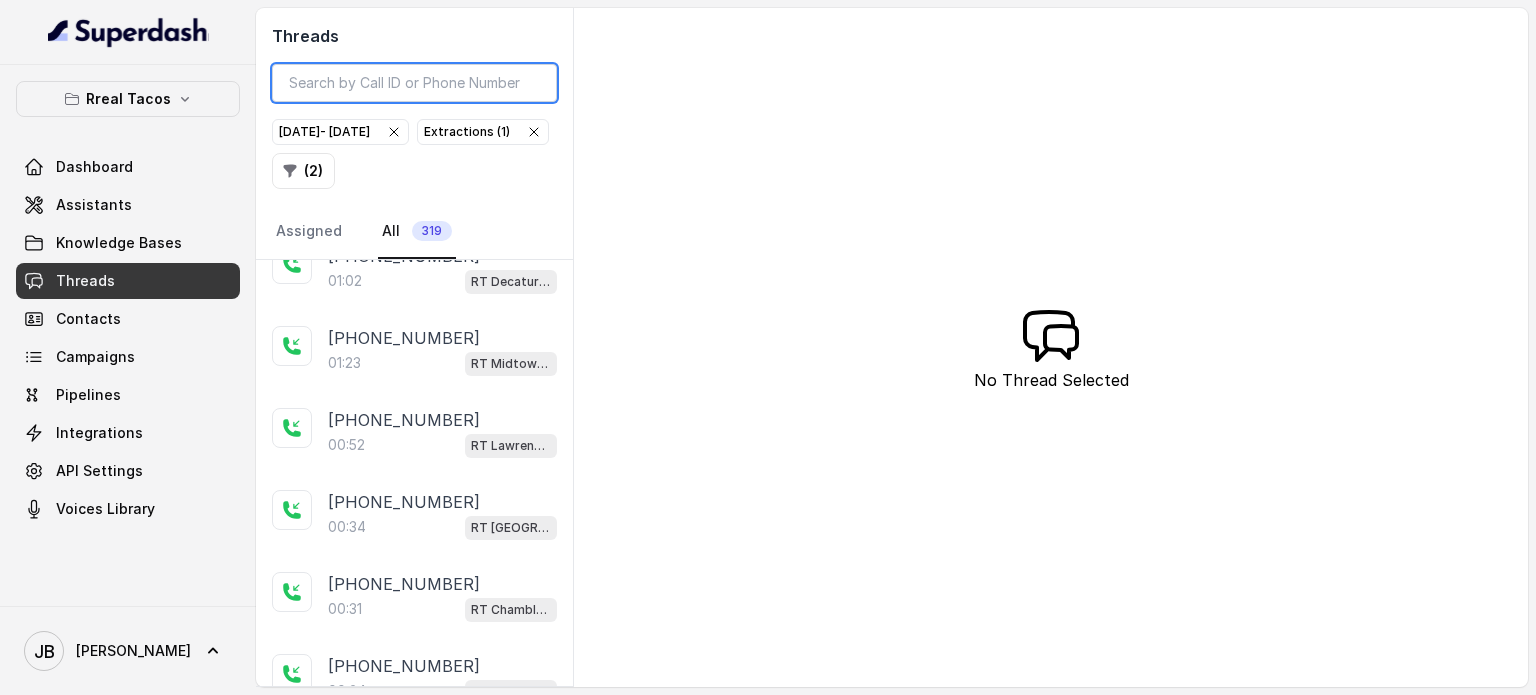 click at bounding box center (414, 83) 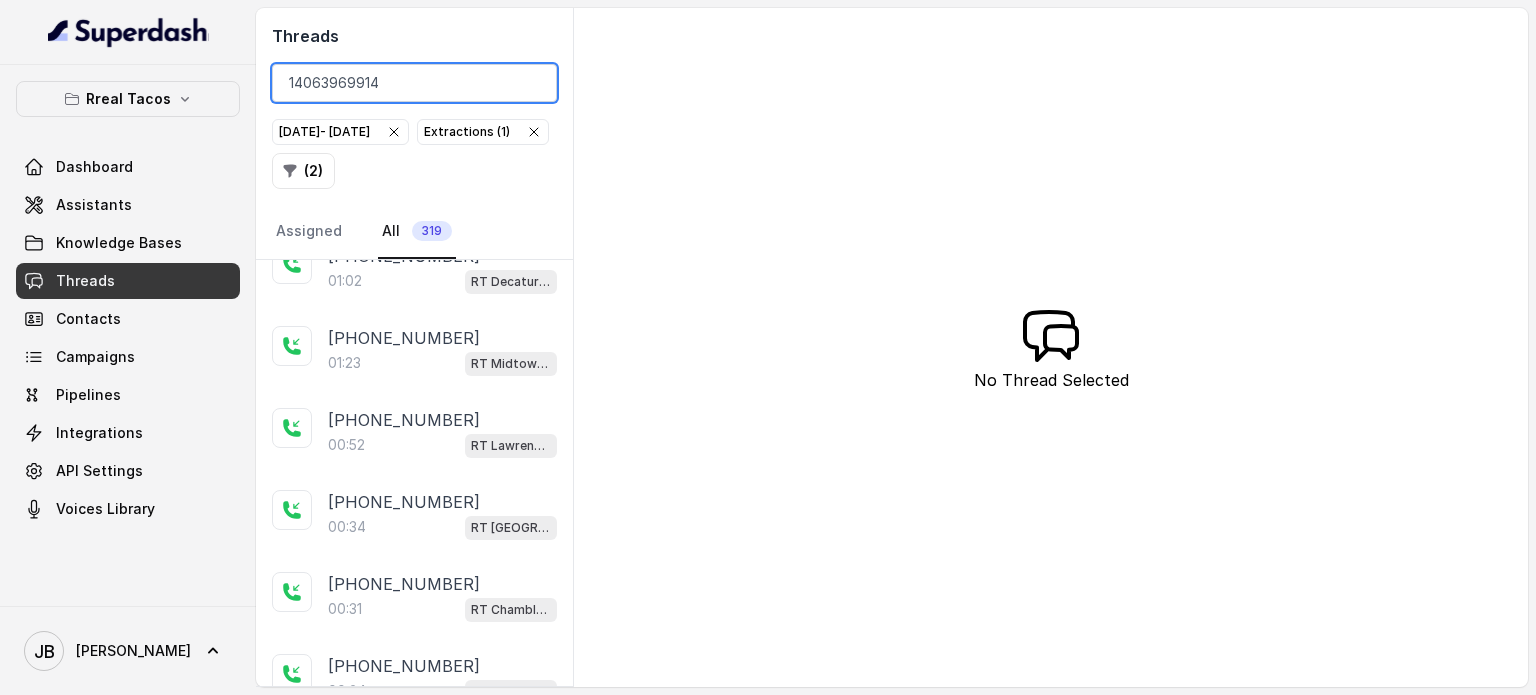 type on "14063969914" 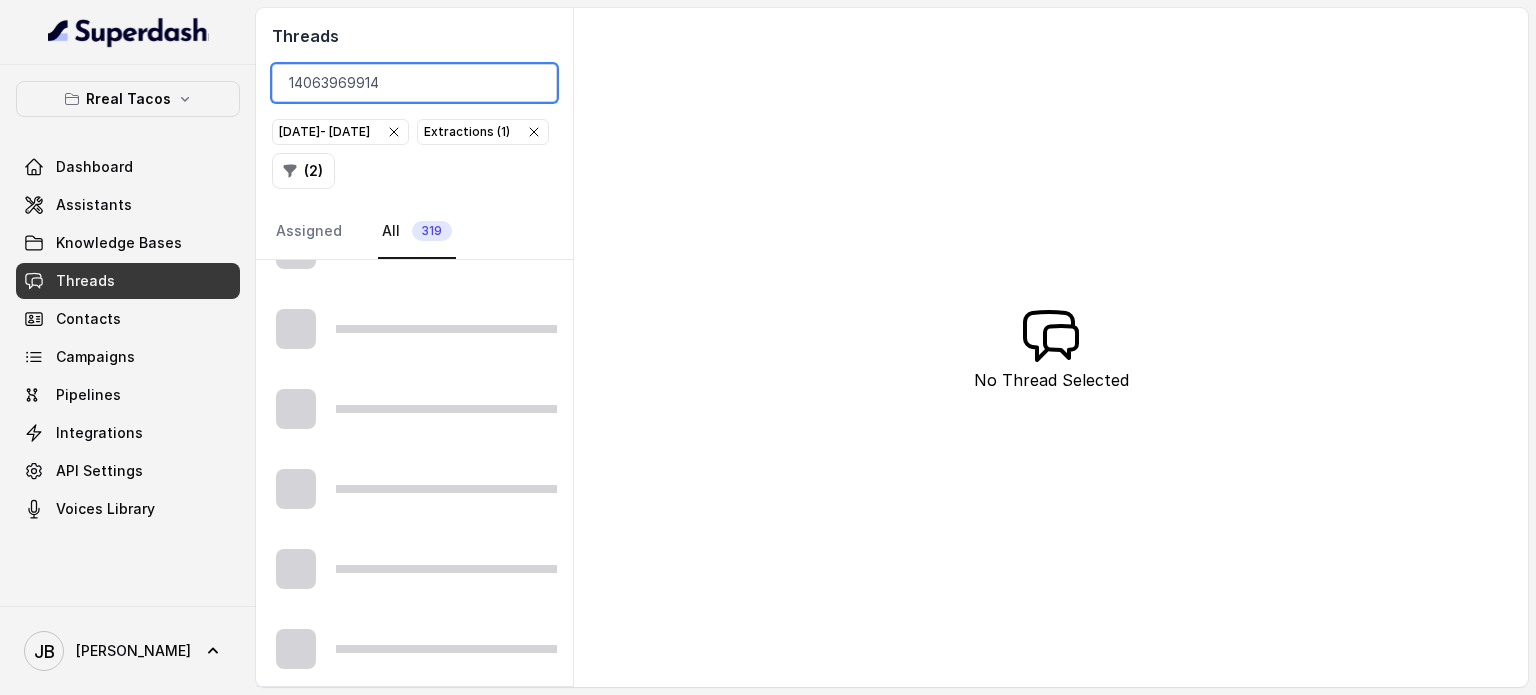 scroll, scrollTop: 0, scrollLeft: 0, axis: both 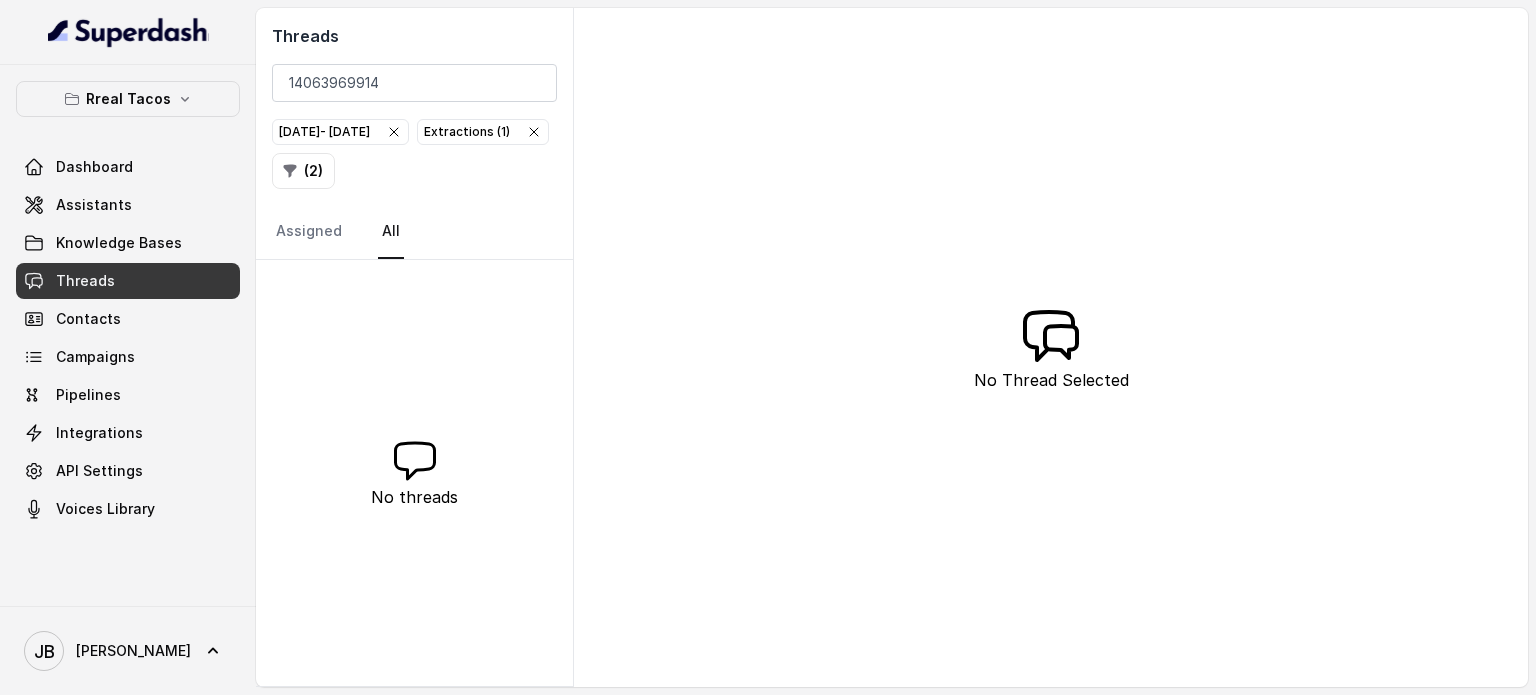 click on "Extractions ( 1 )" at bounding box center [483, 132] 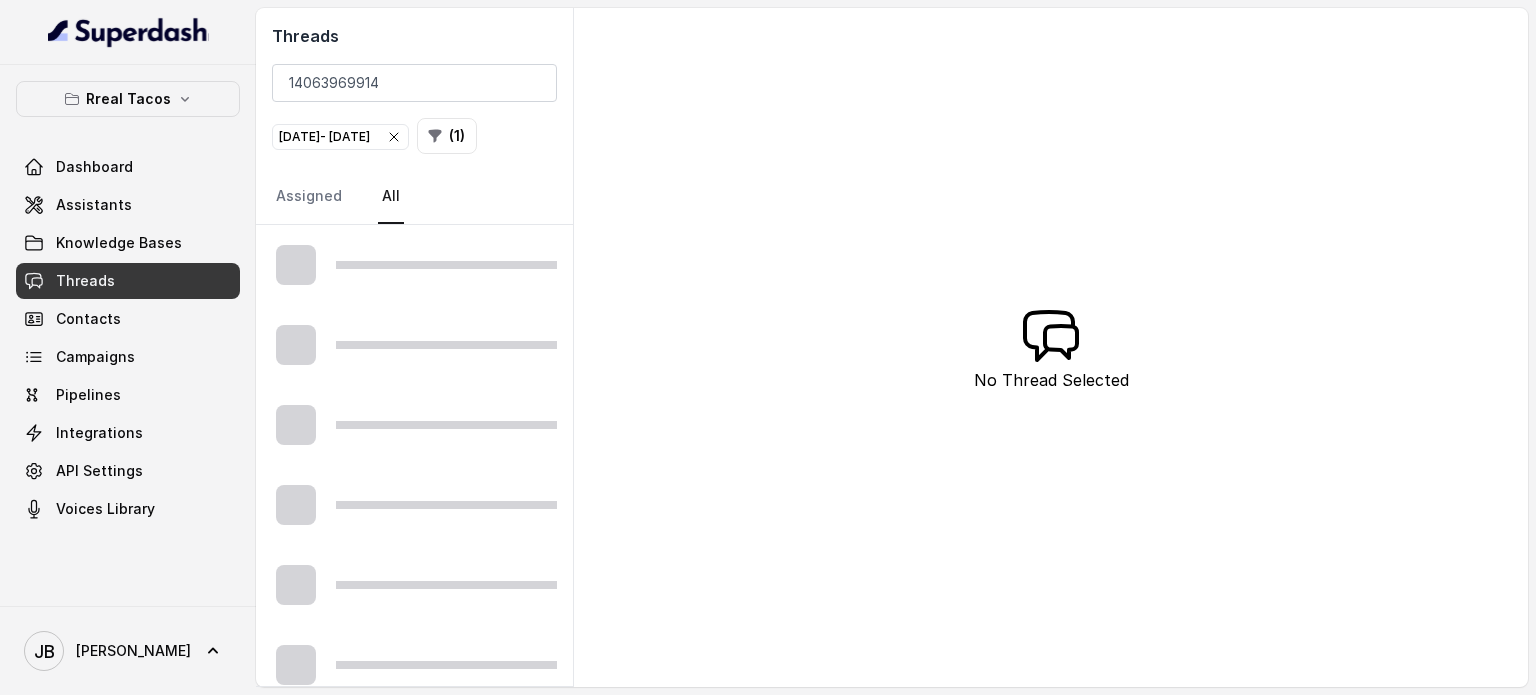 click on "Jul 20, 2025  -   Jul 24, 2025" at bounding box center (340, 137) 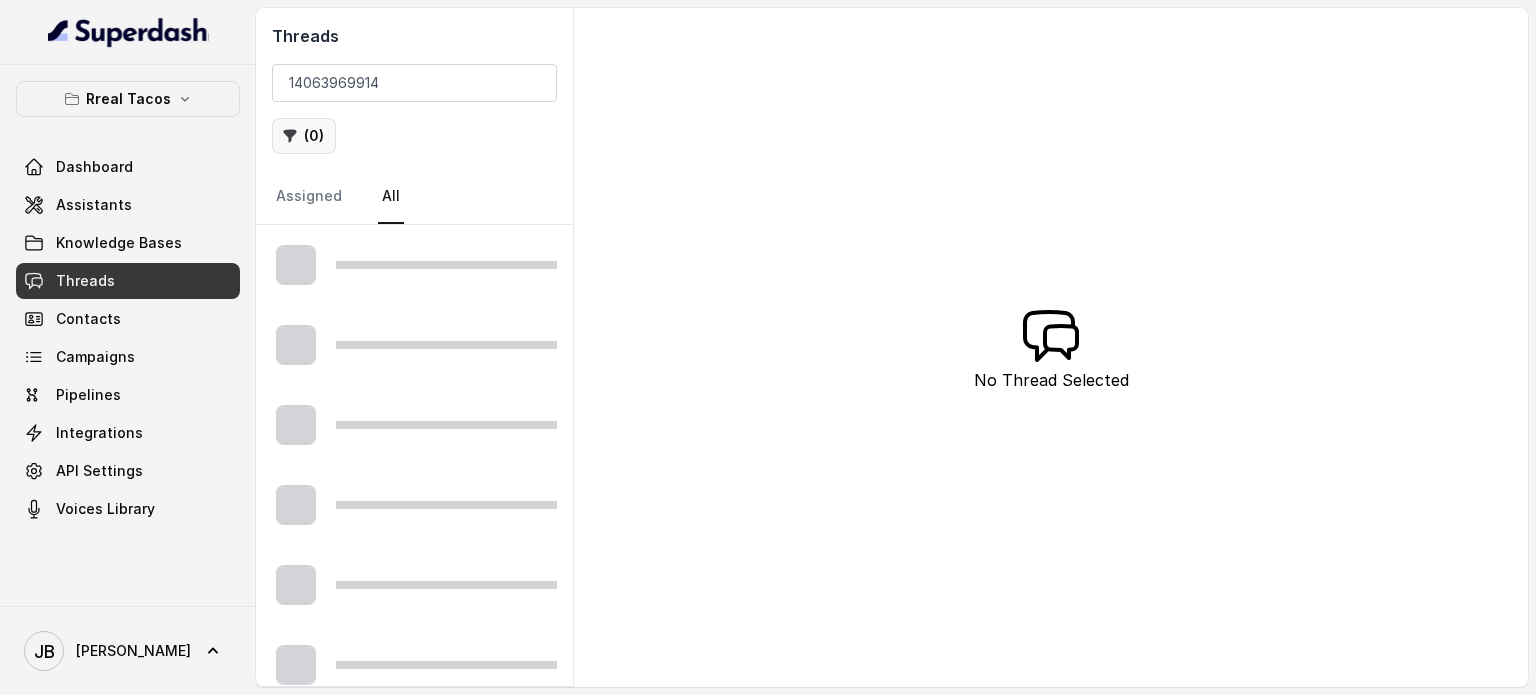 click on "( 0 )" at bounding box center [304, 136] 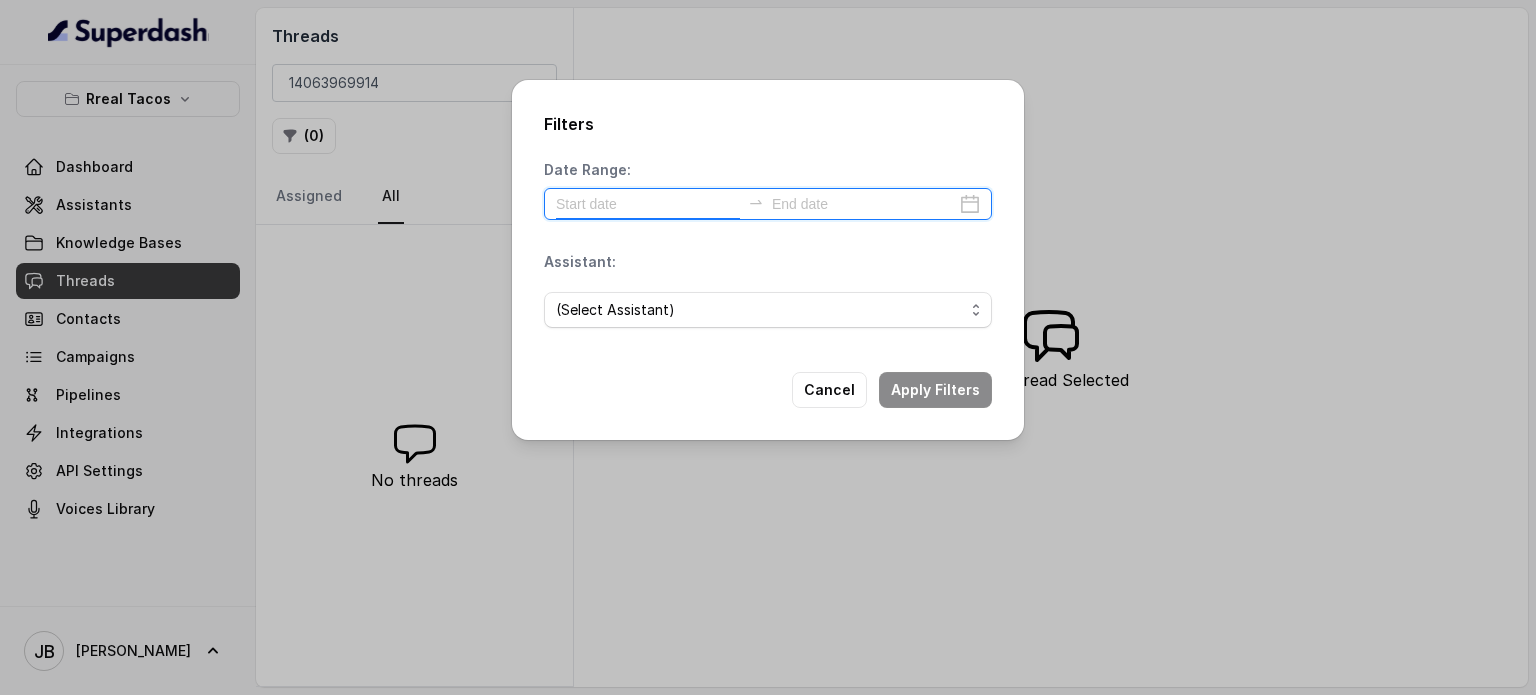 drag, startPoint x: 613, startPoint y: 203, endPoint x: 620, endPoint y: 212, distance: 11.401754 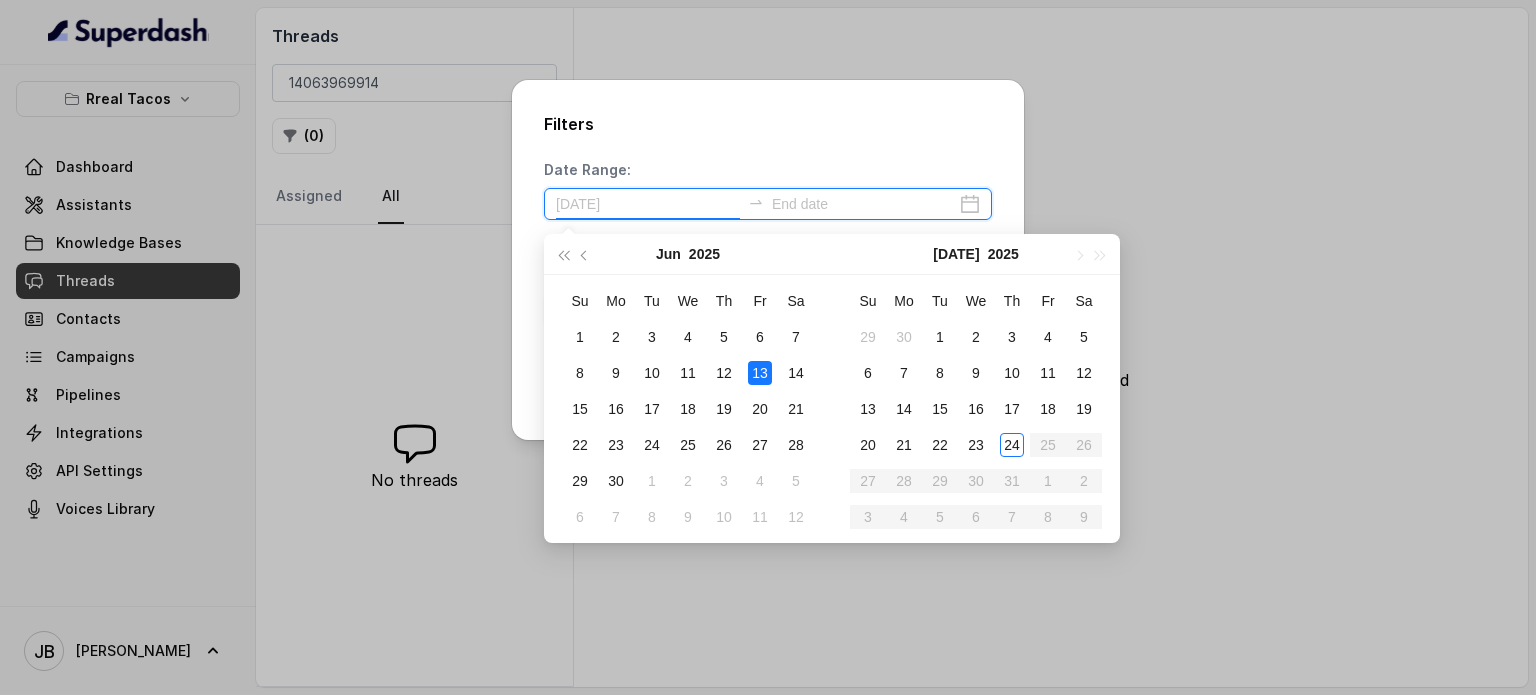 type on "2025-06-14" 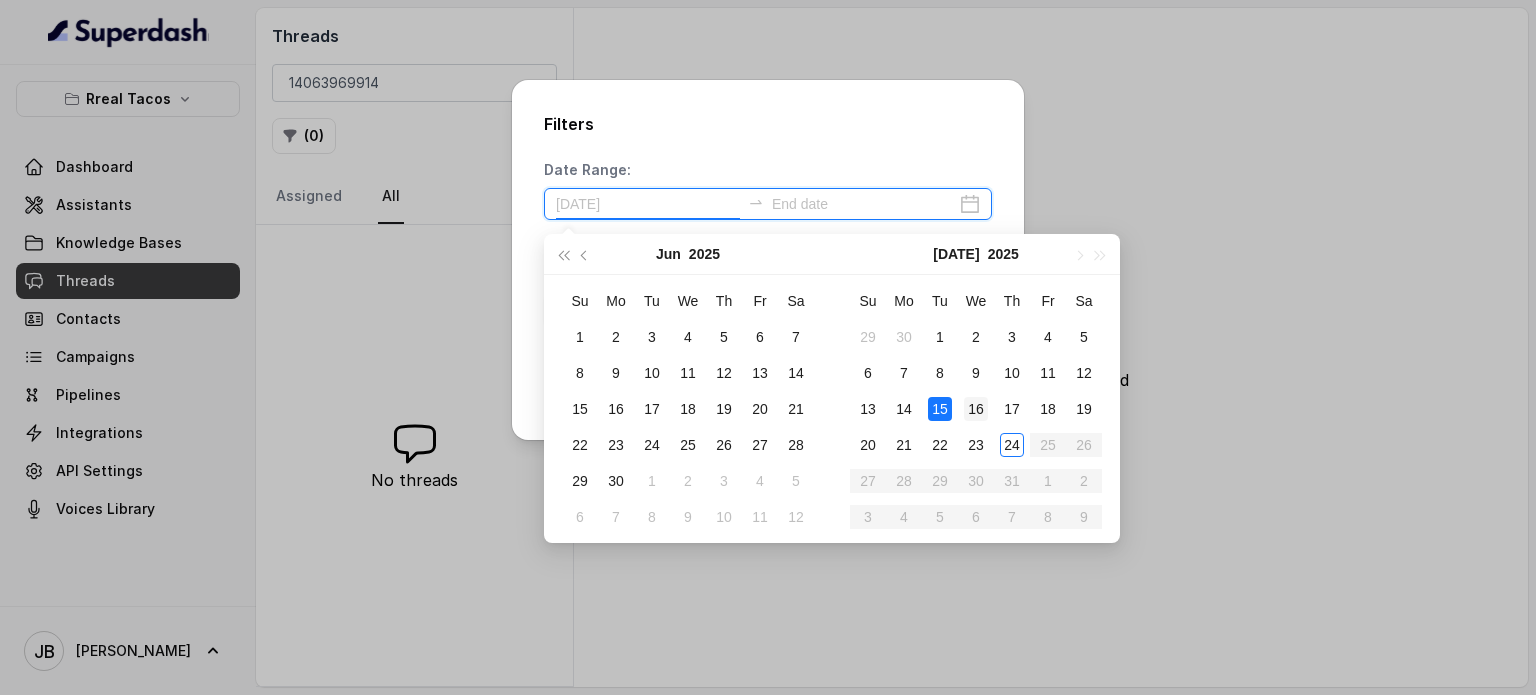 type on "2025-07-16" 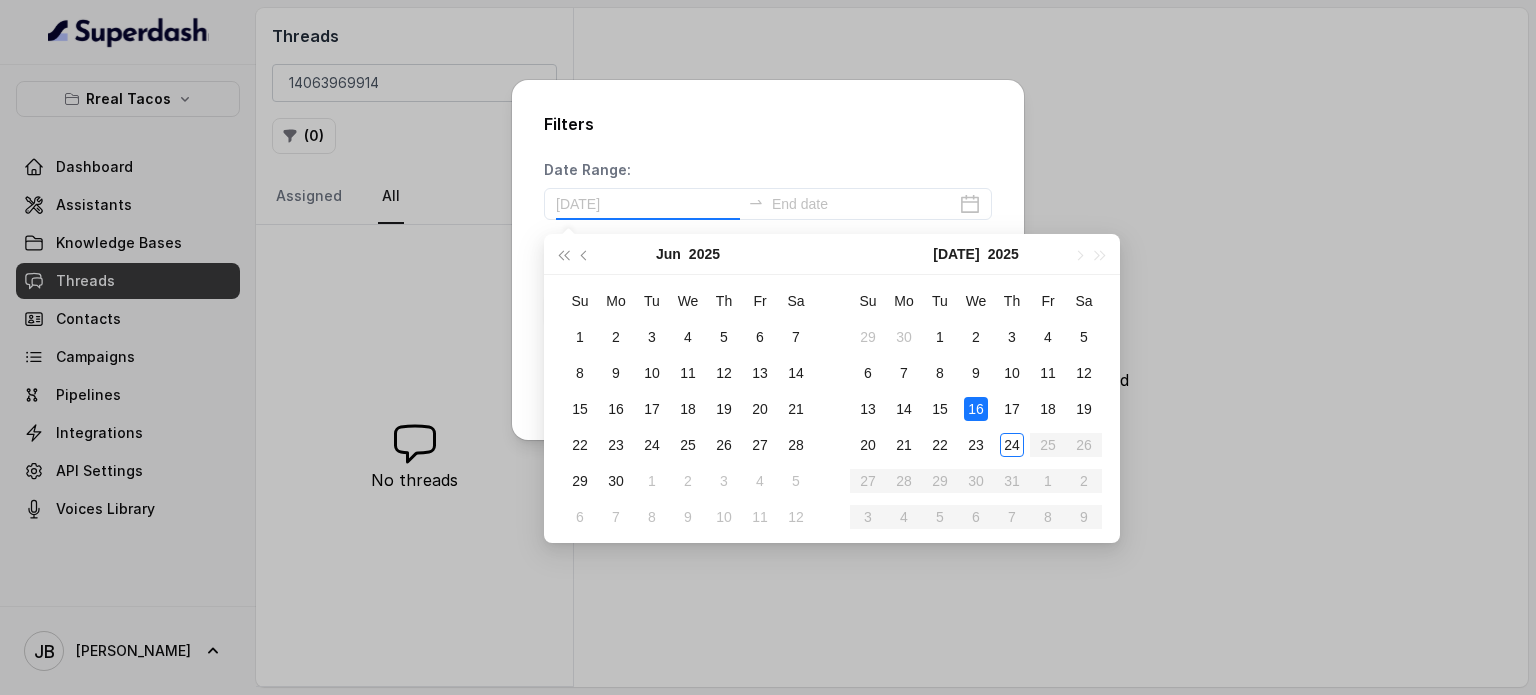 click on "16" at bounding box center (976, 409) 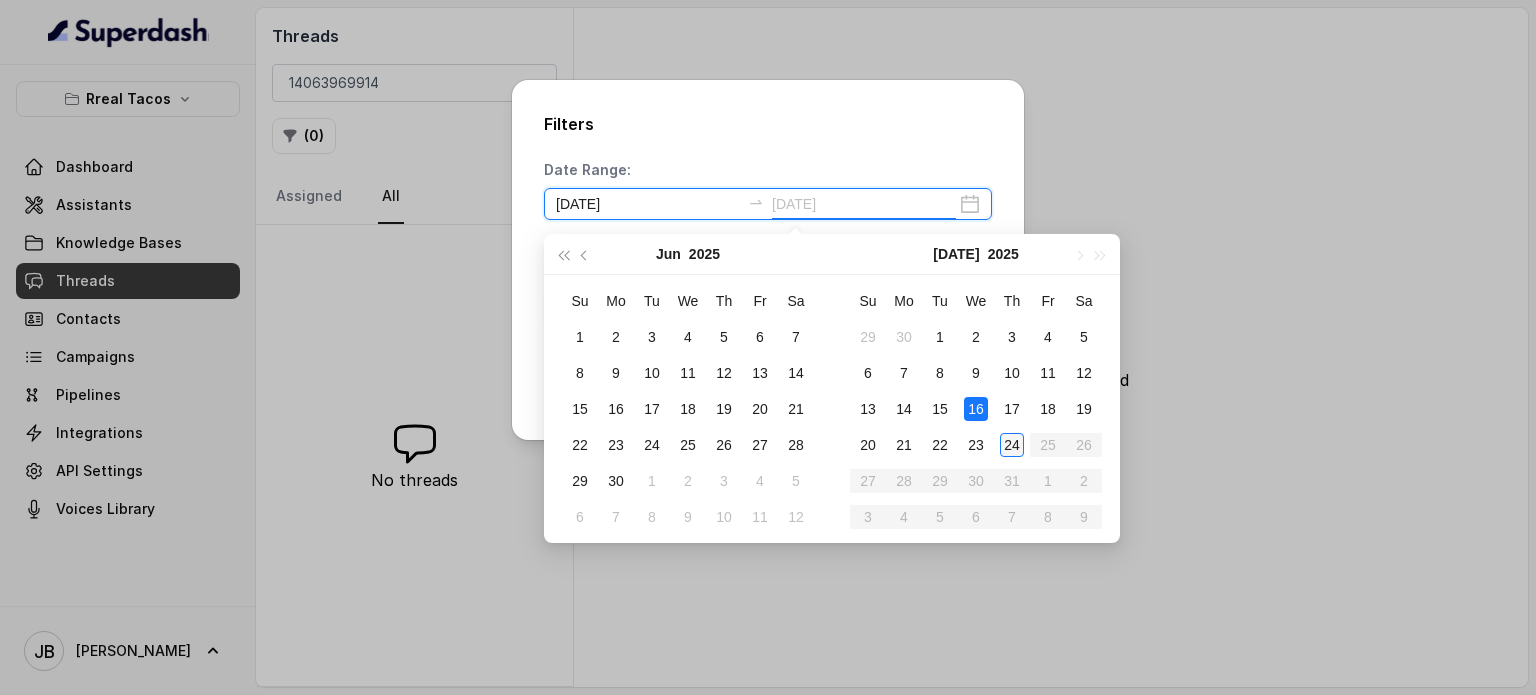type on "2025-07-24" 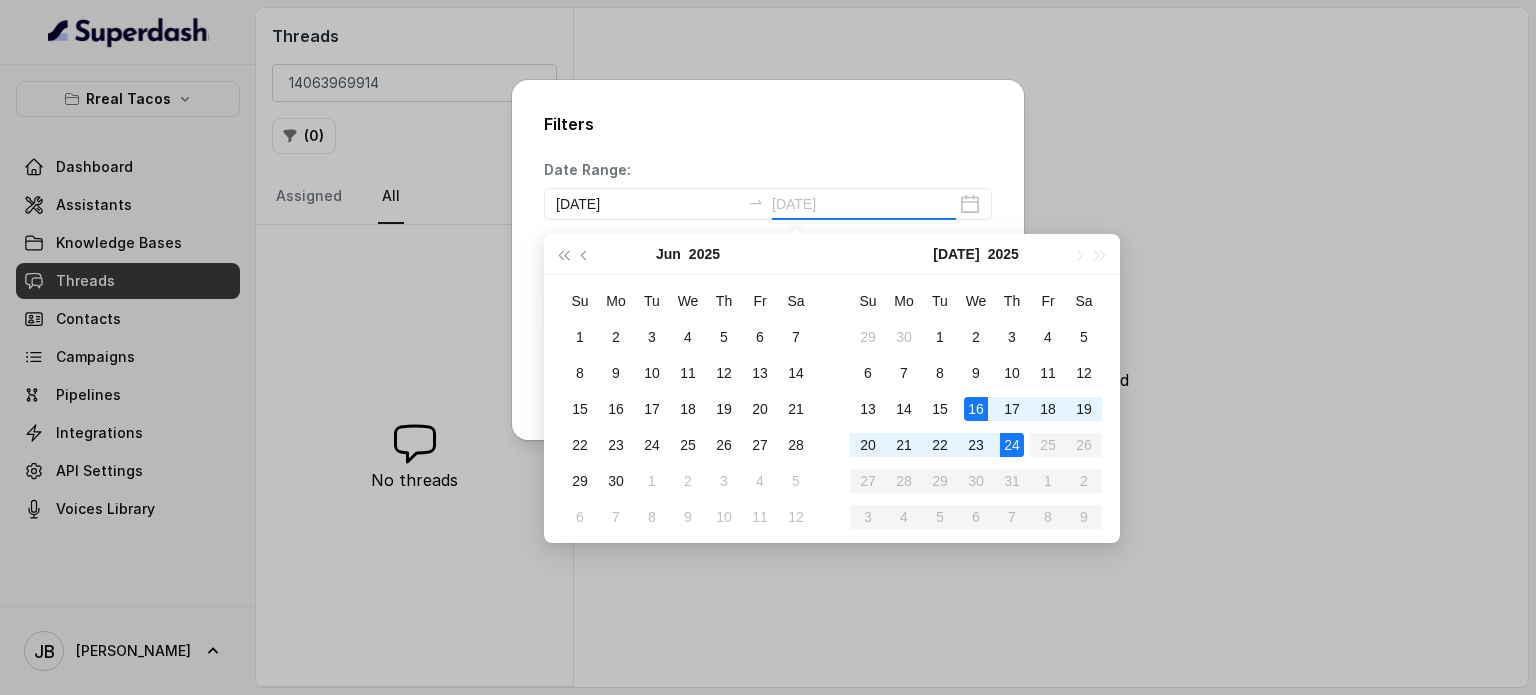 click on "24" at bounding box center [1012, 445] 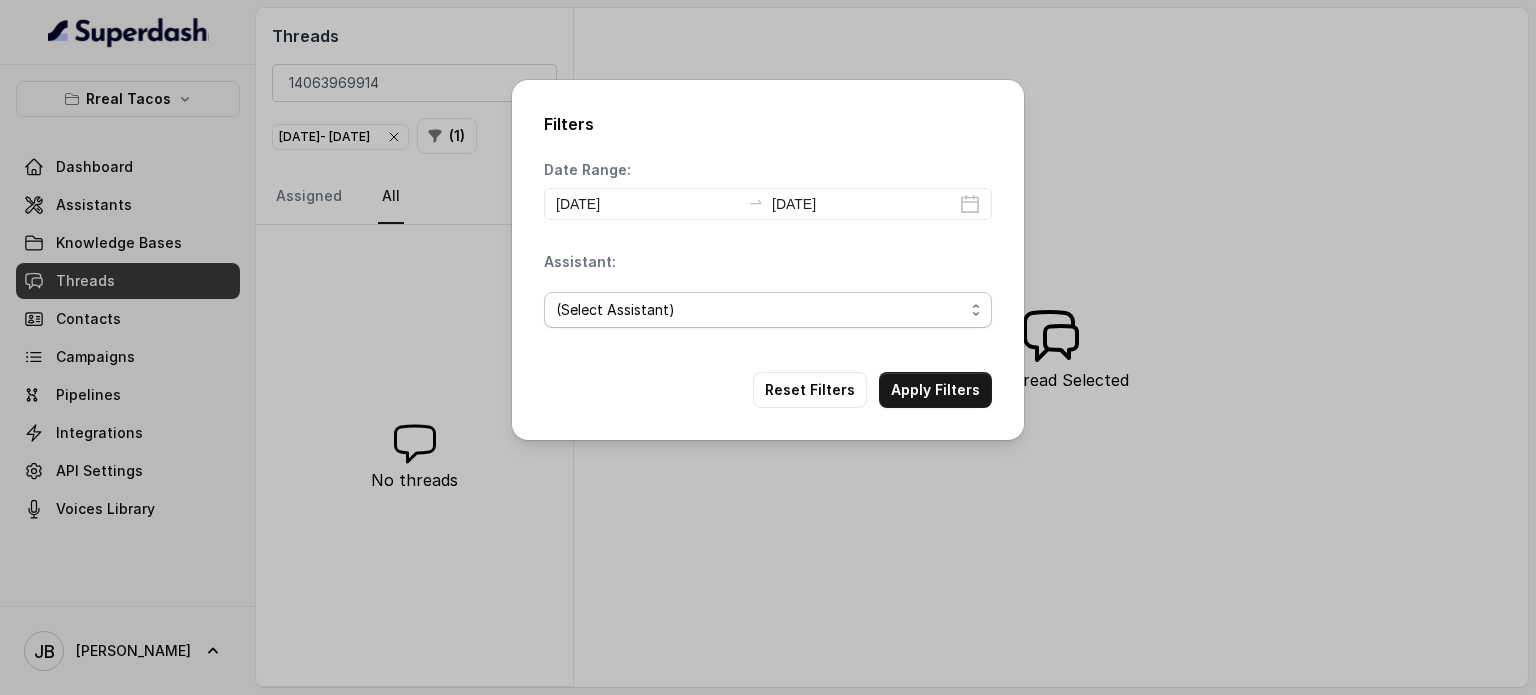 drag, startPoint x: 752, startPoint y: 302, endPoint x: 751, endPoint y: 324, distance: 22.022715 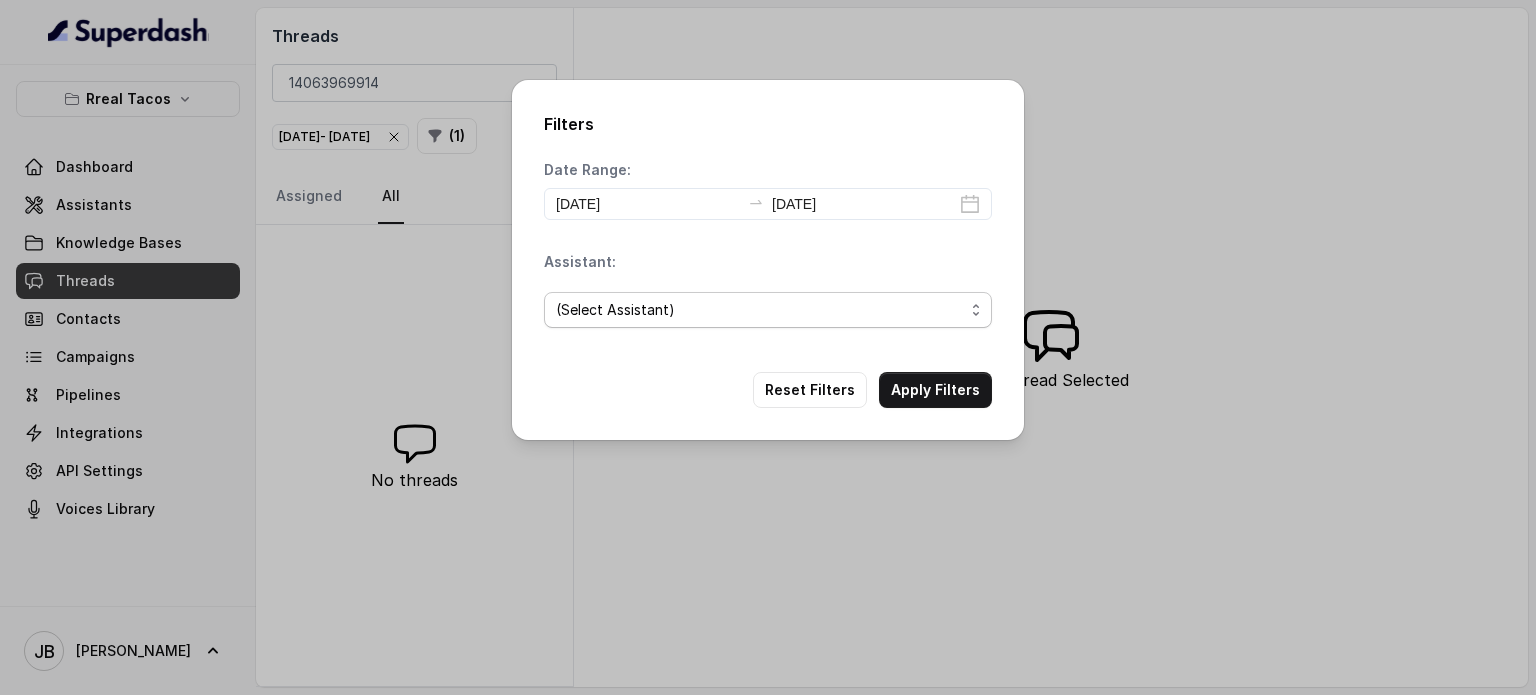 select on "67d9cc72dc1b60c8c29fb0b2" 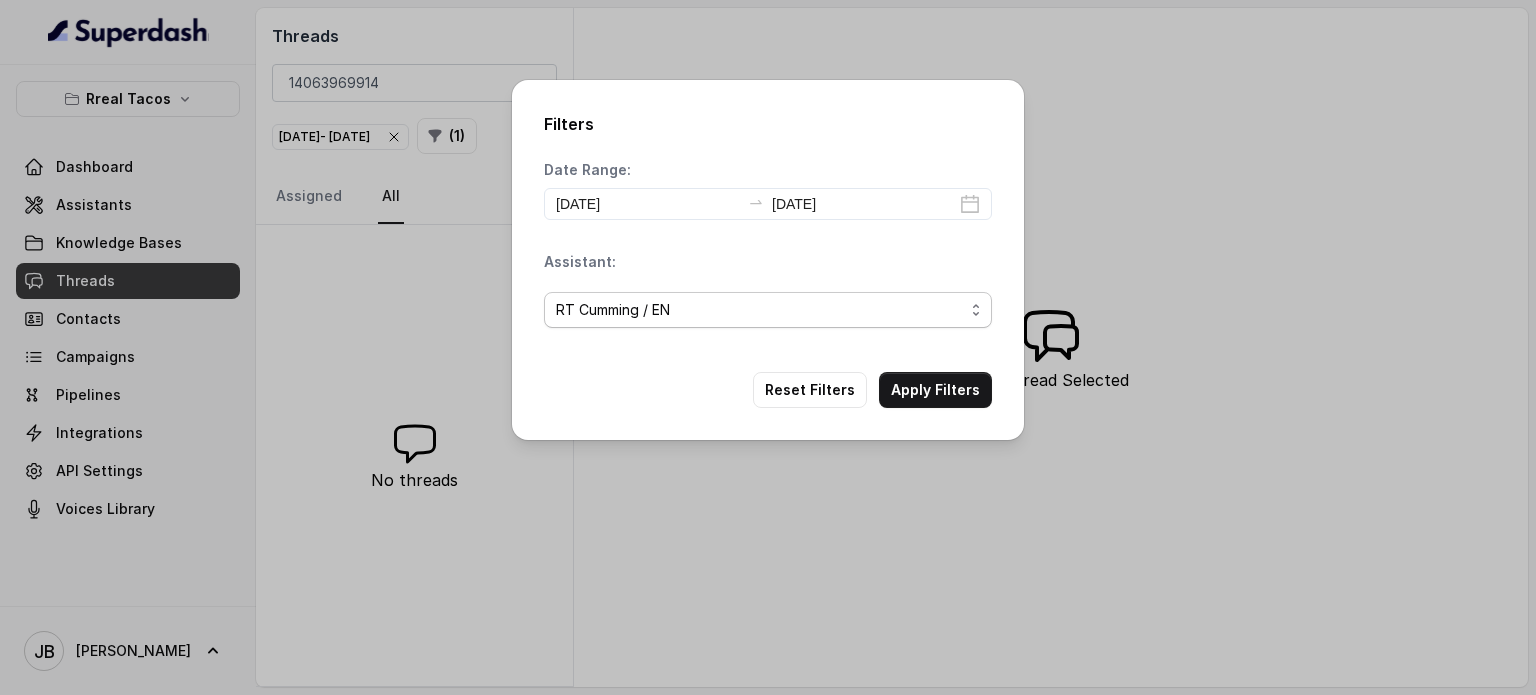 click on "(Select Assistant) RT Midtown / EN RT Midtown / ES RT Buckhead / EN RT West Midtown / EN RT Sandy Springs / EN RT Decatur / EN RT Cumming / EN RT Chamblee / EN RT Testing RT Sugar Hill / EN RT Testing 2 RT Lawrenceville" at bounding box center [768, 310] 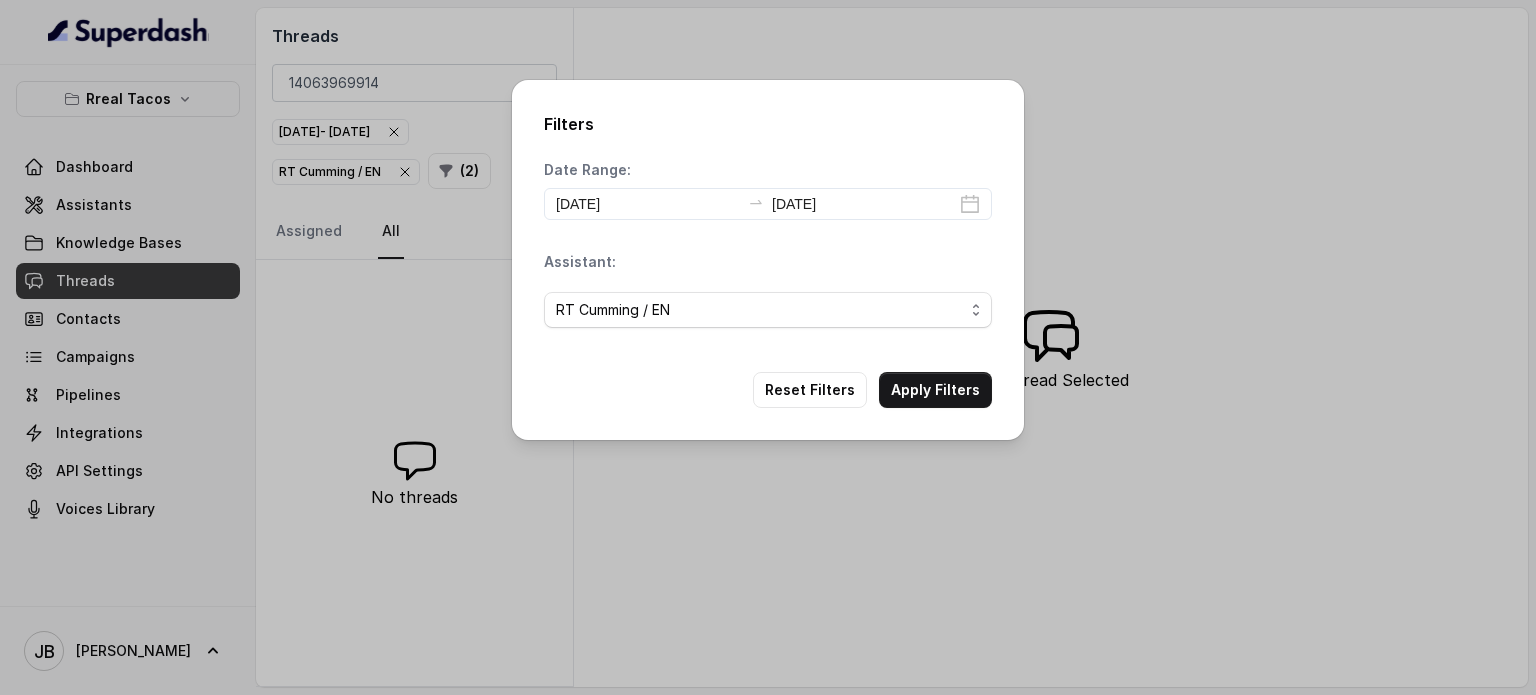 click on "Filters Date Range: 2025-07-16 2025-07-24 Assistant: (Select Assistant) RT Midtown / EN RT Midtown / ES RT Buckhead / EN RT West Midtown / EN RT Sandy Springs / EN RT Decatur / EN RT Cumming / EN RT Chamblee / EN RT Testing RT Sugar Hill / EN RT Testing 2 RT Lawrenceville Reset Filters Apply Filters" at bounding box center [768, 260] 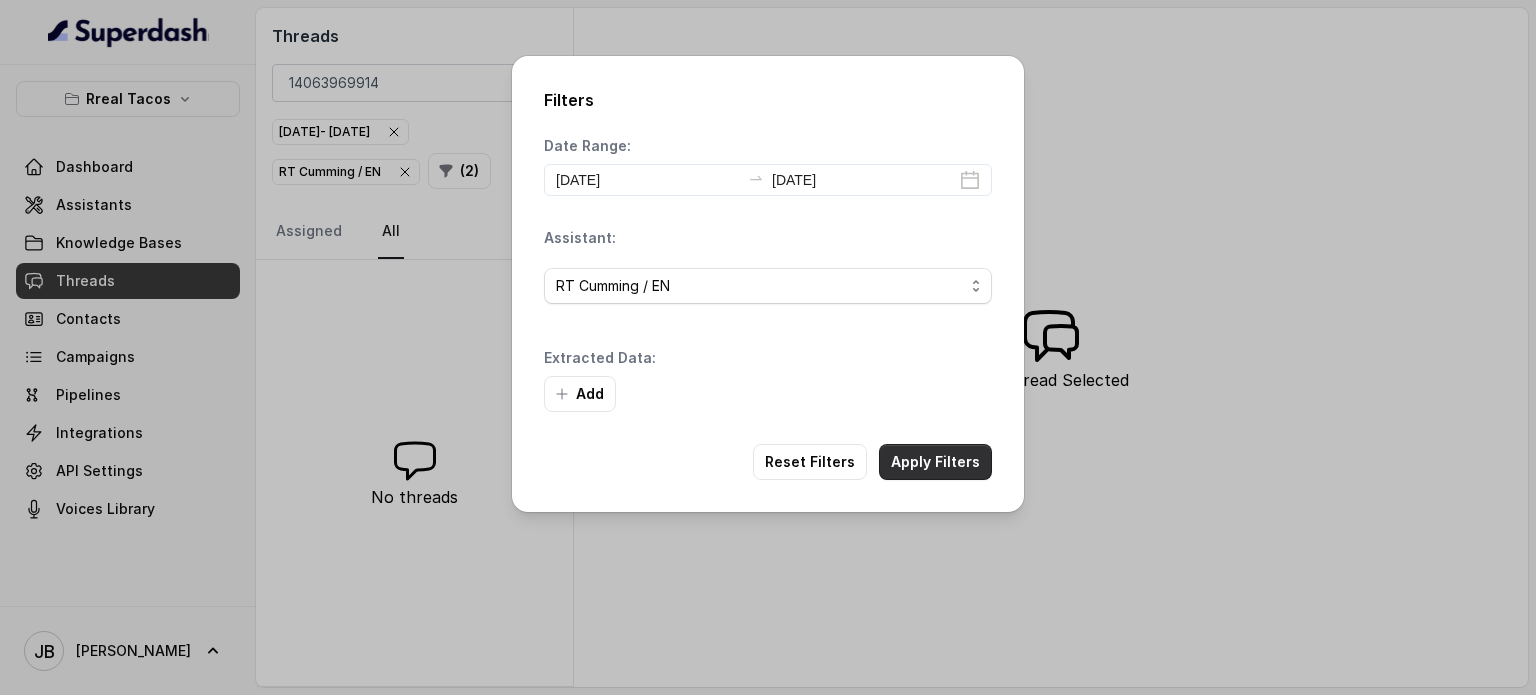 click on "Apply Filters" at bounding box center [935, 462] 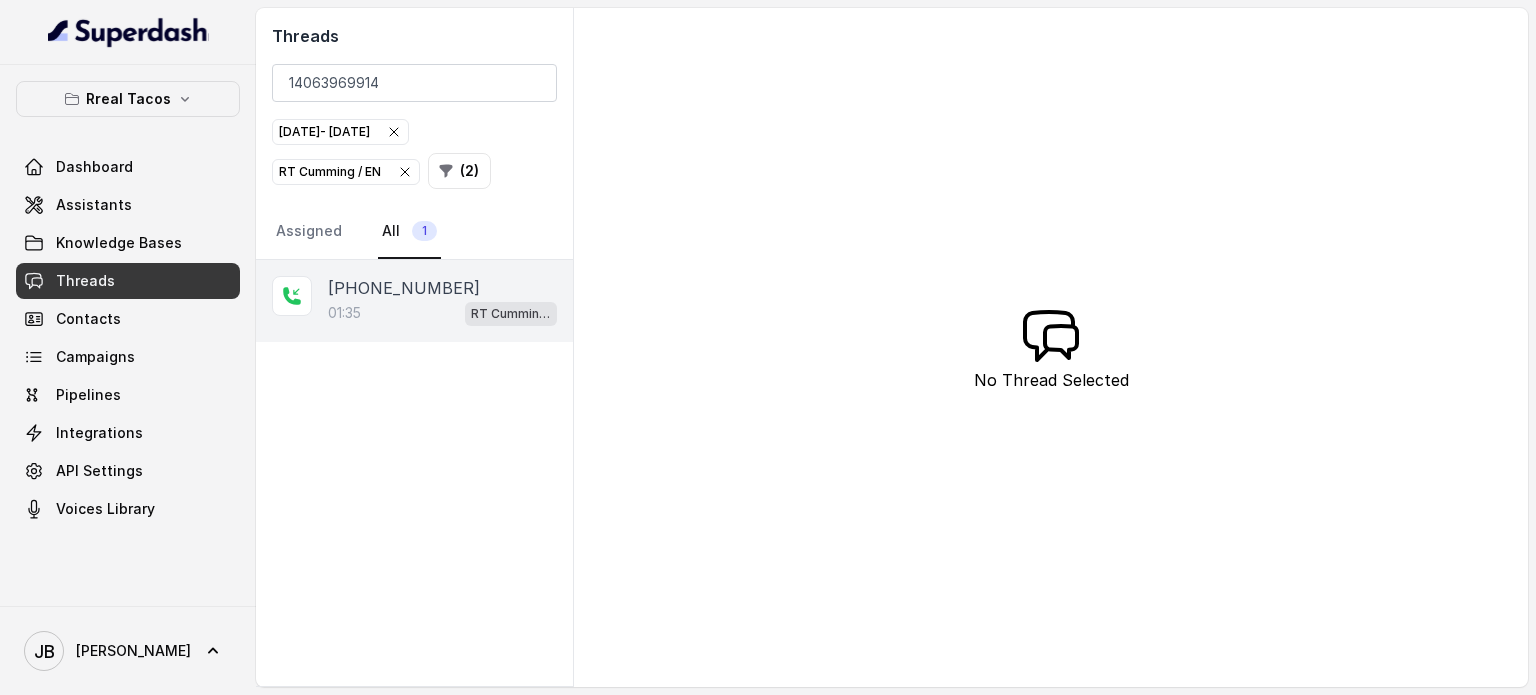 click on "01:35 RT Cumming / EN" at bounding box center [442, 313] 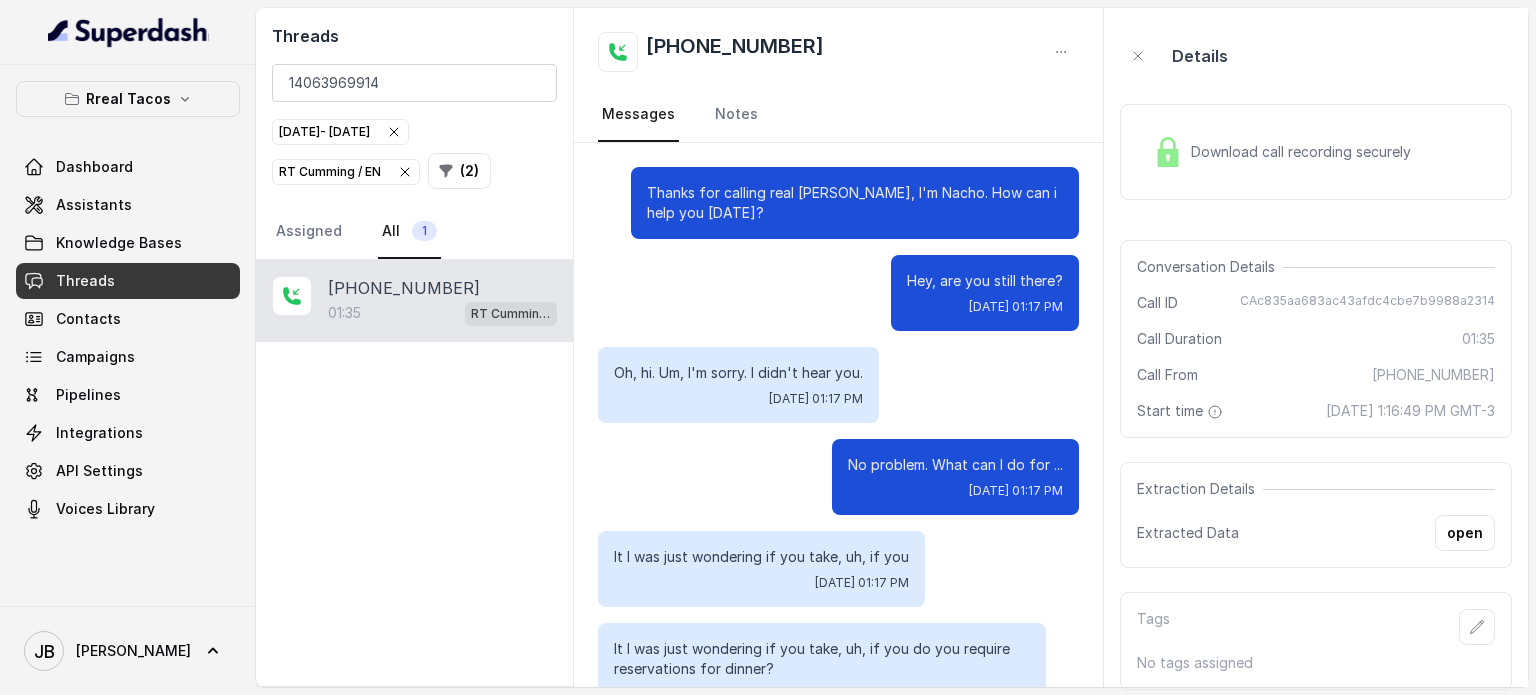 scroll, scrollTop: 1207, scrollLeft: 0, axis: vertical 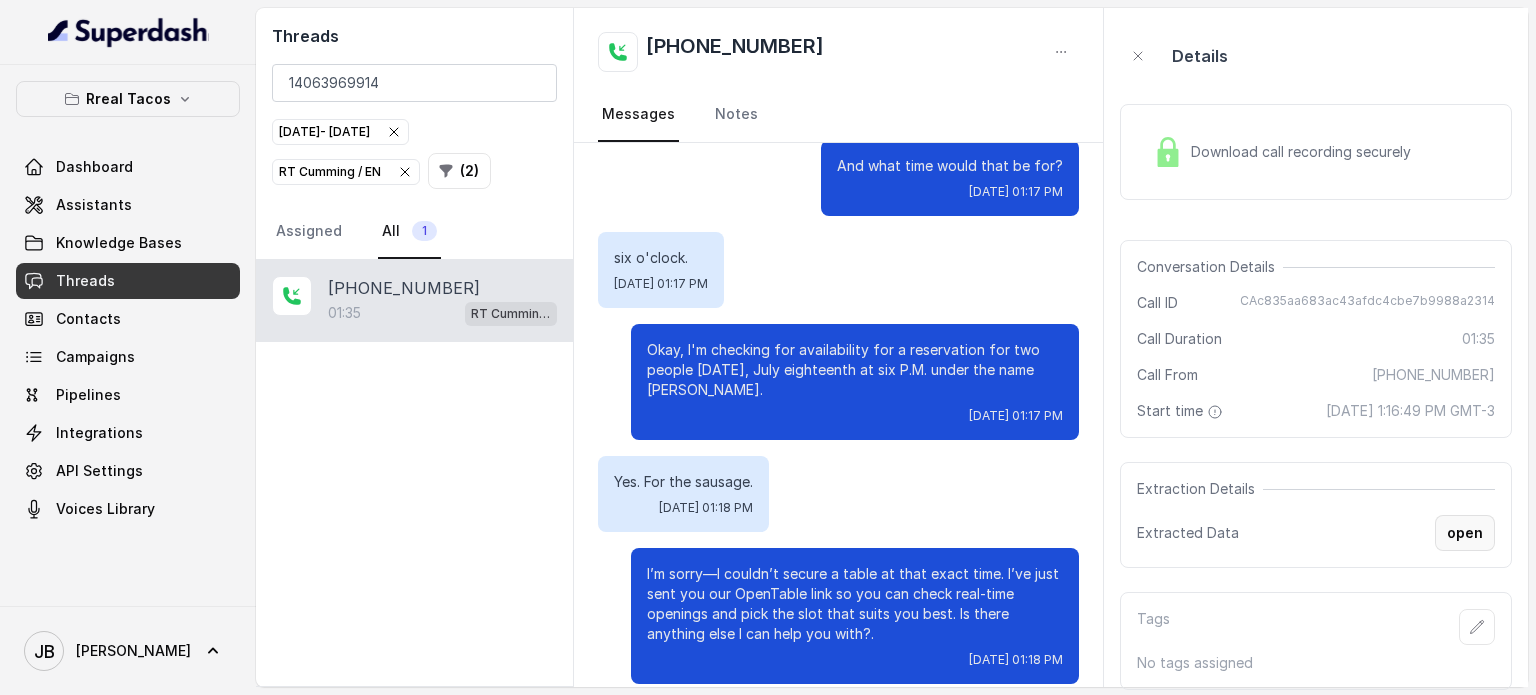 click on "open" at bounding box center [1465, 533] 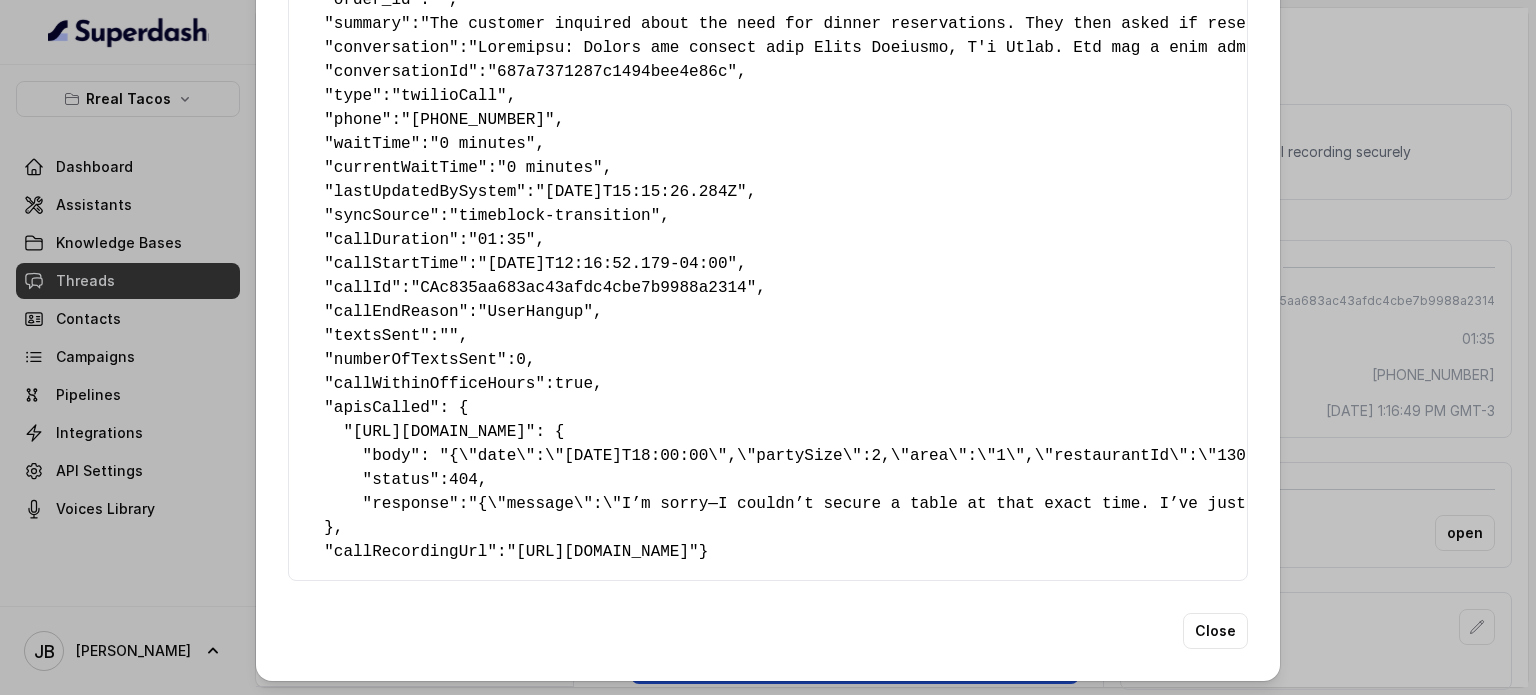 scroll, scrollTop: 605, scrollLeft: 0, axis: vertical 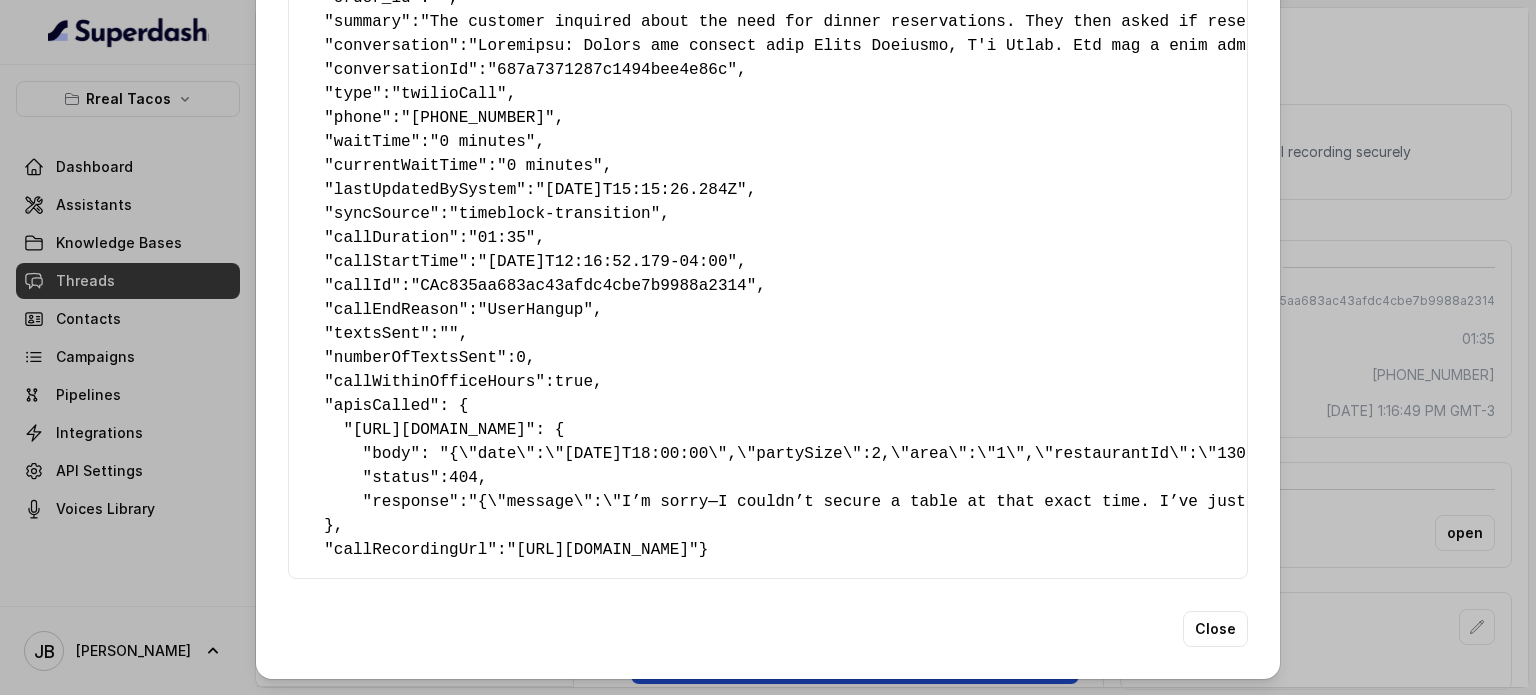 click on ""{\"message\":\"I’m sorry—I couldn’t secure a table at that exact time. I’ve just sent you our OpenTable link so you can check real-time openings and pick the slot that suits you best.\"}"" at bounding box center (1370, 502) 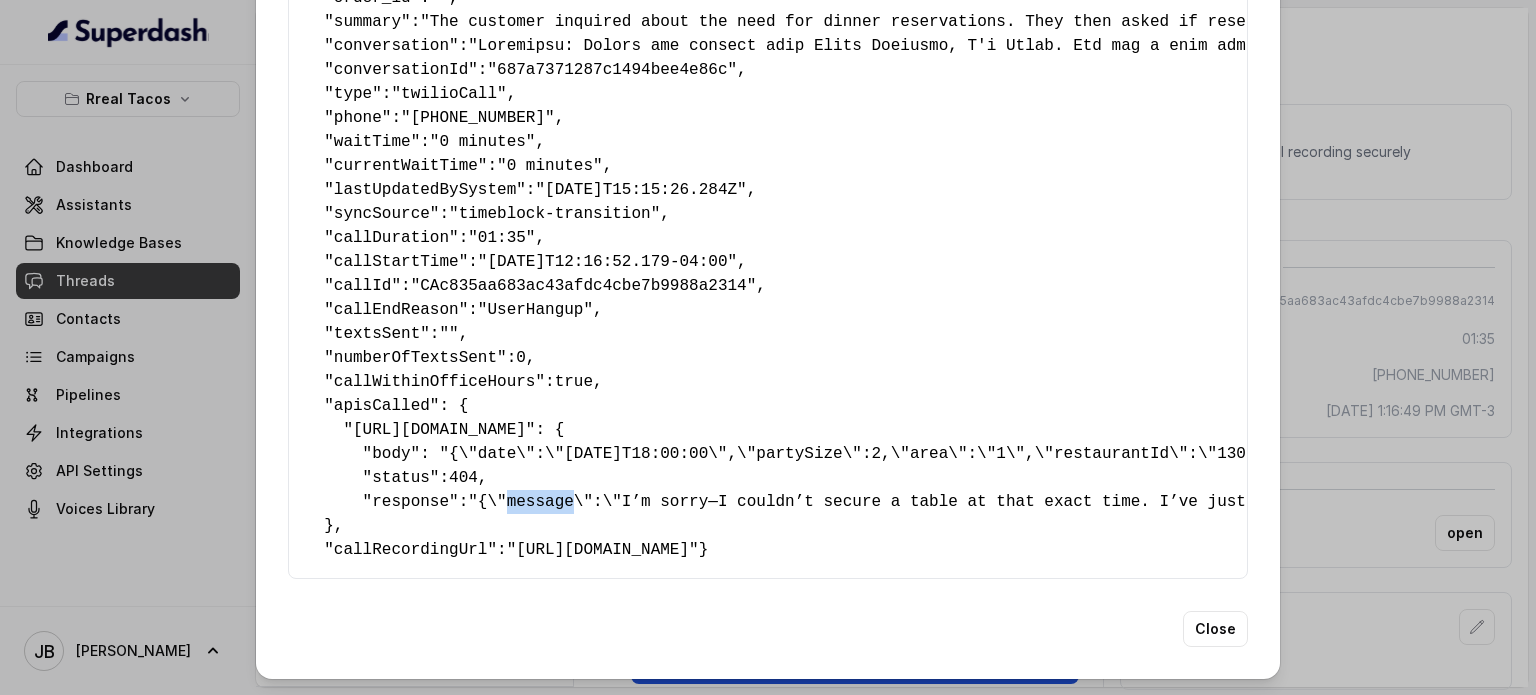 click on ""{\"message\":\"I’m sorry—I couldn’t secure a table at that exact time. I’ve just sent you our OpenTable link so you can check real-time openings and pick the slot that suits you best.\"}"" at bounding box center (1370, 502) 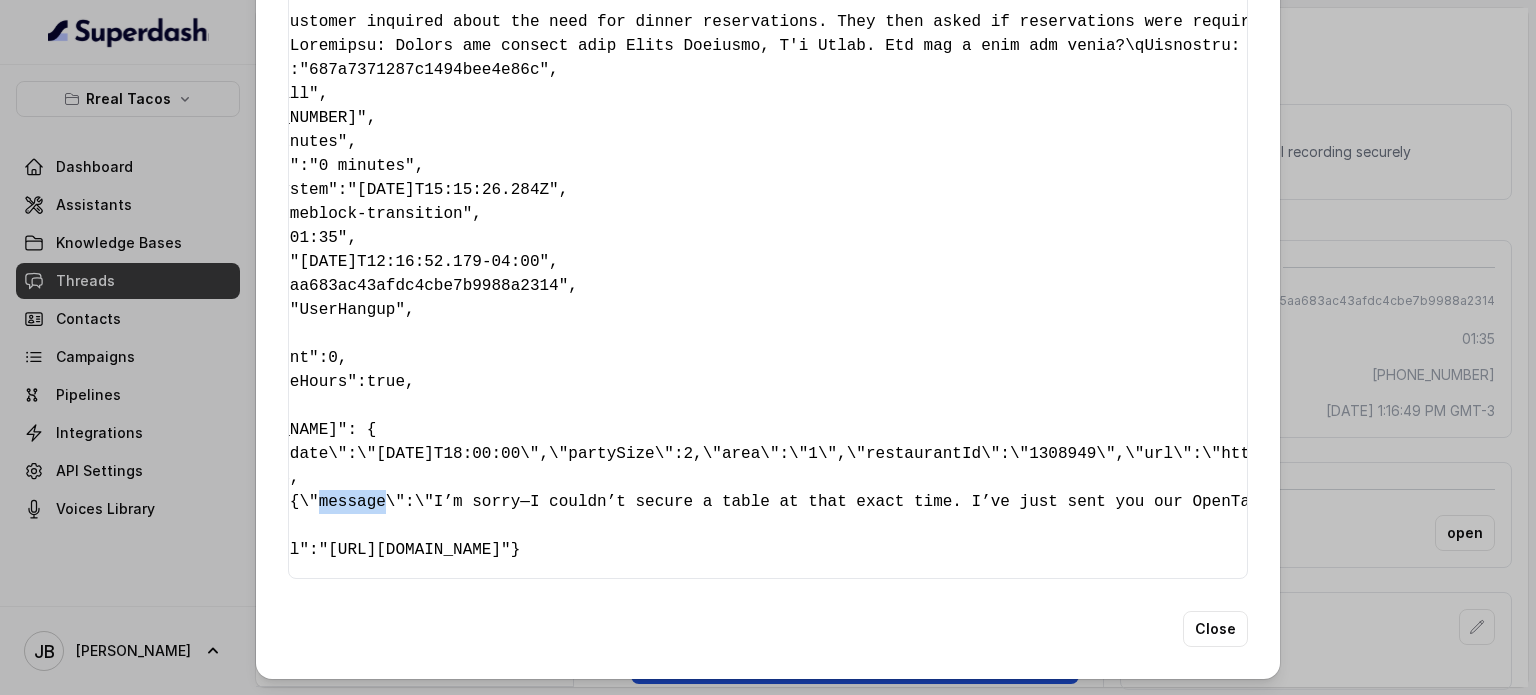 scroll, scrollTop: 0, scrollLeft: 0, axis: both 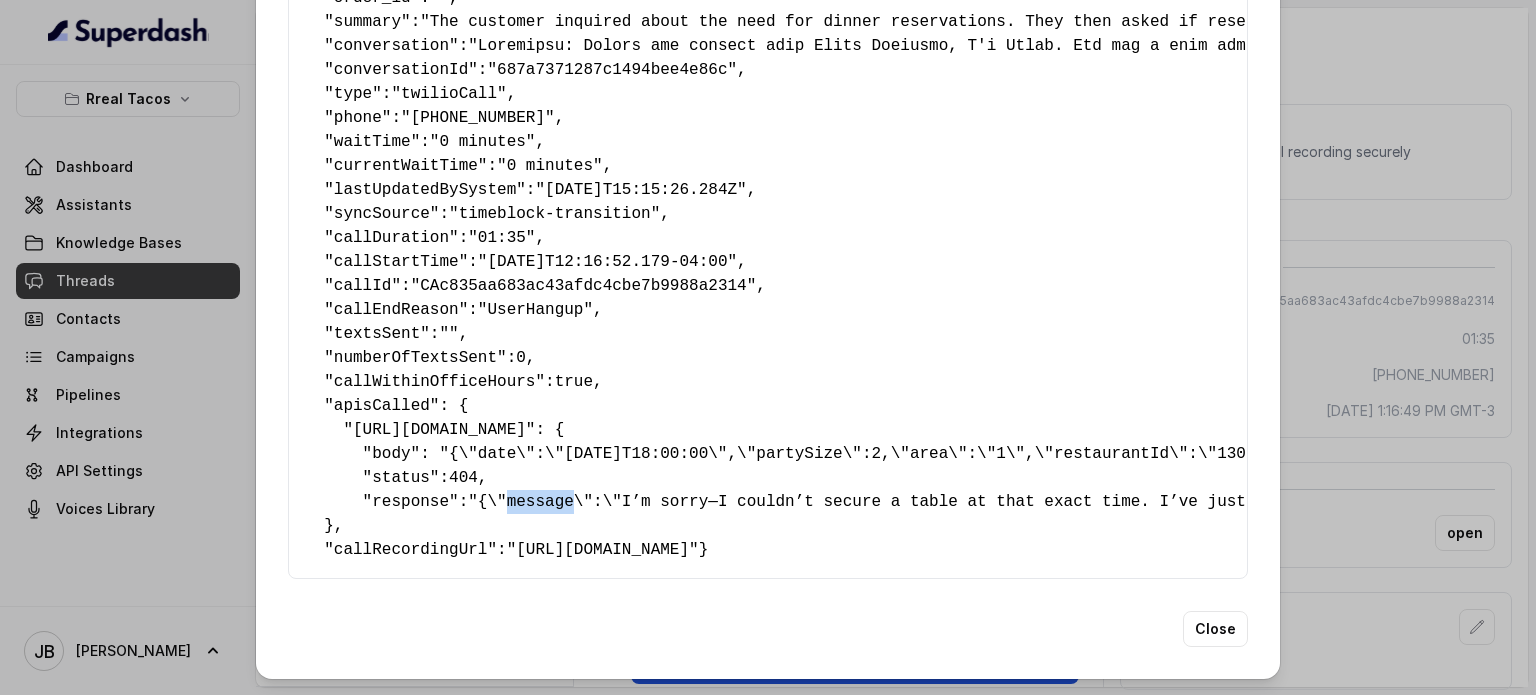 click on ""{\"message\":\"I’m sorry—I couldn’t secure a table at that exact time. I’ve just sent you our OpenTable link so you can check real-time openings and pick the slot that suits you best.\"}"" at bounding box center [1370, 502] 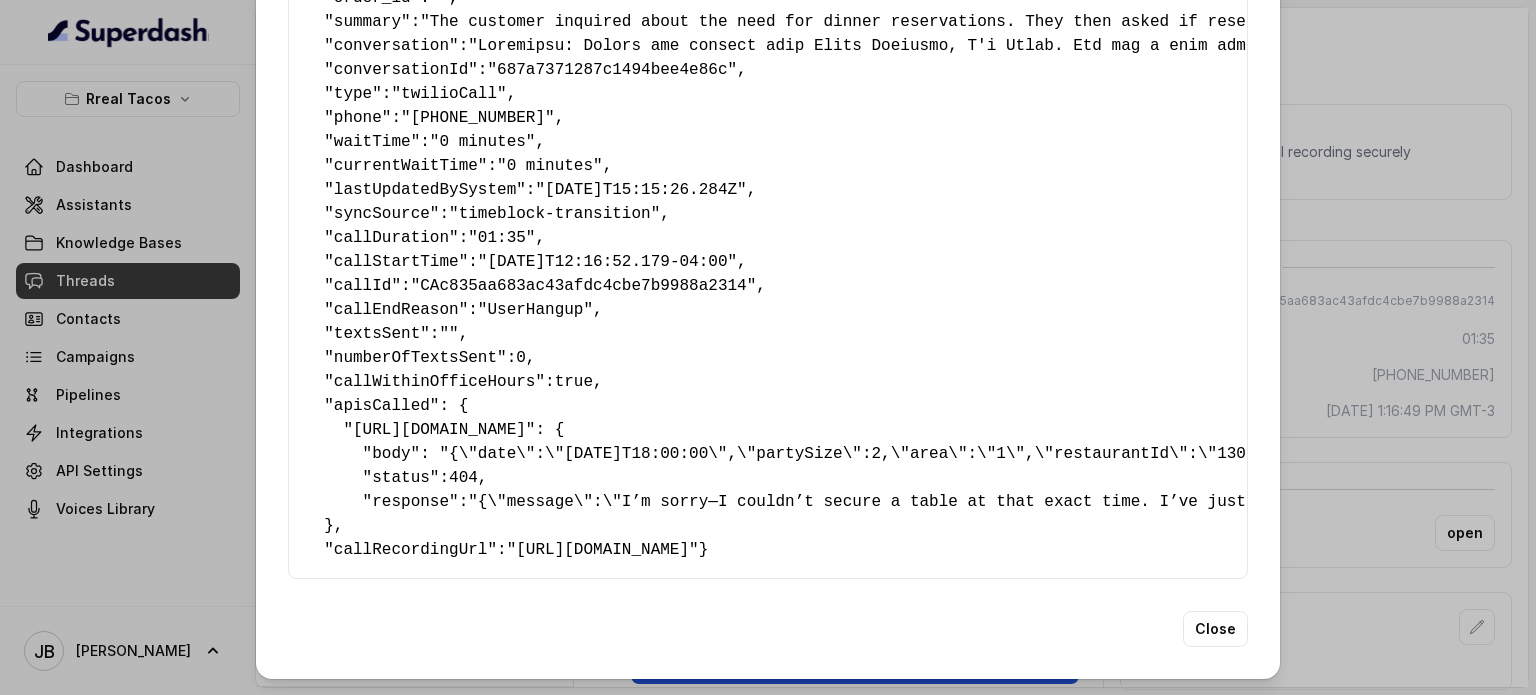 click on "{
" textSent? ":  "yes" ,
" reasonForSendingText ":  "Opentable reservation link" ,
" humanTransfer ":  "no" ,
" reasonForTransfering ":  "" ,
" reasonForCalling ":  "Making a Reservation or Inquiring About Reservations" ,
" detectederror ":  "No Error Detected" ,
" eventMention ":  "no" ,
" reasonForEvent ":  "" ,
" aitolerance ":  "" ,
" restaurantName ":  "RT Cumming" ,
" speakInSpanish ":  "no" ,
" partySize ":  "Small party" ,
" menuMention ":  "yes" ,
" mentionedMenuItems ":  "sausage" ,
" googleAiAssistant ":  "no" ,
" callsHighlights ":  "No Highlight" ,
" is_order_claim ":  "no" ,
" order_id ":  "" ,
" summary ":  ,
" conversation ":  ,
" conversationId ":  "687a7371287c1494bee4e86c" ,
" type ":  "twilioCall" ,
" phone ":  "+14063969914" ,
" waitTime ":  "0 minutes" ,
" currentWaitTime ":  "0 minutes" ,
" lastUpdatedBySystem ":  "2025-07-18T15:15:26.284Z" ,
" syncSource ":  "timeblock-transition" ,
" callDuration ":  "01:35" ,
" callStartTime" at bounding box center (768, 58) 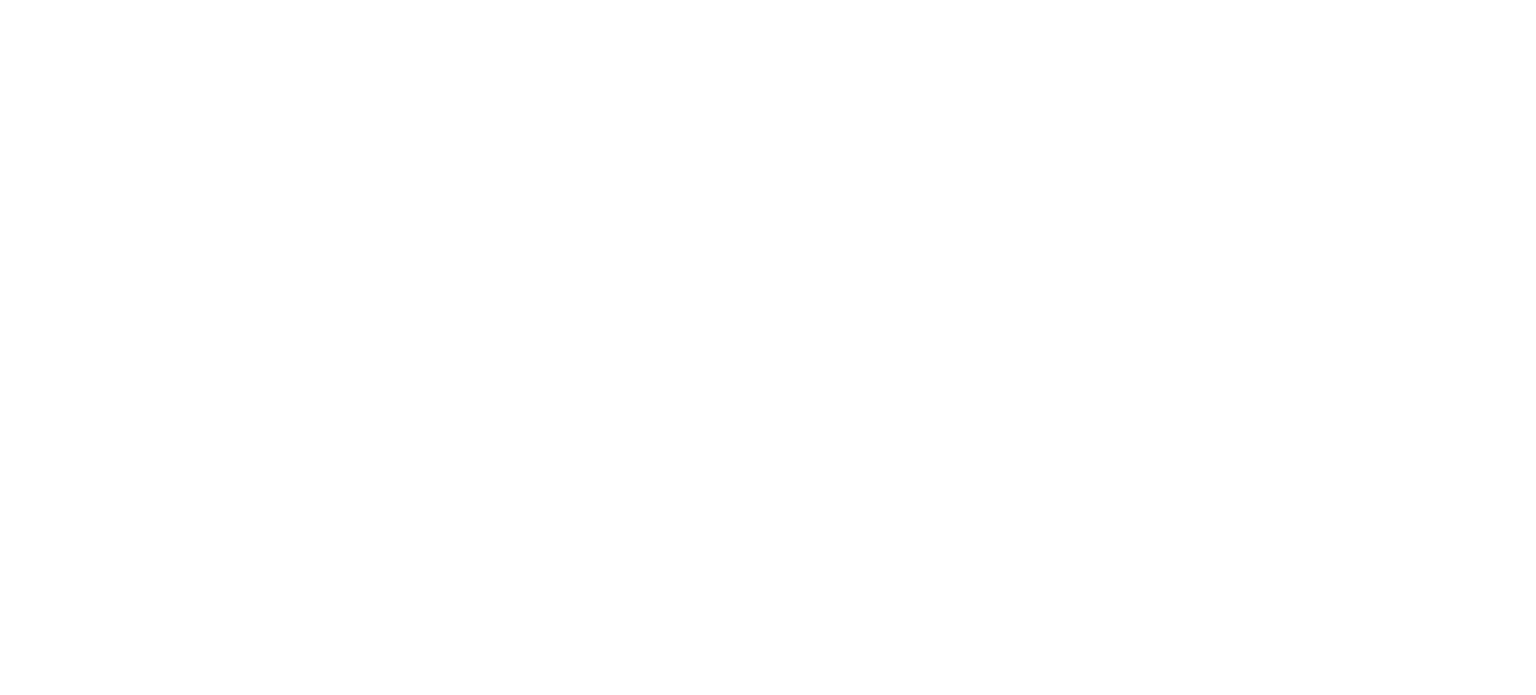 scroll, scrollTop: 0, scrollLeft: 0, axis: both 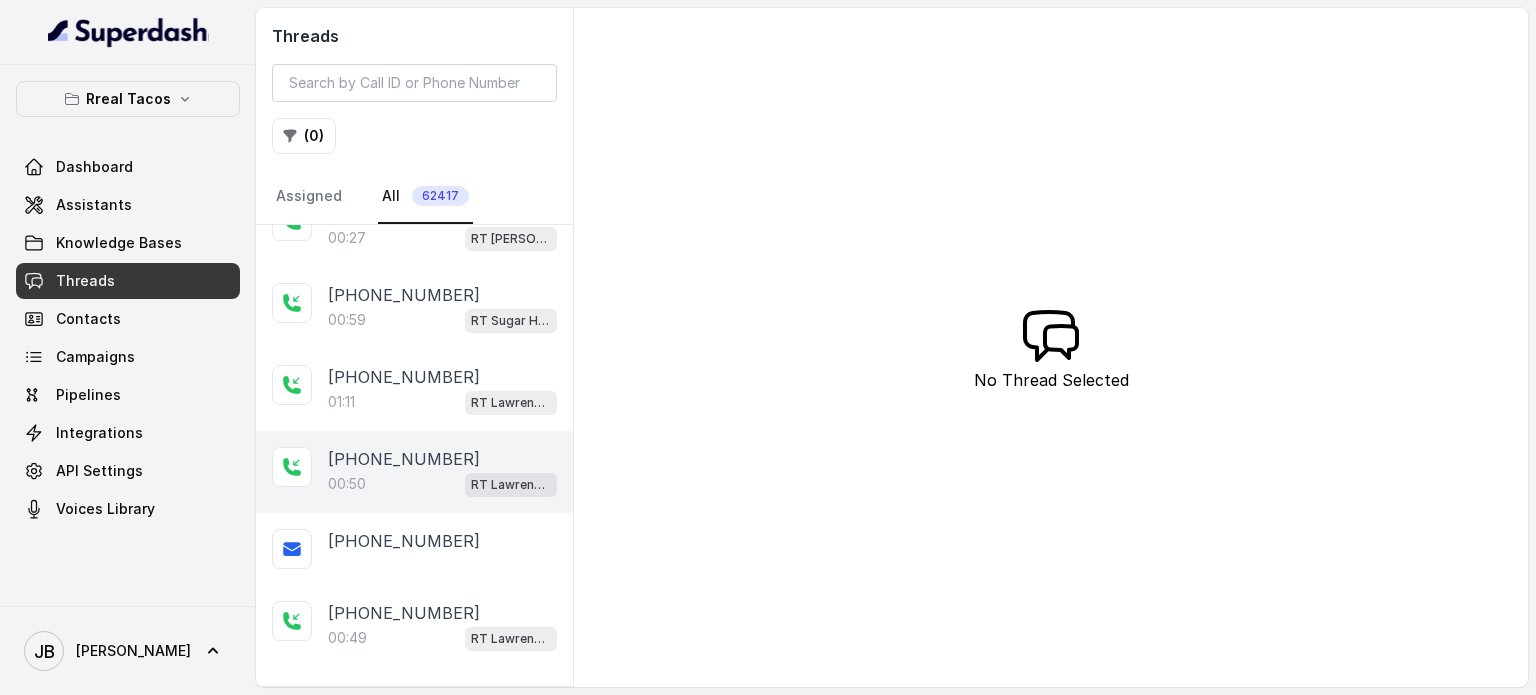 click on "[PHONE_NUMBER]" at bounding box center [404, 459] 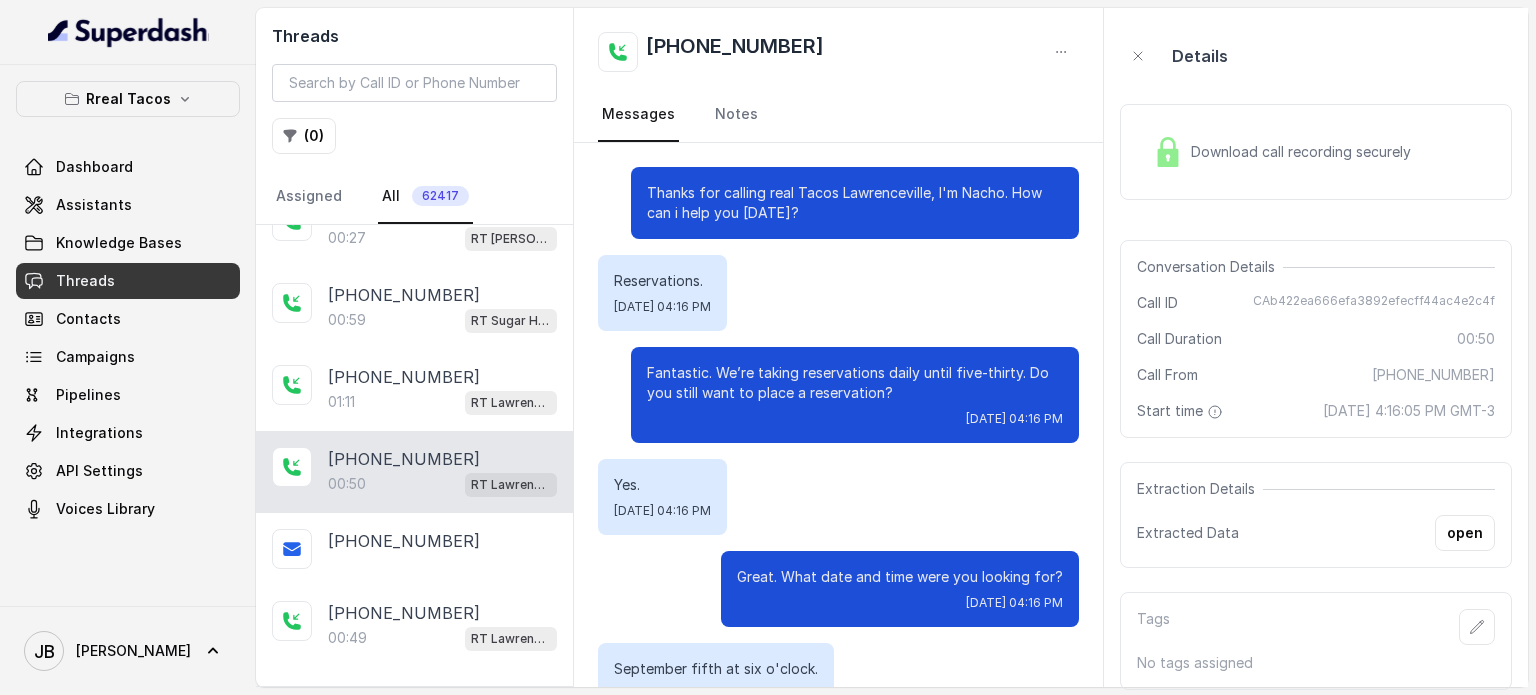 scroll, scrollTop: 575, scrollLeft: 0, axis: vertical 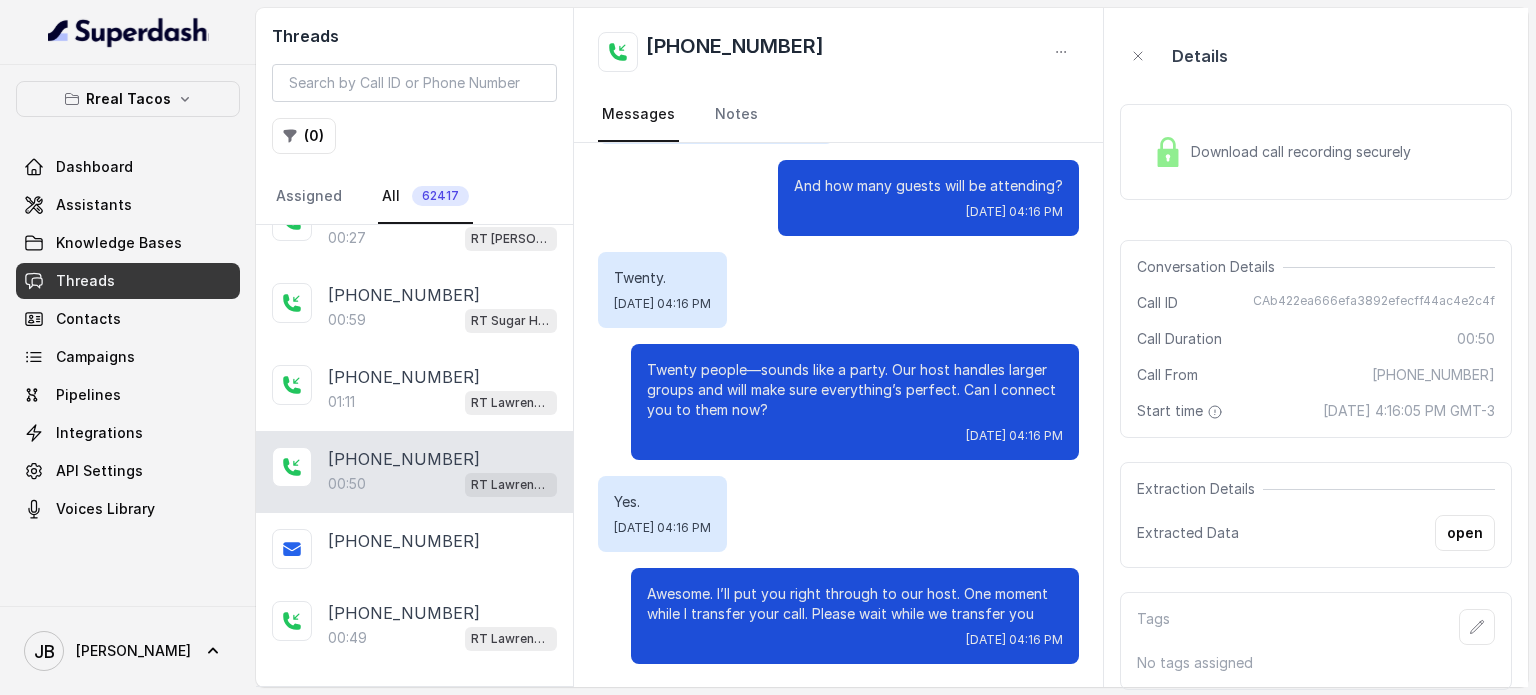 click on "Threads  ( 0 ) Assigned All 62417" at bounding box center [414, 116] 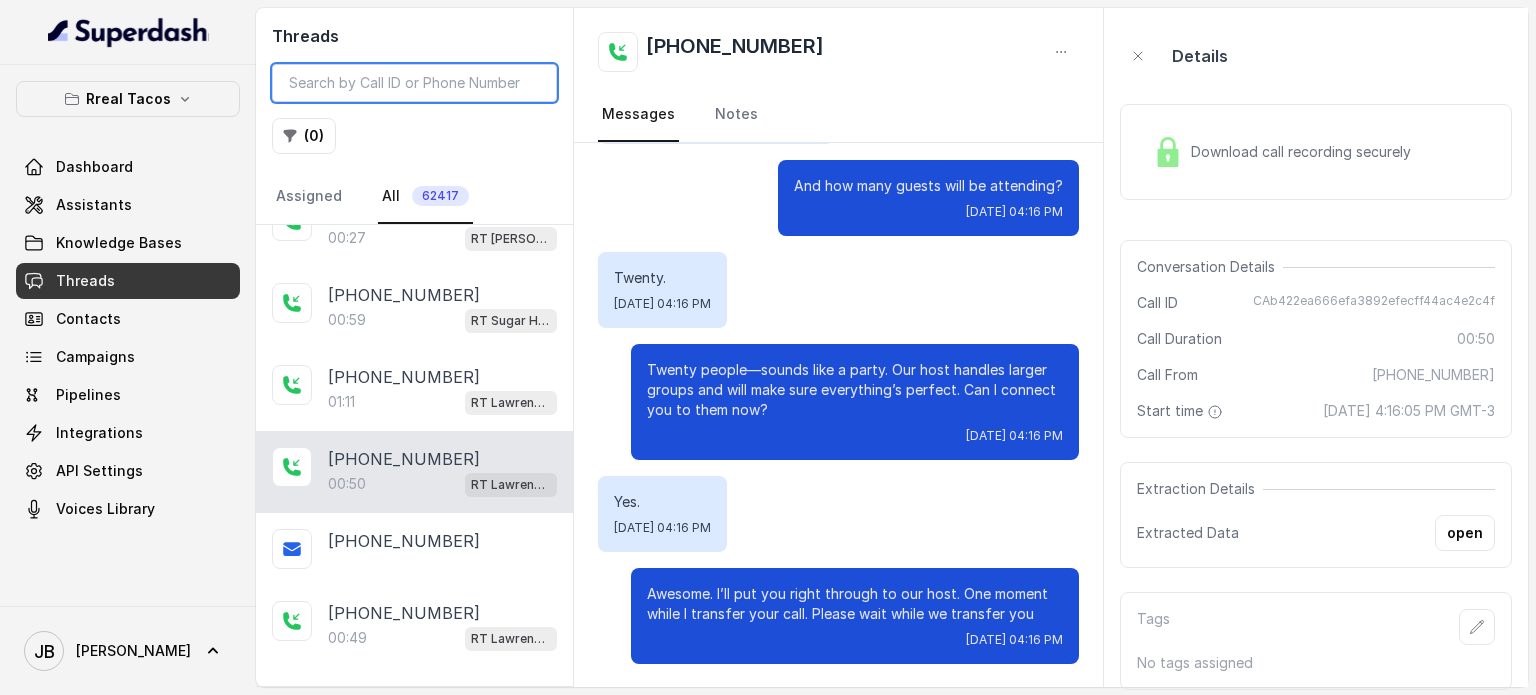 click at bounding box center [414, 83] 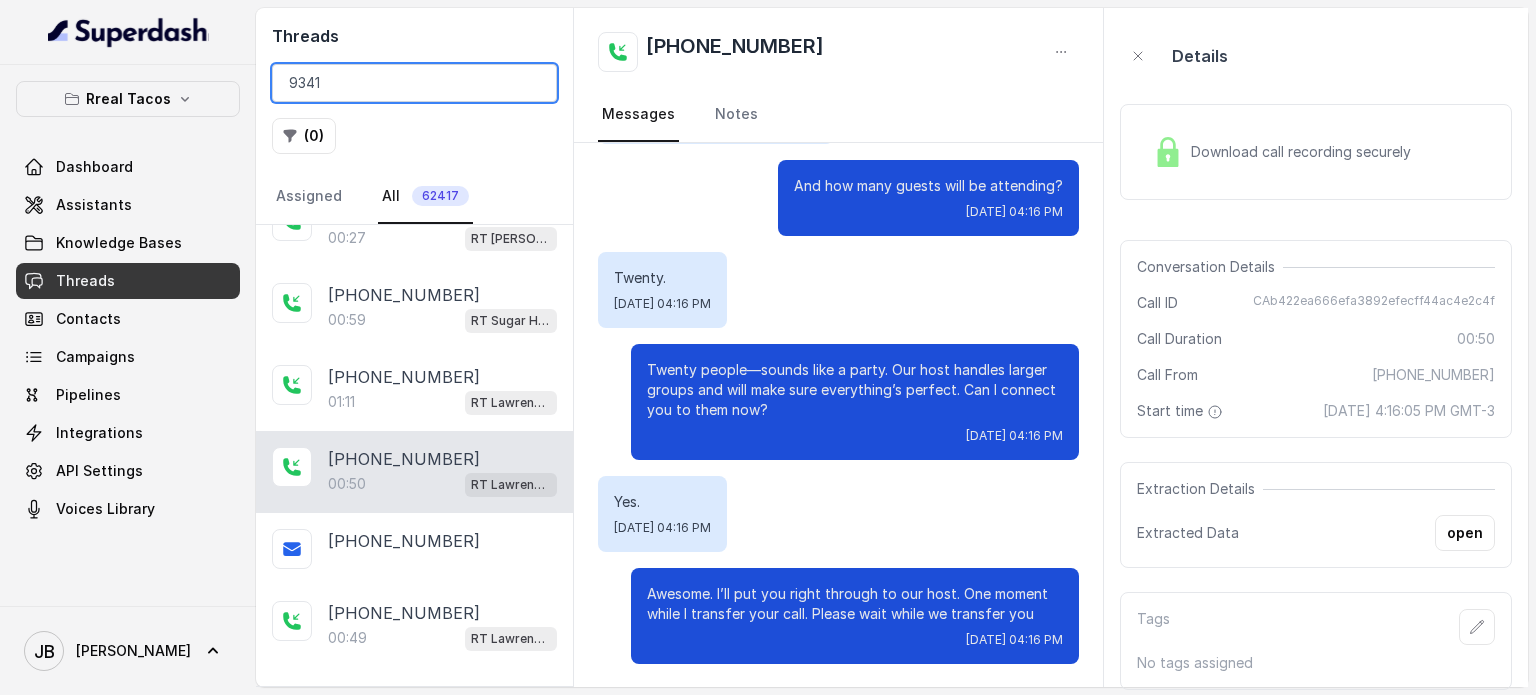 scroll, scrollTop: 1136, scrollLeft: 0, axis: vertical 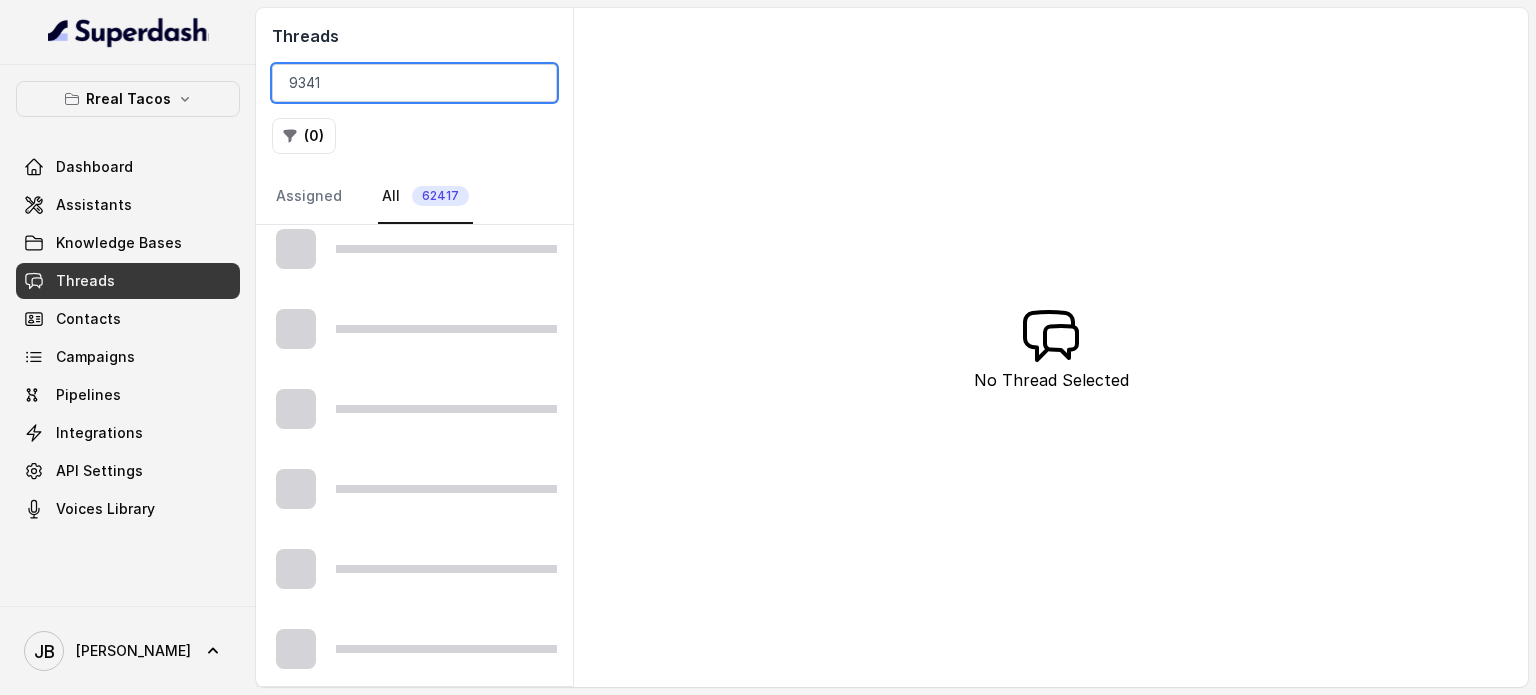 drag, startPoint x: 298, startPoint y: 79, endPoint x: 284, endPoint y: 78, distance: 14.035668 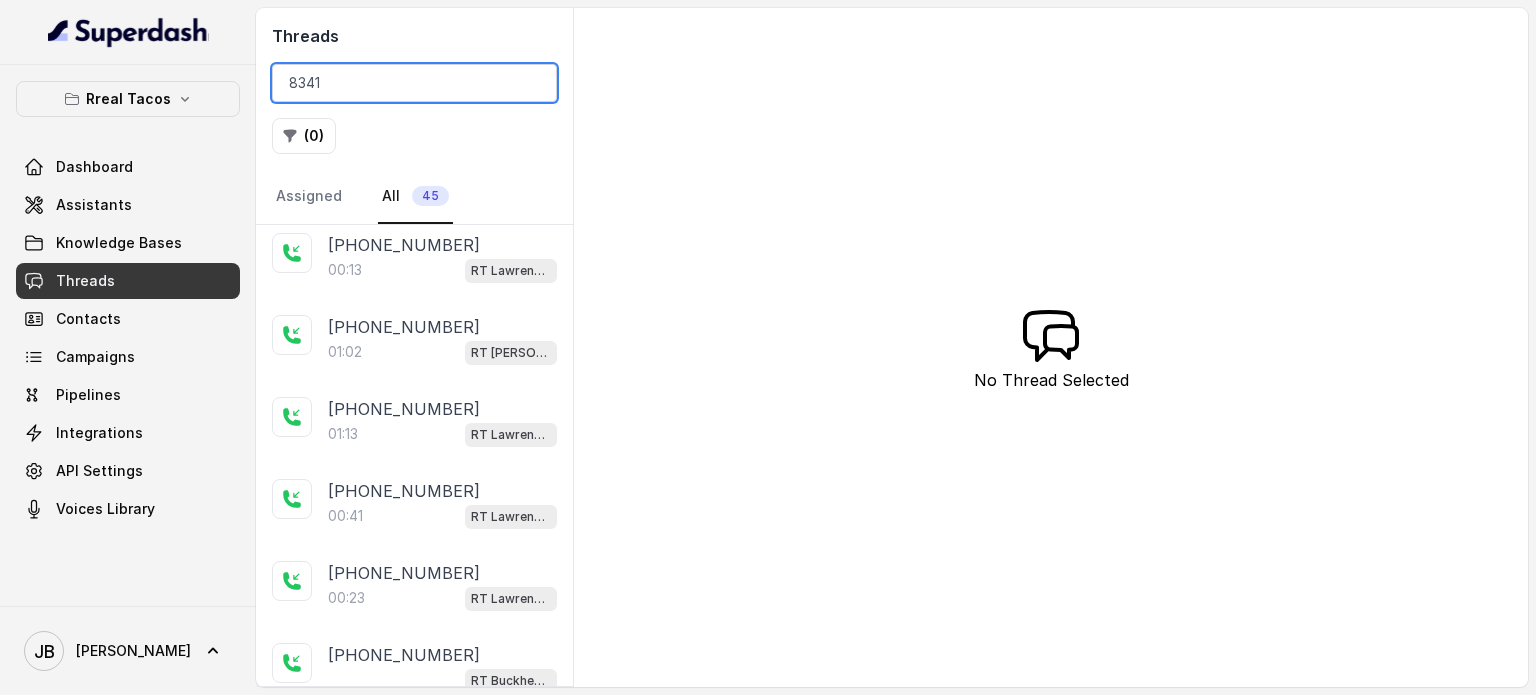 type on "8341" 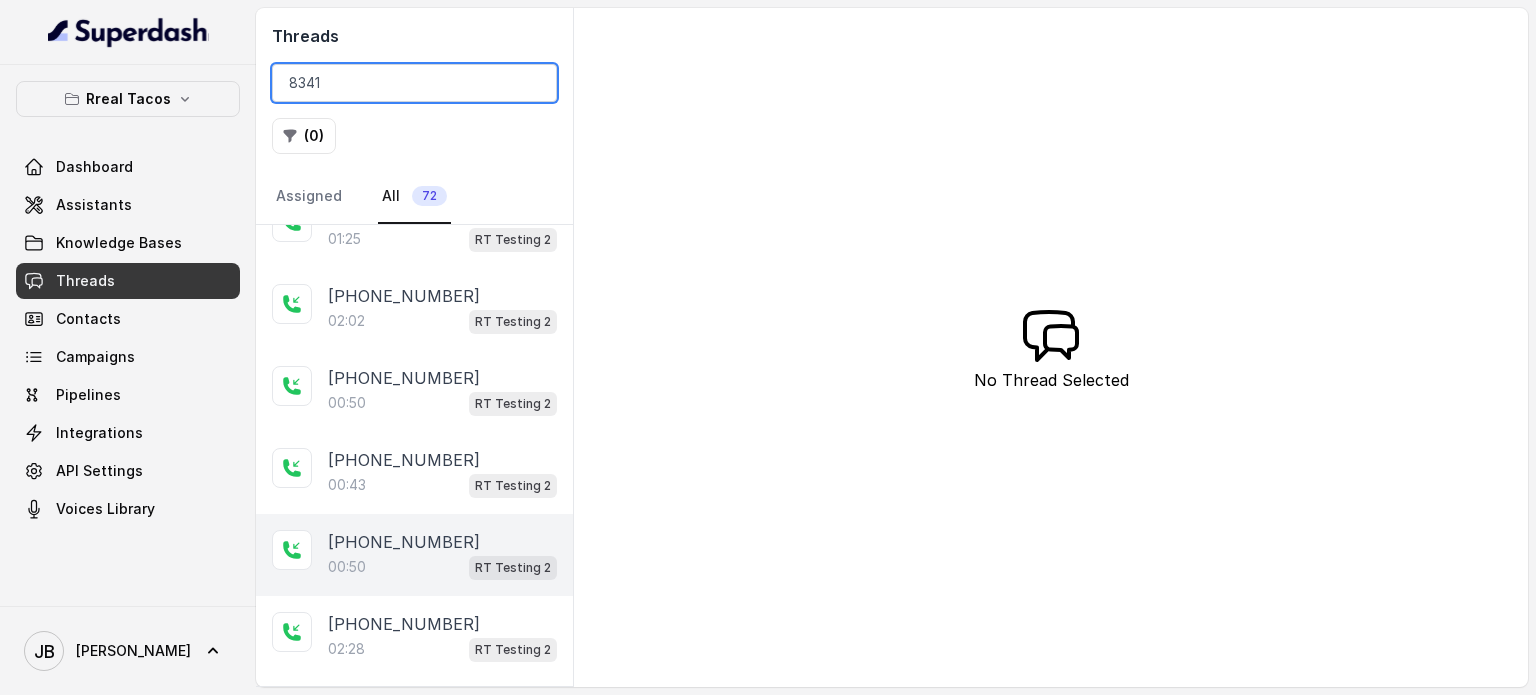 scroll, scrollTop: 1636, scrollLeft: 0, axis: vertical 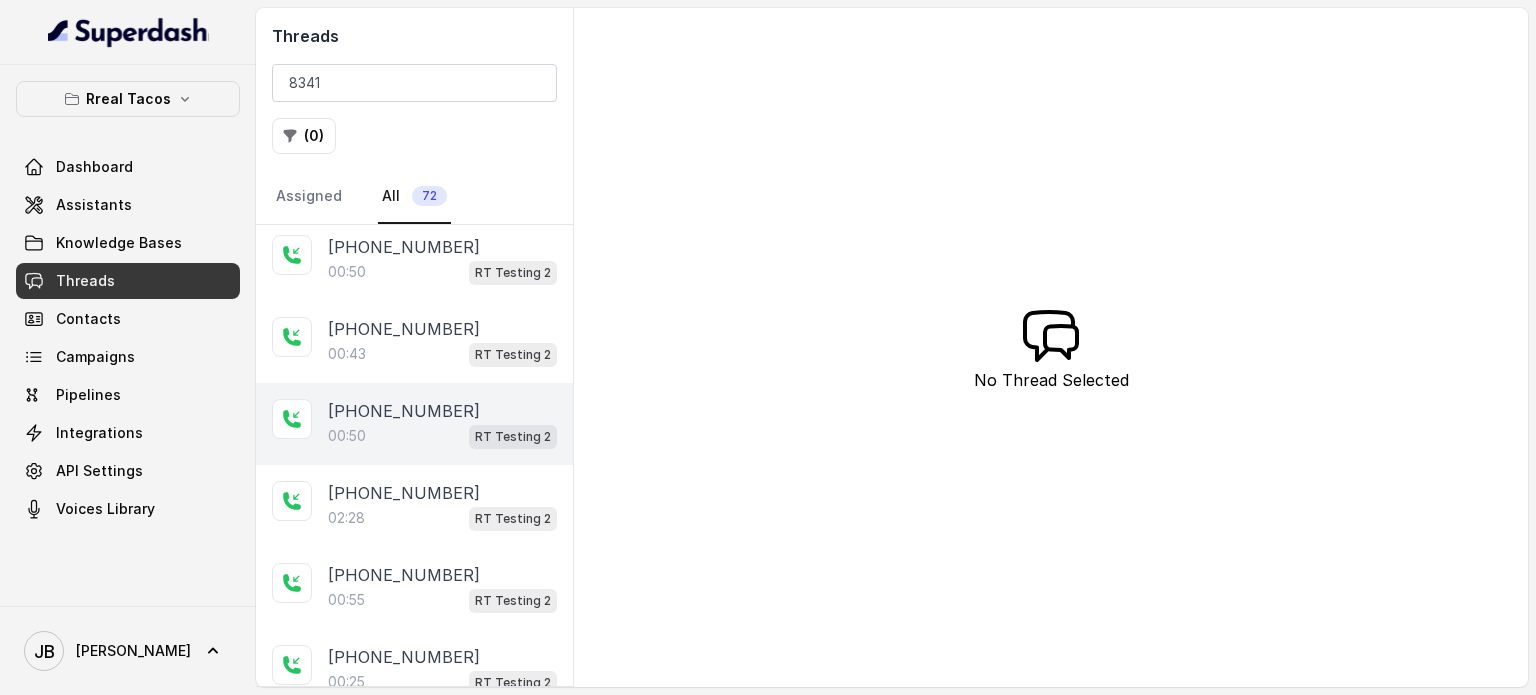 click on "[PHONE_NUMBER]:50 RT Testing 2" at bounding box center [414, 424] 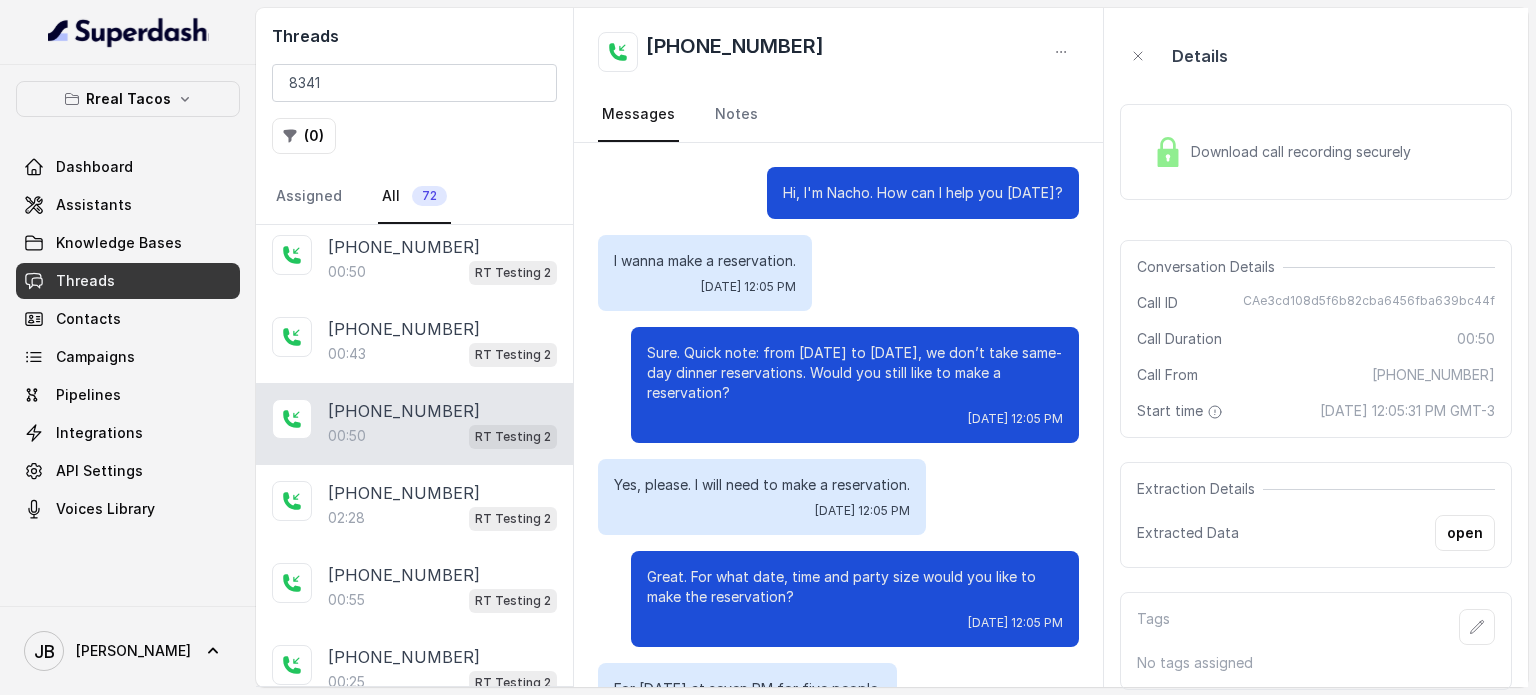 scroll, scrollTop: 259, scrollLeft: 0, axis: vertical 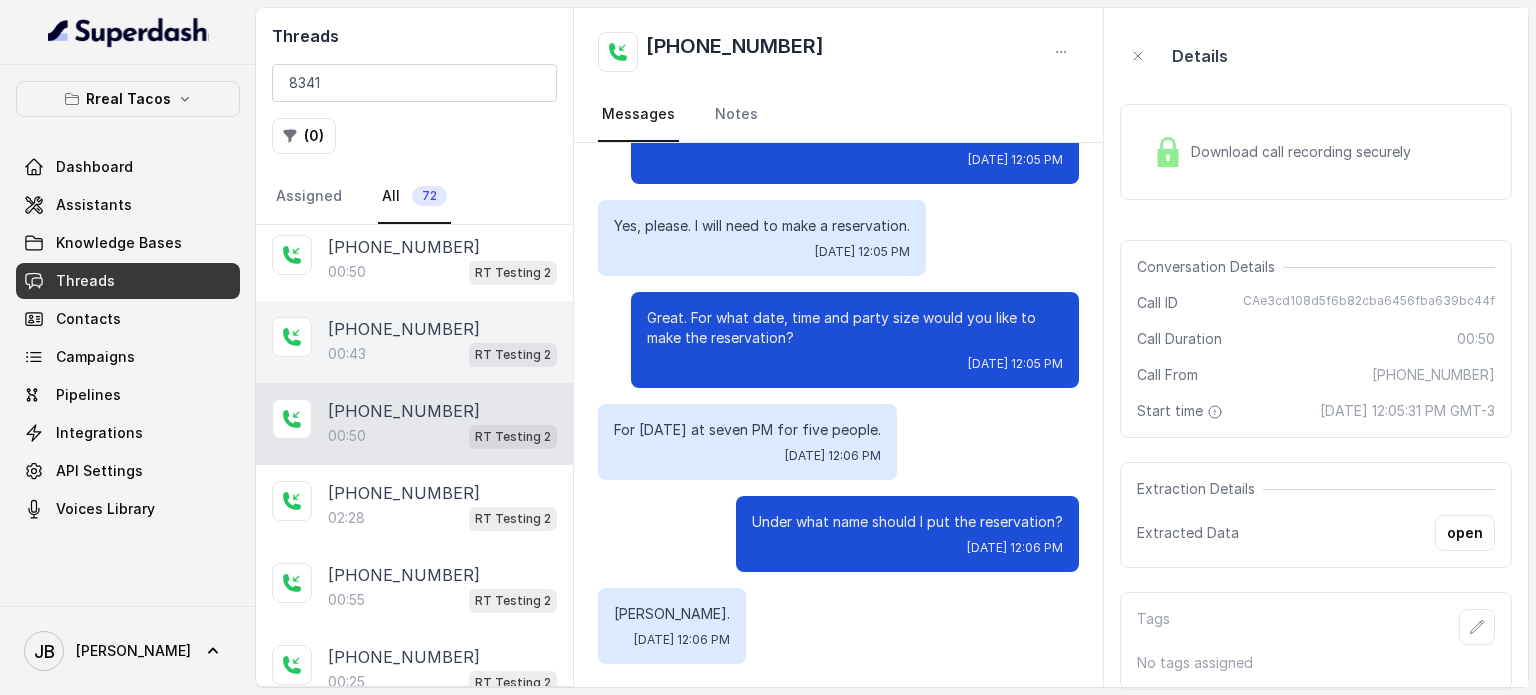click on "[PHONE_NUMBER]:43 RT Testing 2" at bounding box center (414, 342) 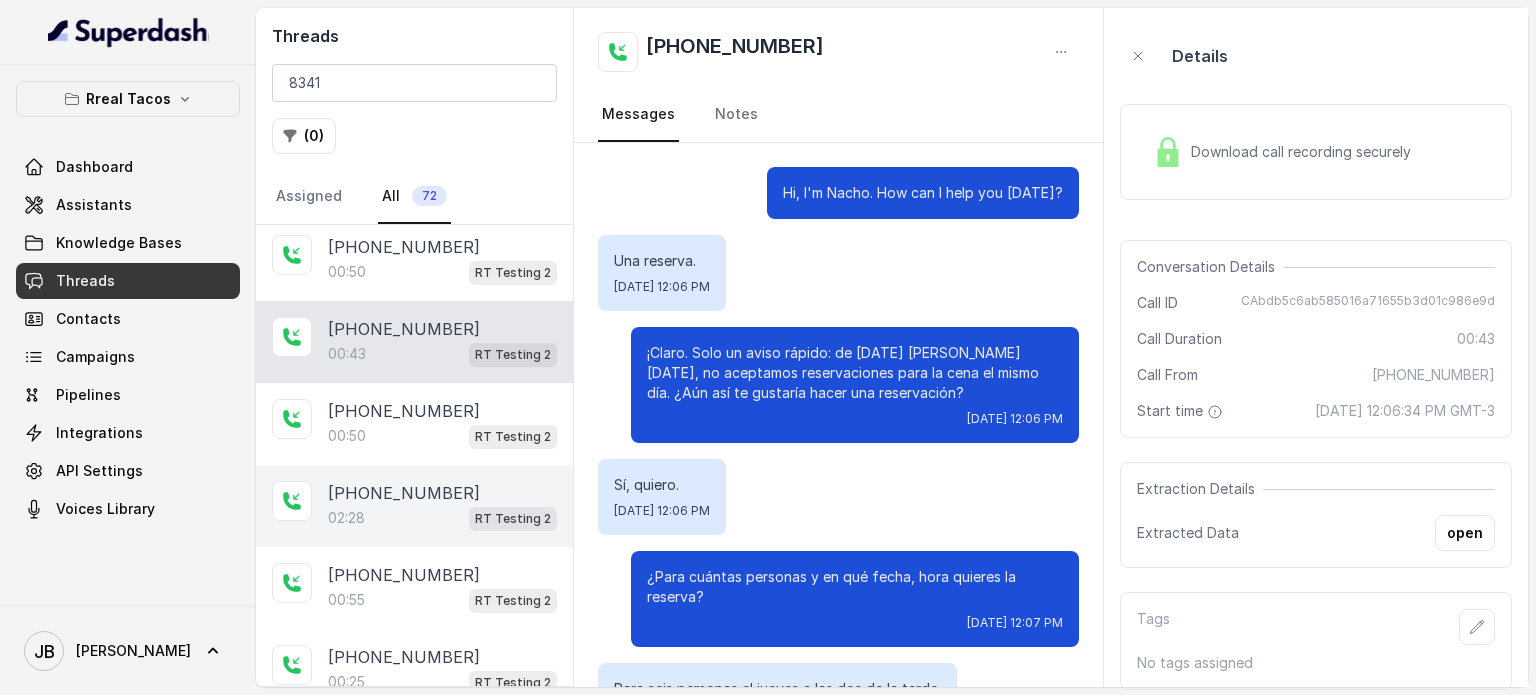 scroll, scrollTop: 167, scrollLeft: 0, axis: vertical 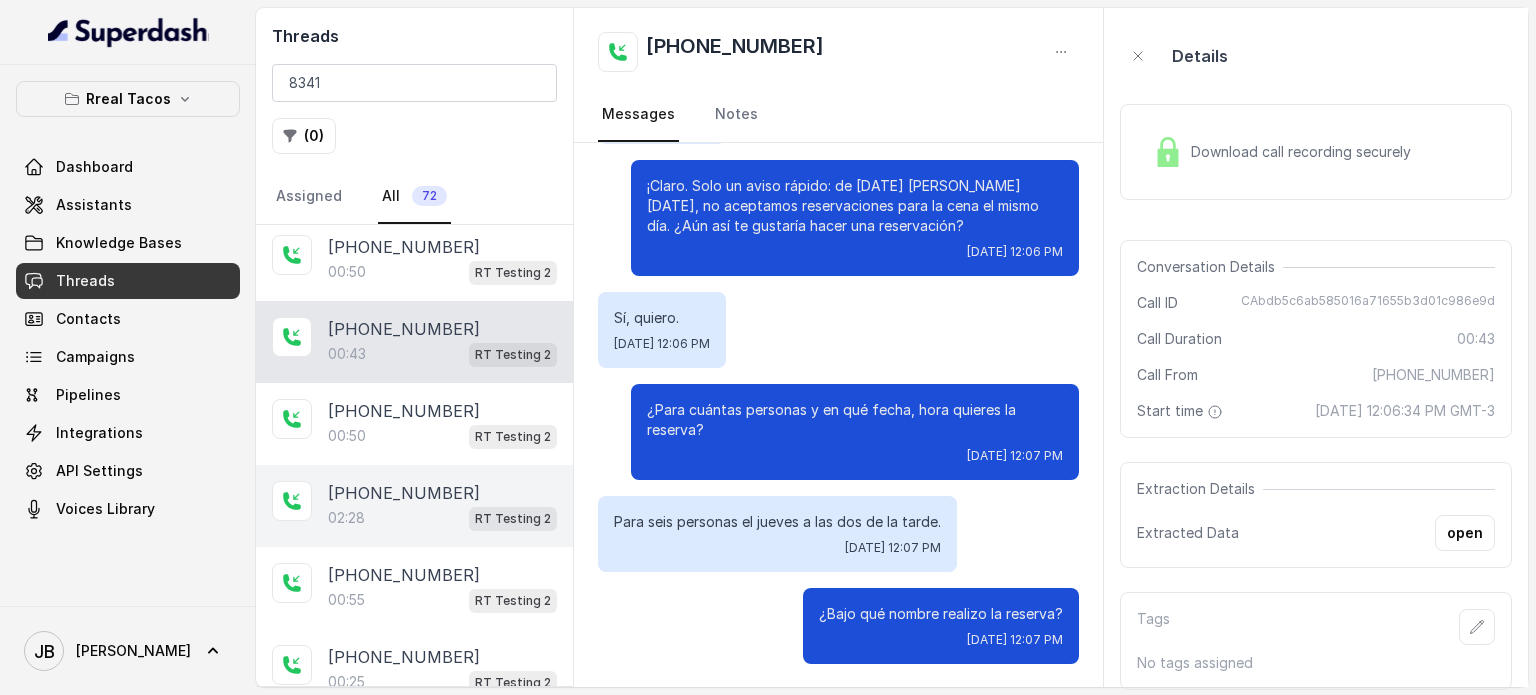 click on "02:28 RT Testing 2" at bounding box center (442, 518) 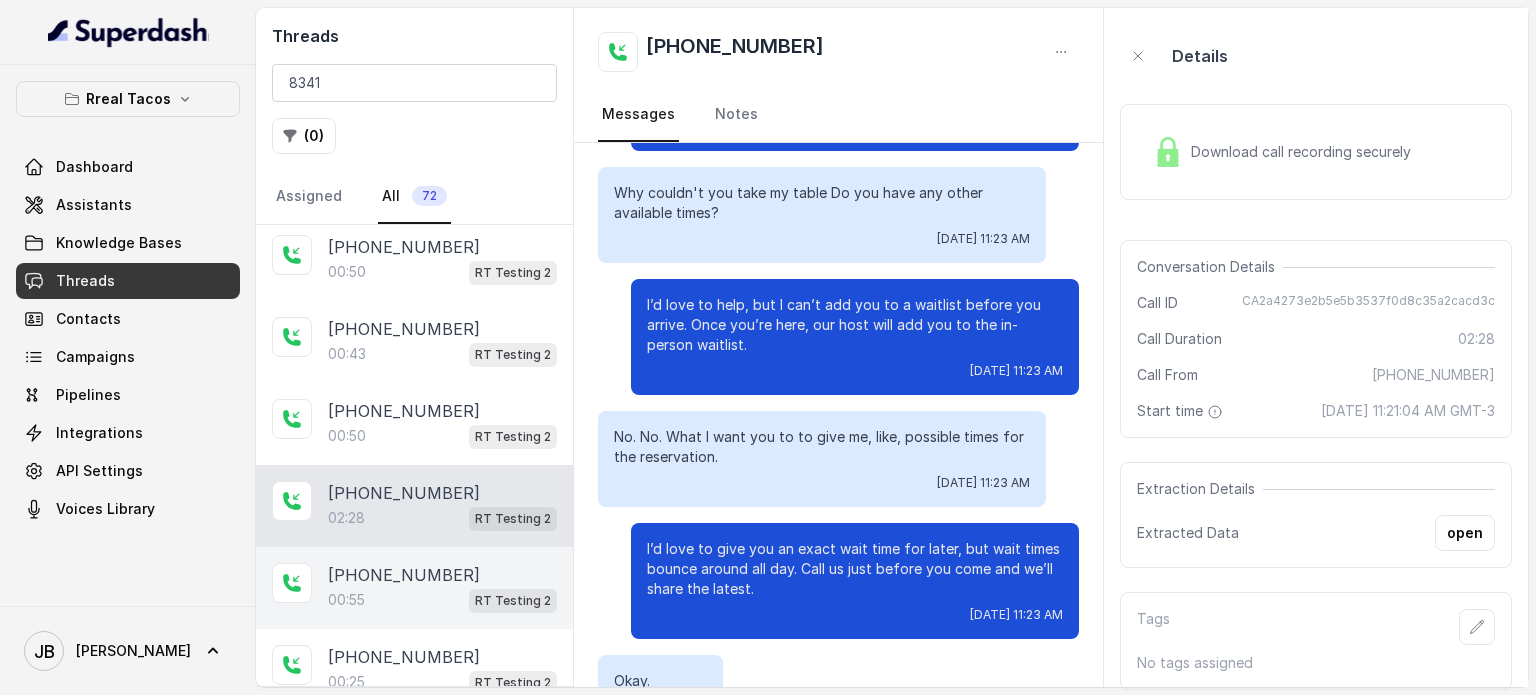 scroll, scrollTop: 1951, scrollLeft: 0, axis: vertical 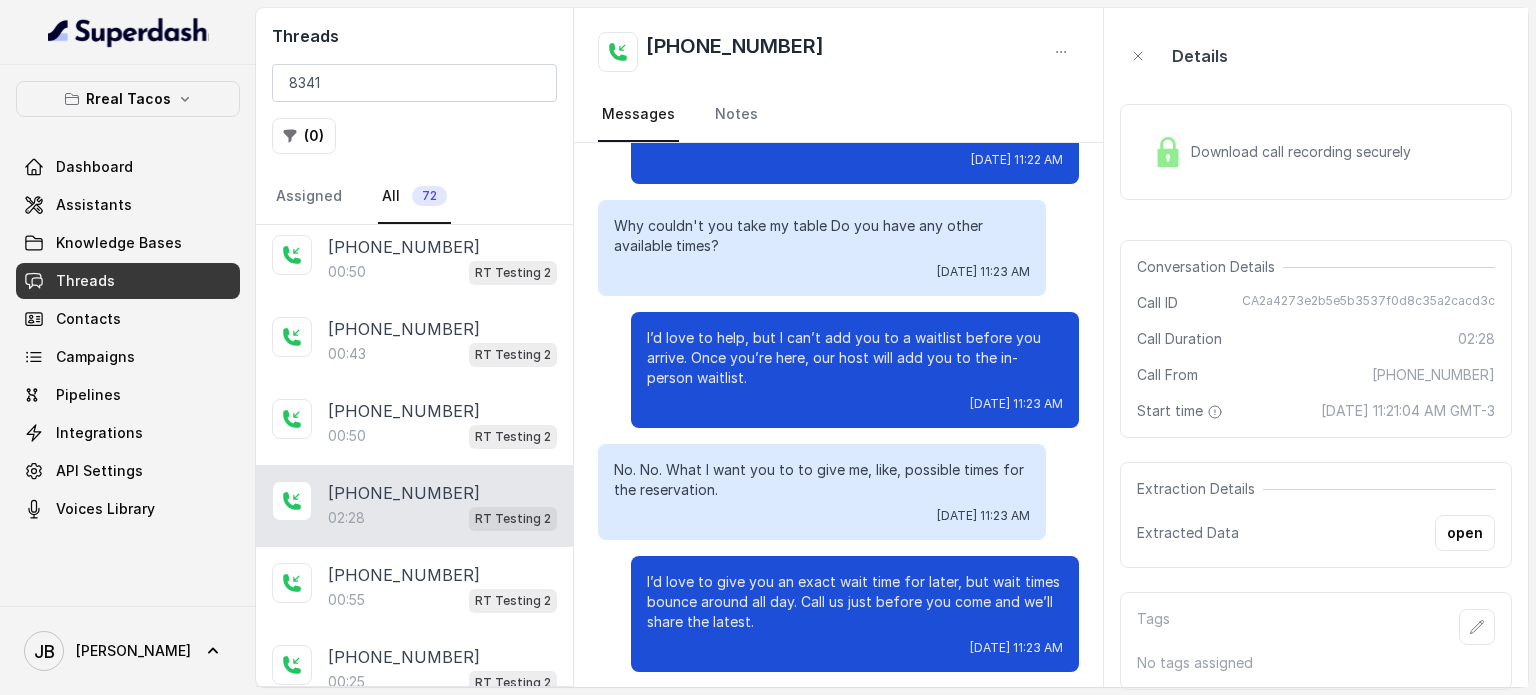 click on "[PHONE_NUMBER]:28 RT Testing 2" at bounding box center [414, 506] 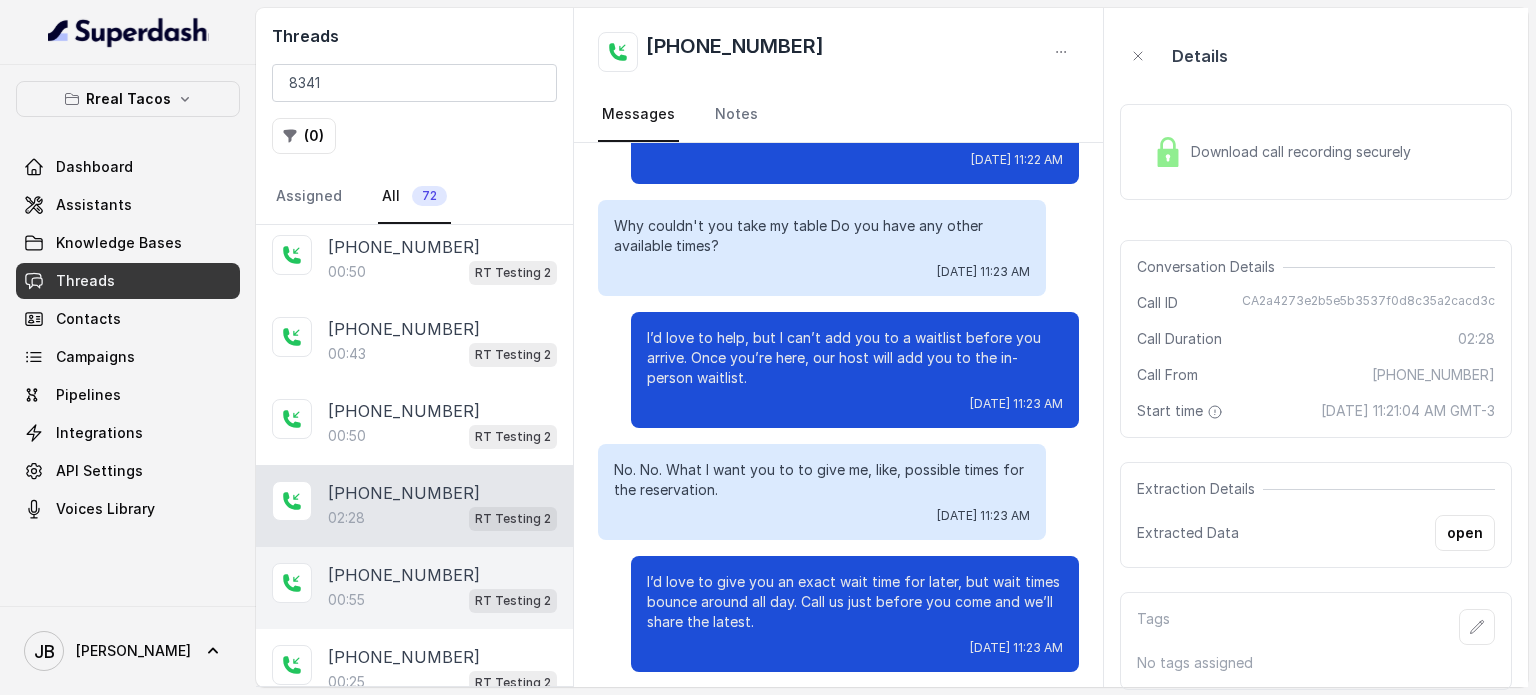 click on "[PHONE_NUMBER]" at bounding box center [442, 575] 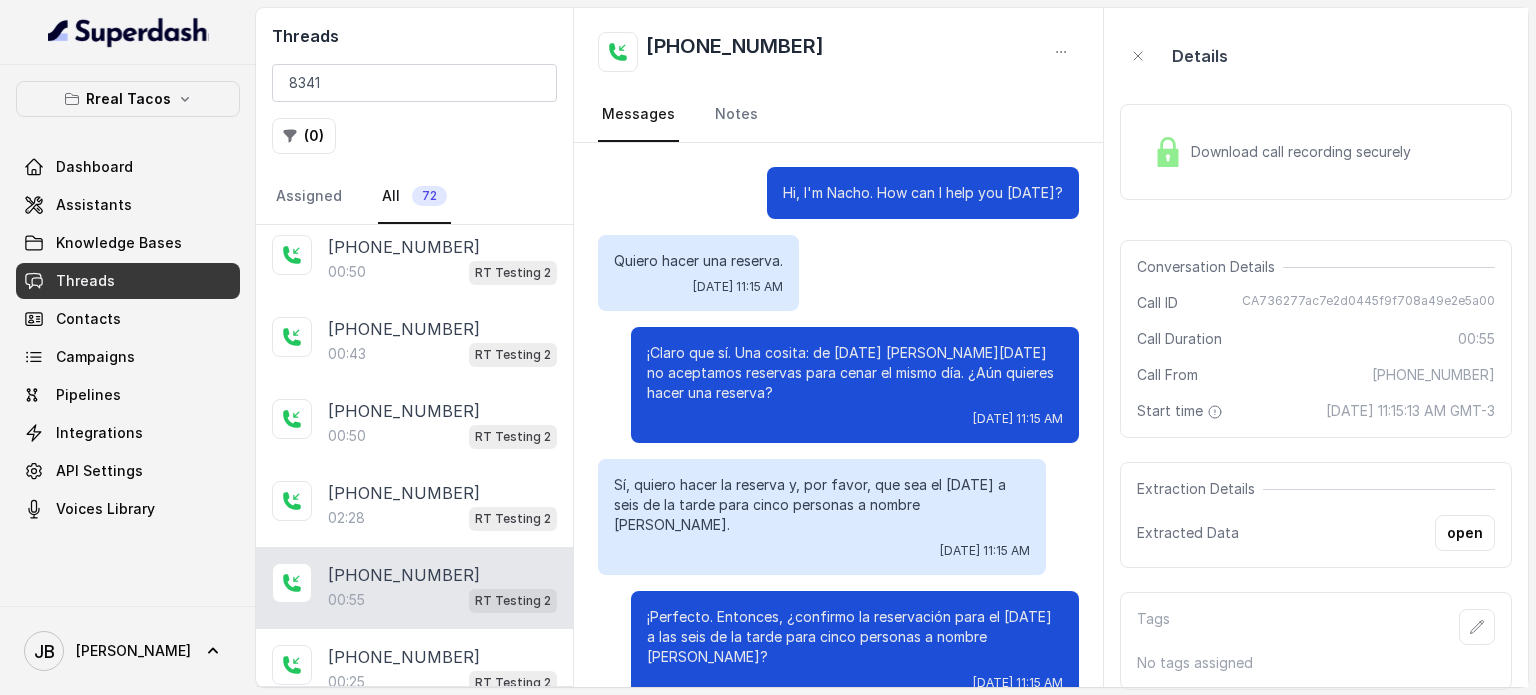 scroll, scrollTop: 471, scrollLeft: 0, axis: vertical 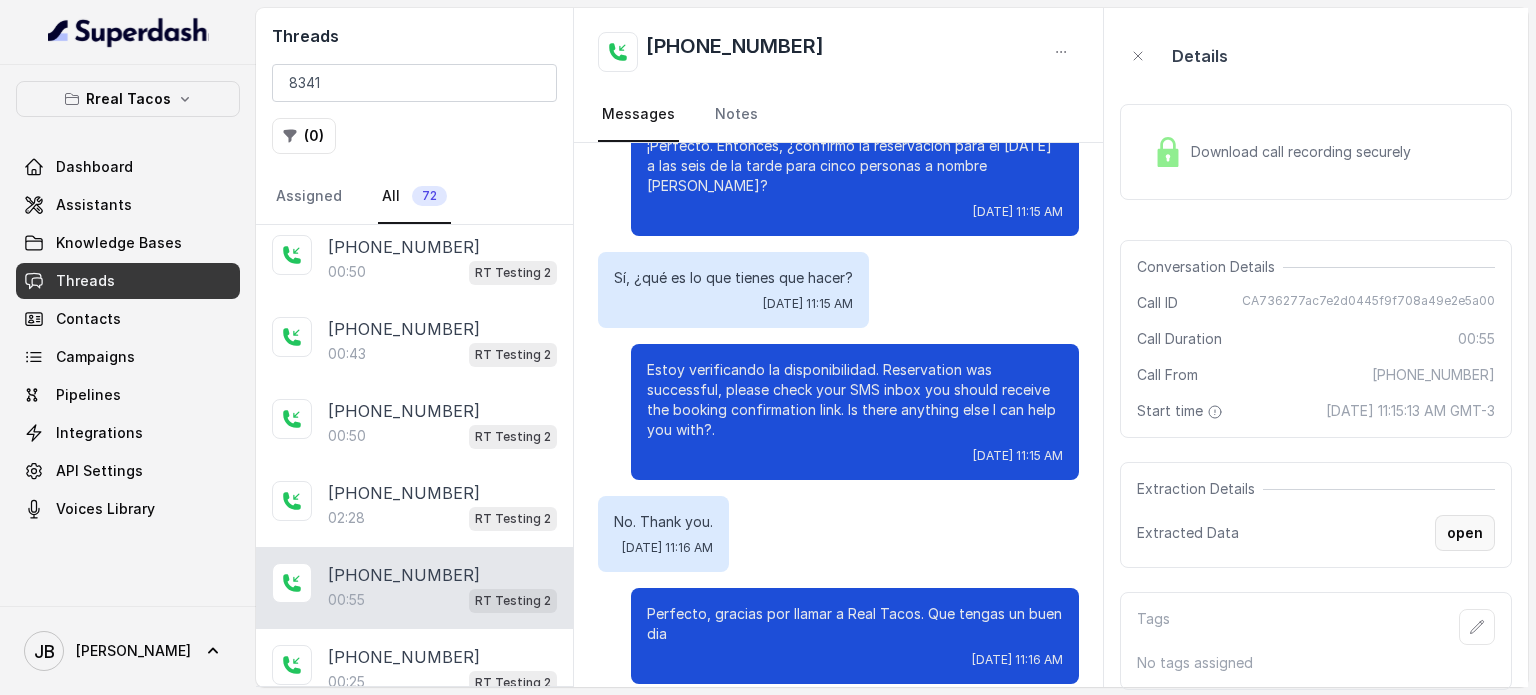 click on "open" at bounding box center [1465, 533] 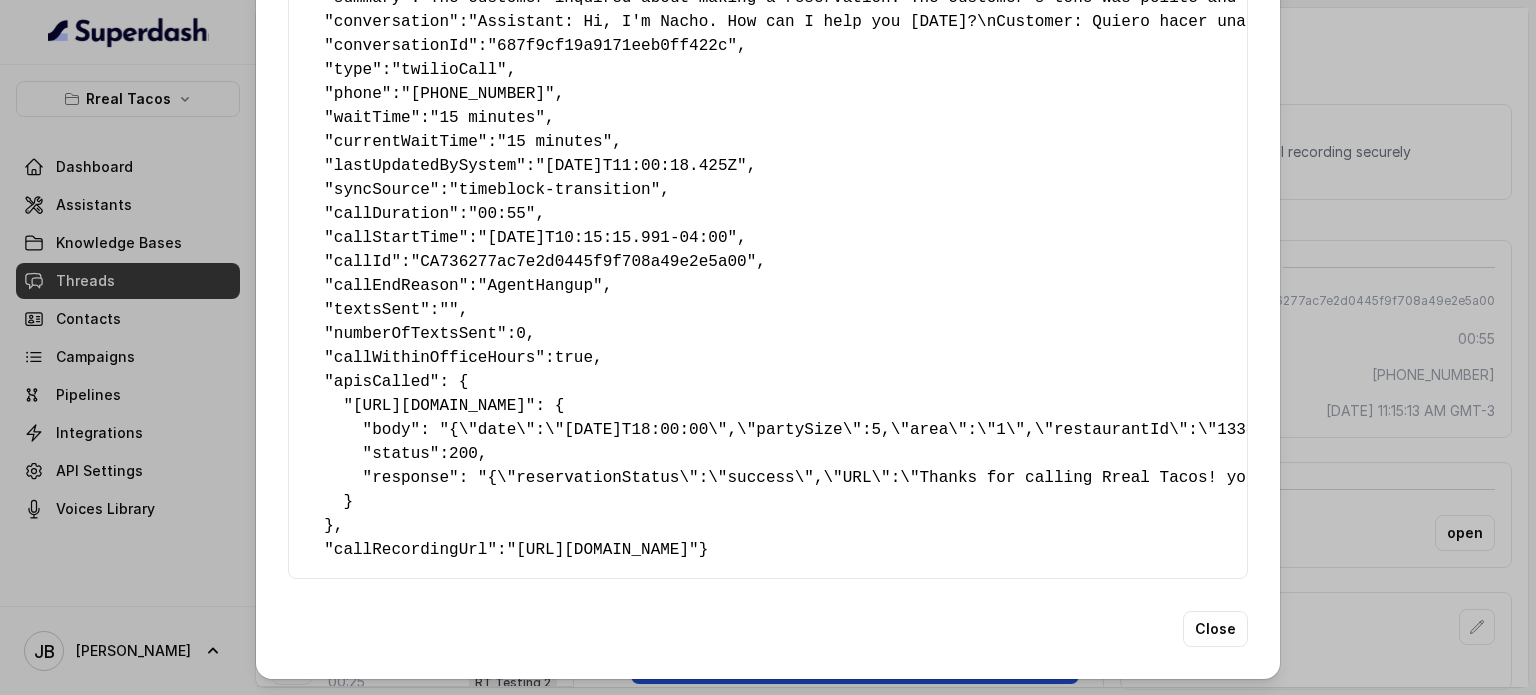 scroll, scrollTop: 701, scrollLeft: 0, axis: vertical 